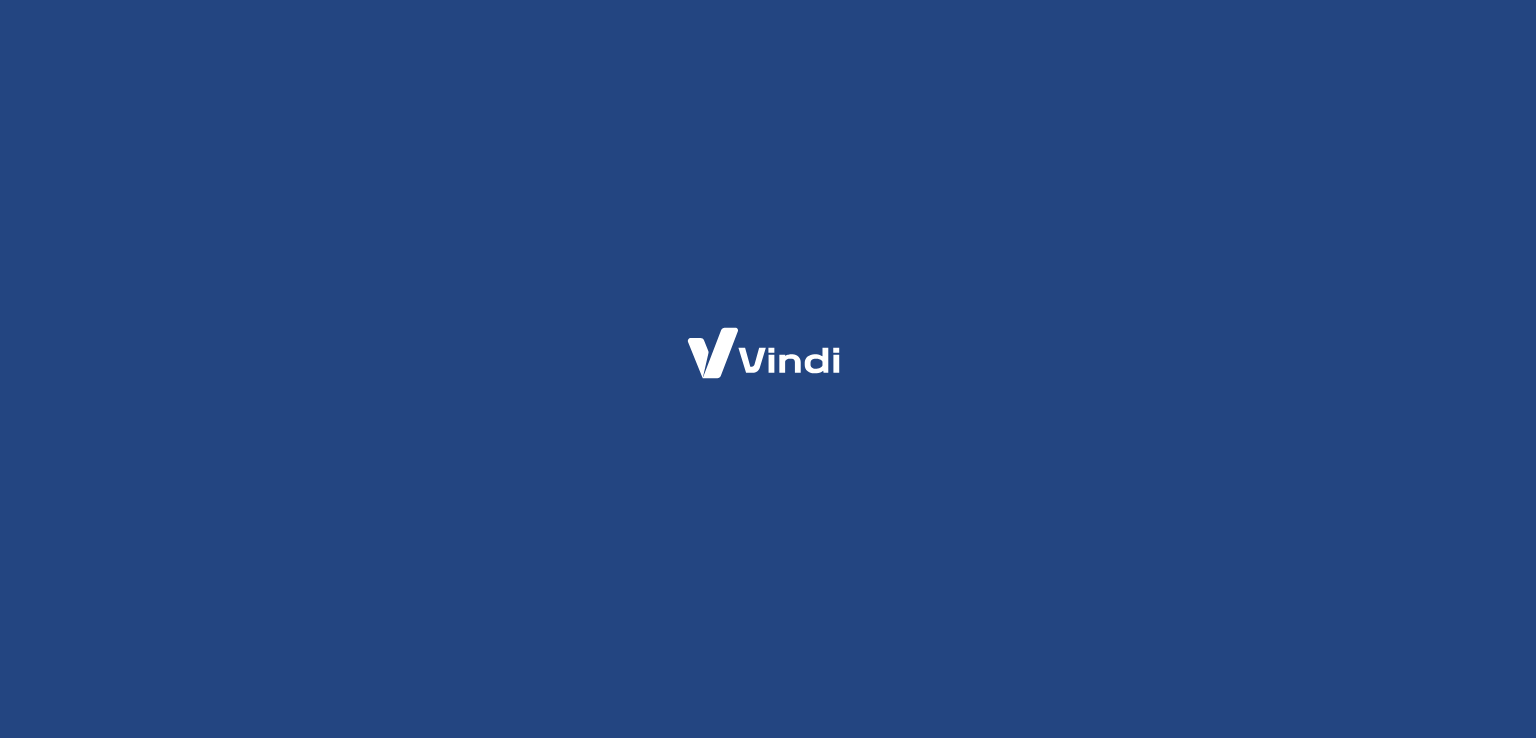 scroll, scrollTop: 0, scrollLeft: 0, axis: both 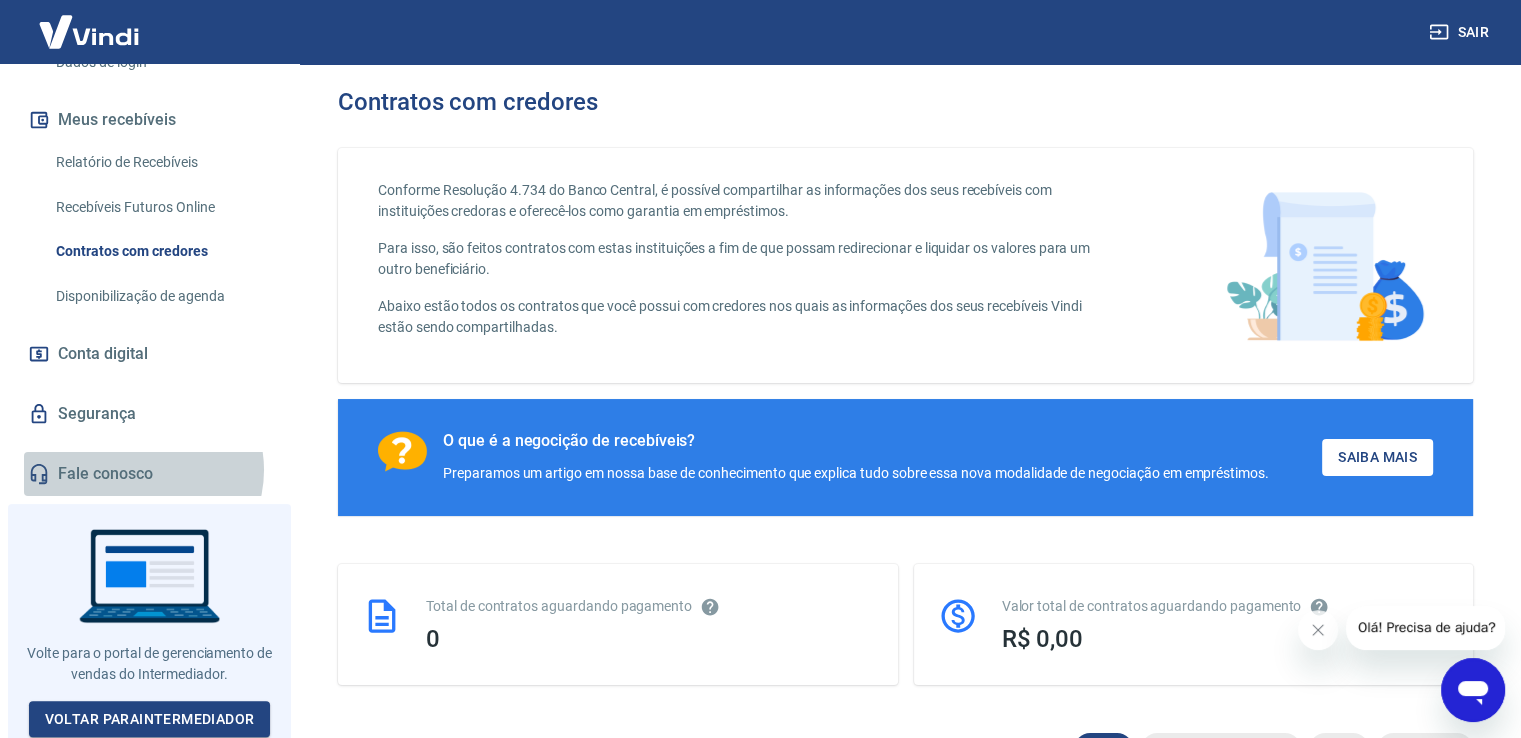 click on "Fale conosco" at bounding box center [149, 474] 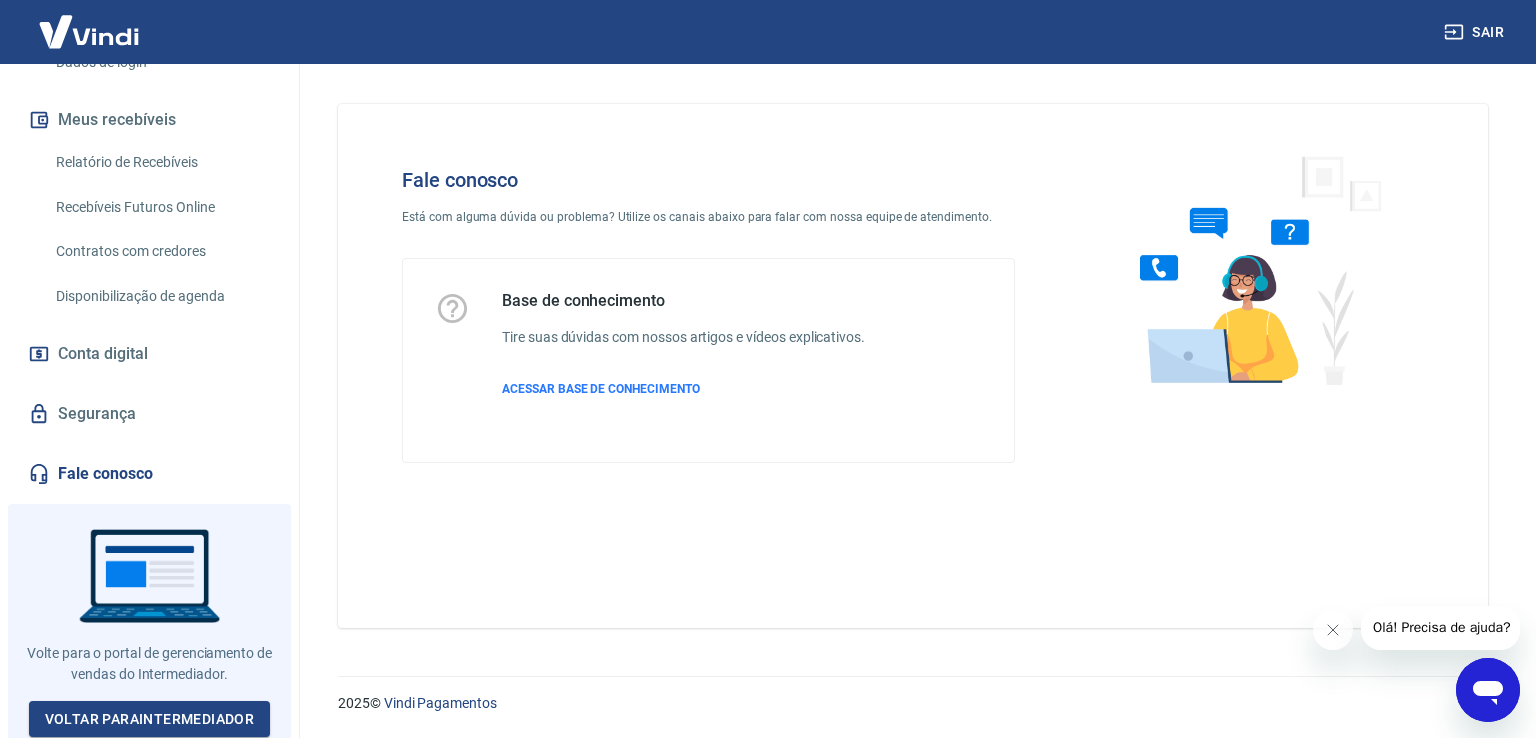 click 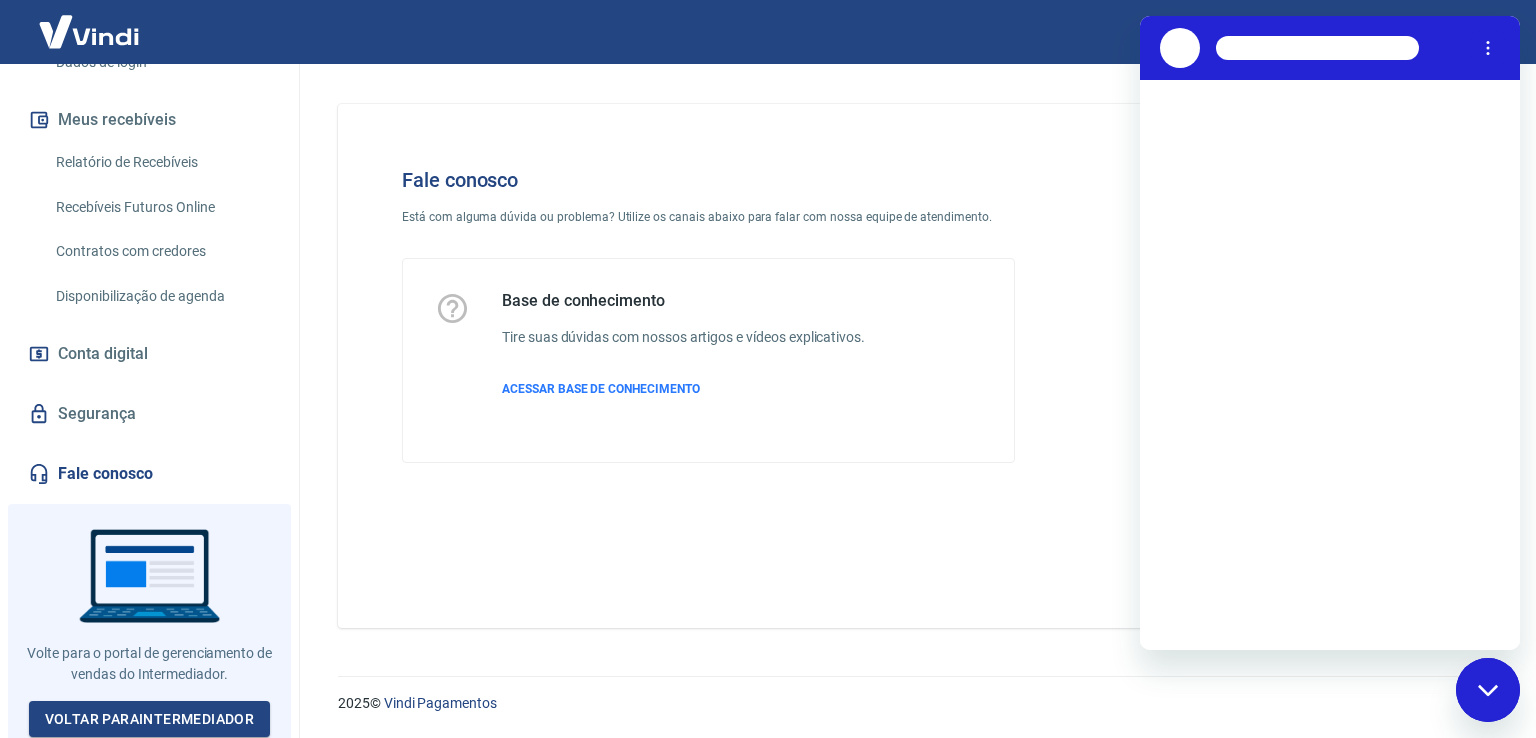 scroll, scrollTop: 0, scrollLeft: 0, axis: both 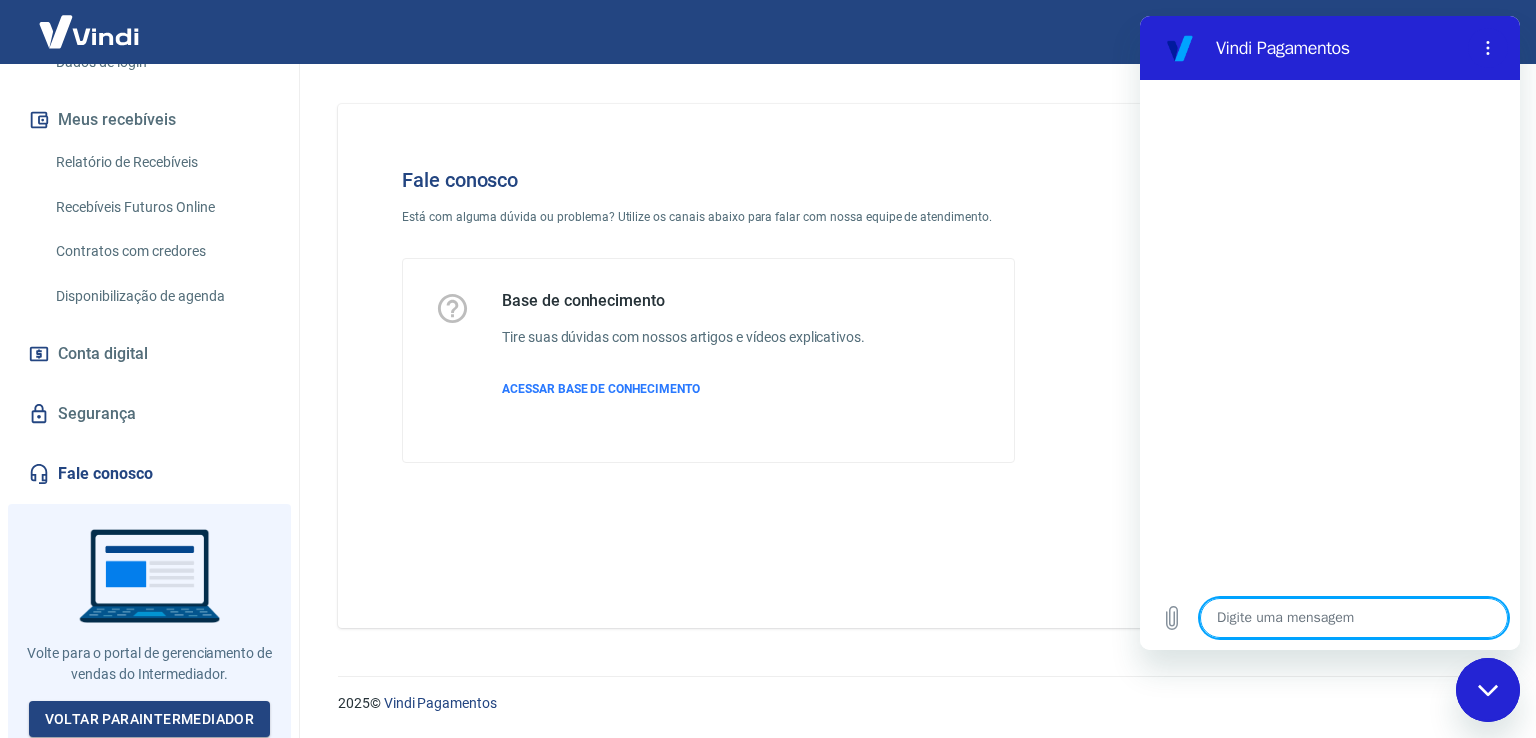 click at bounding box center [1354, 618] 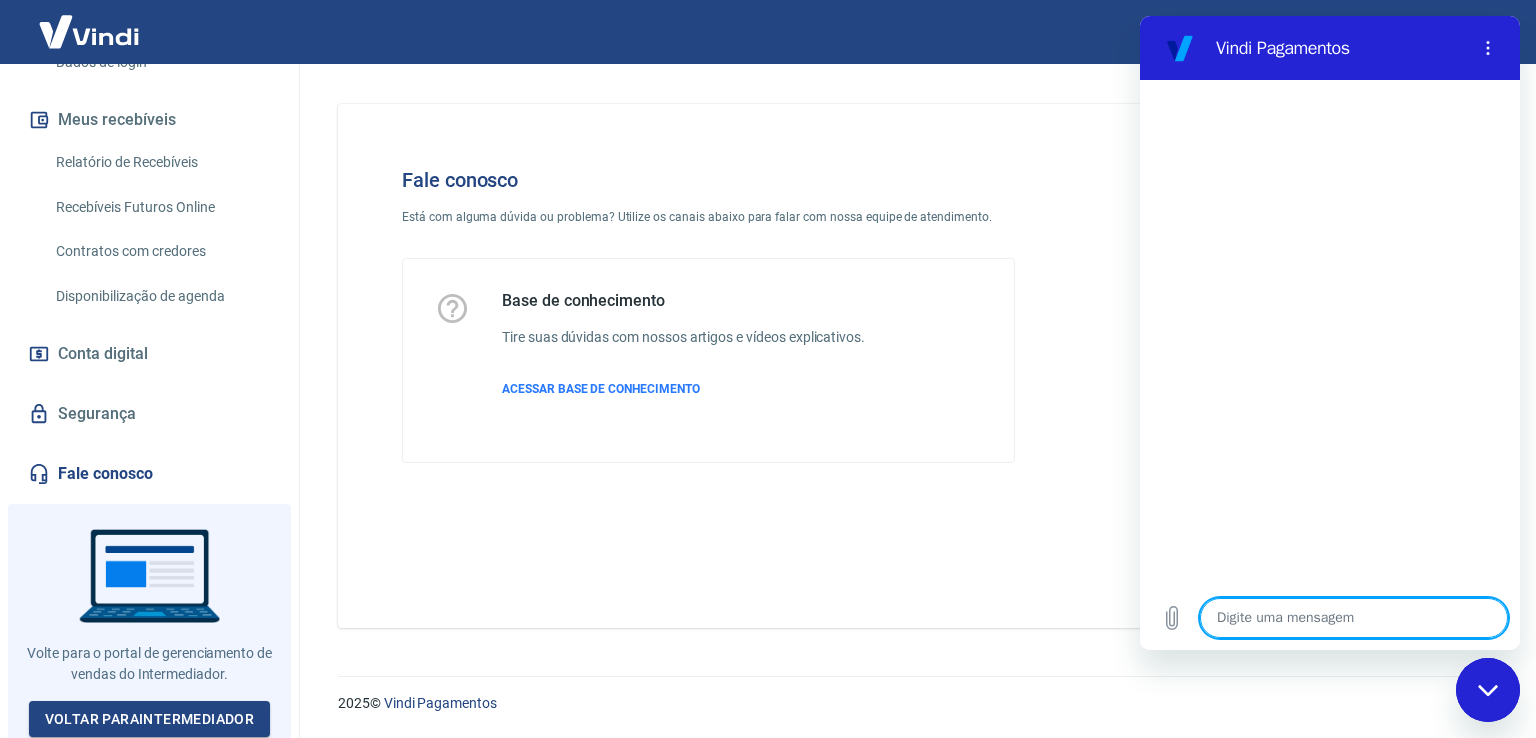 type on "o" 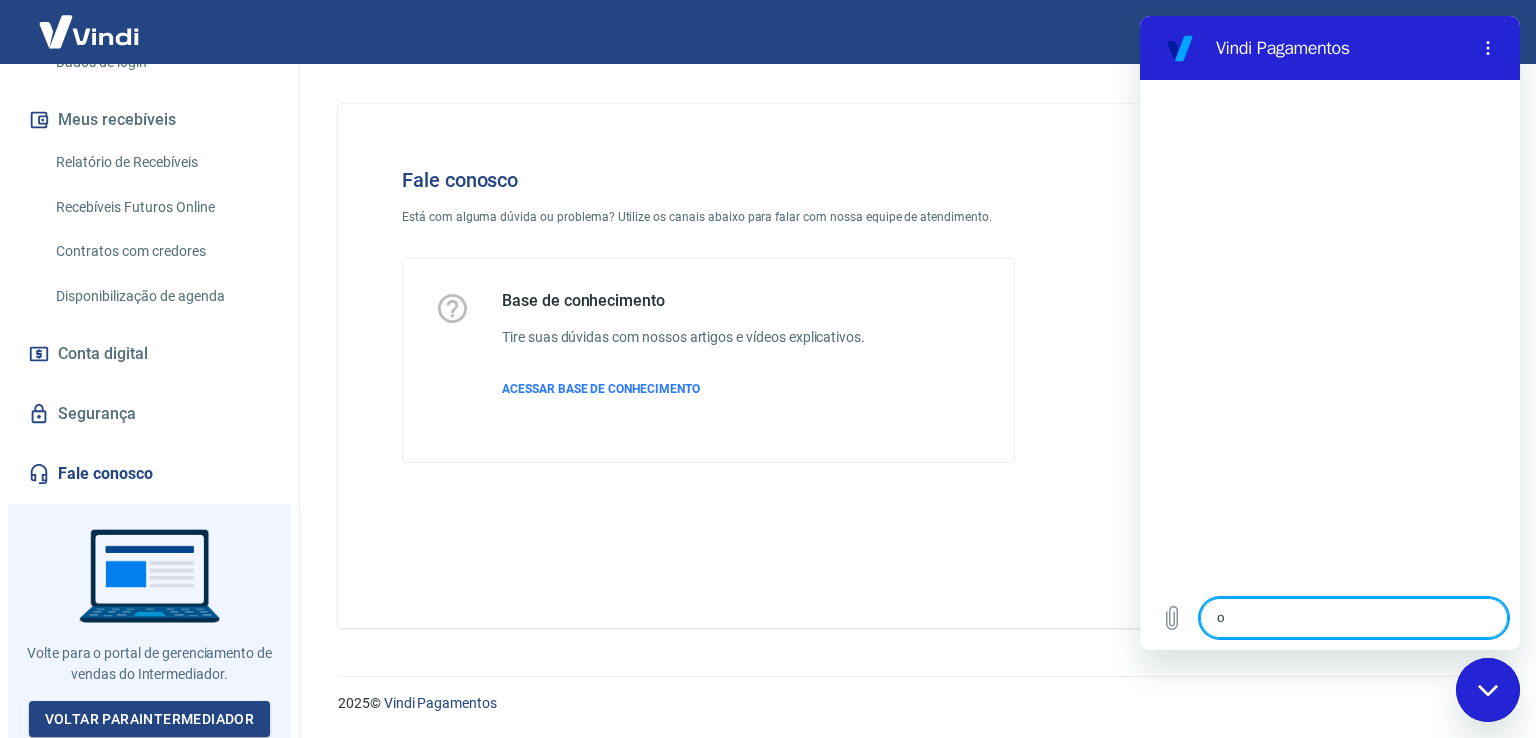 type on "x" 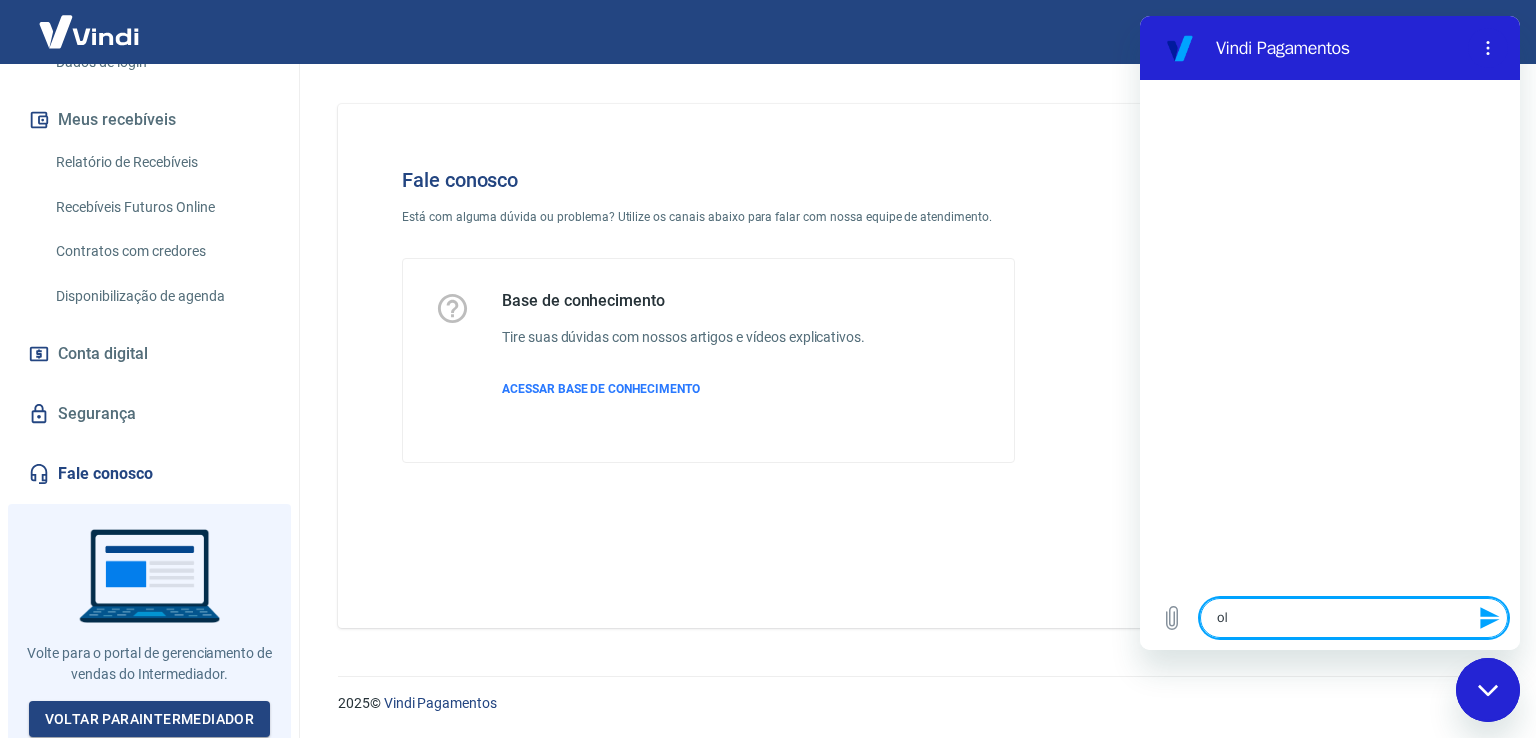 type on "ol[" 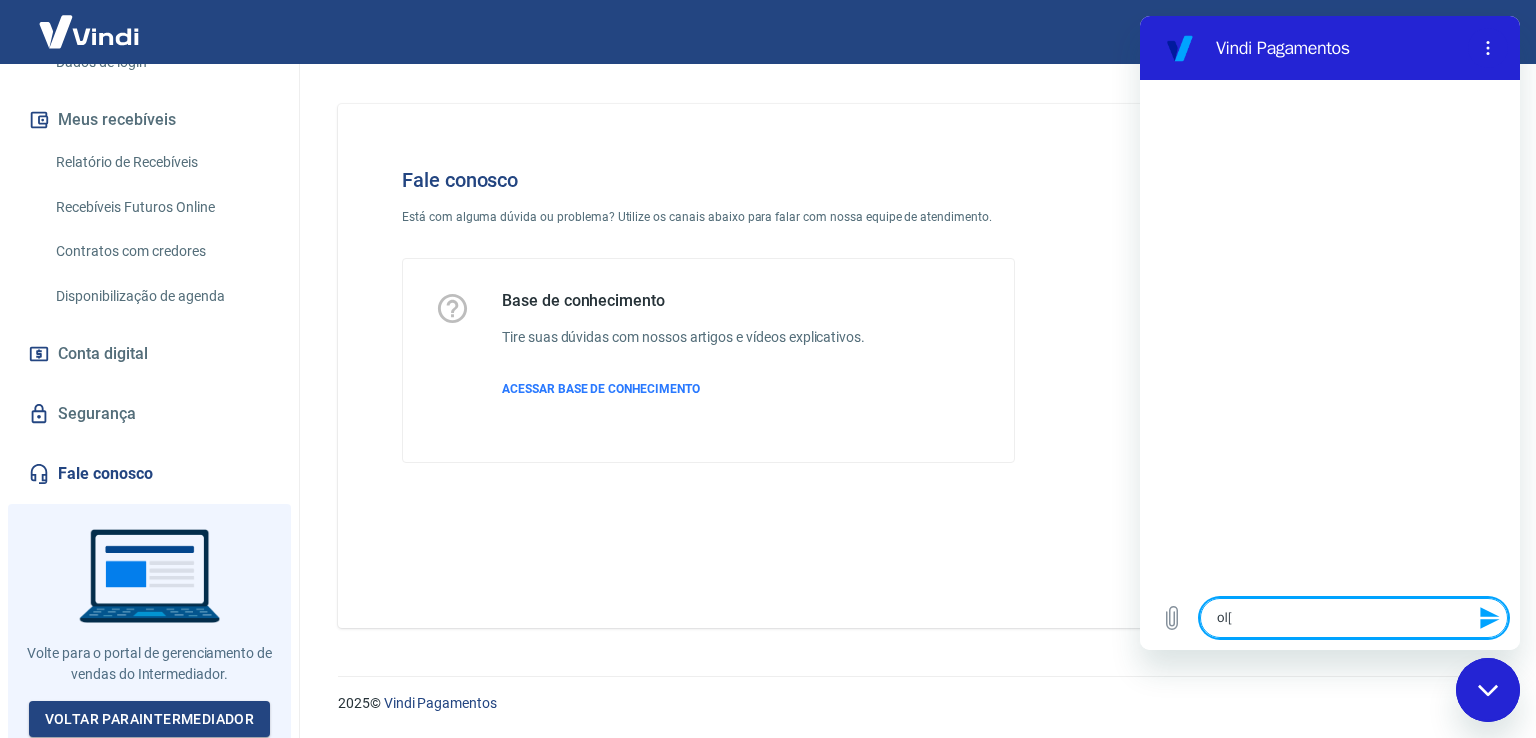type on "ol[a" 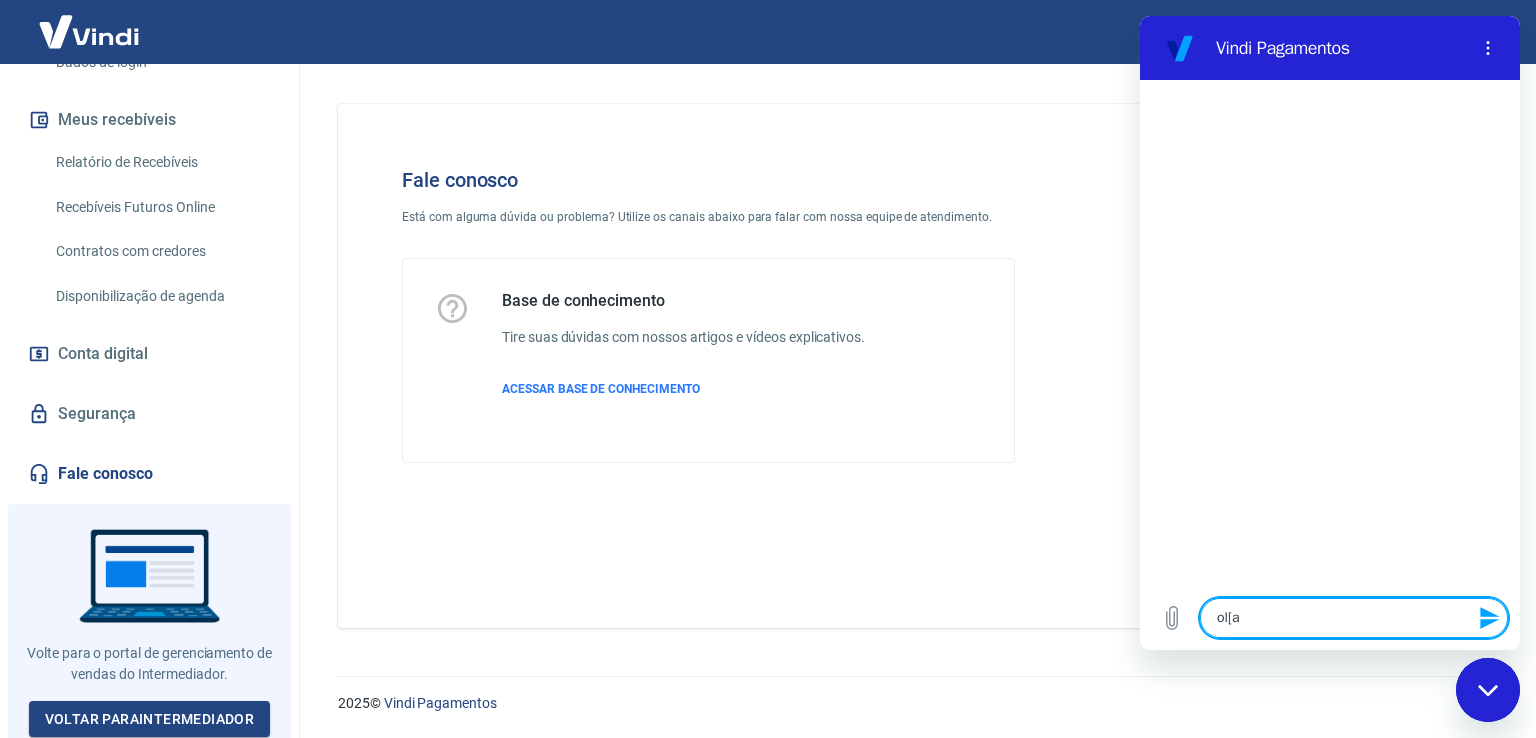 type 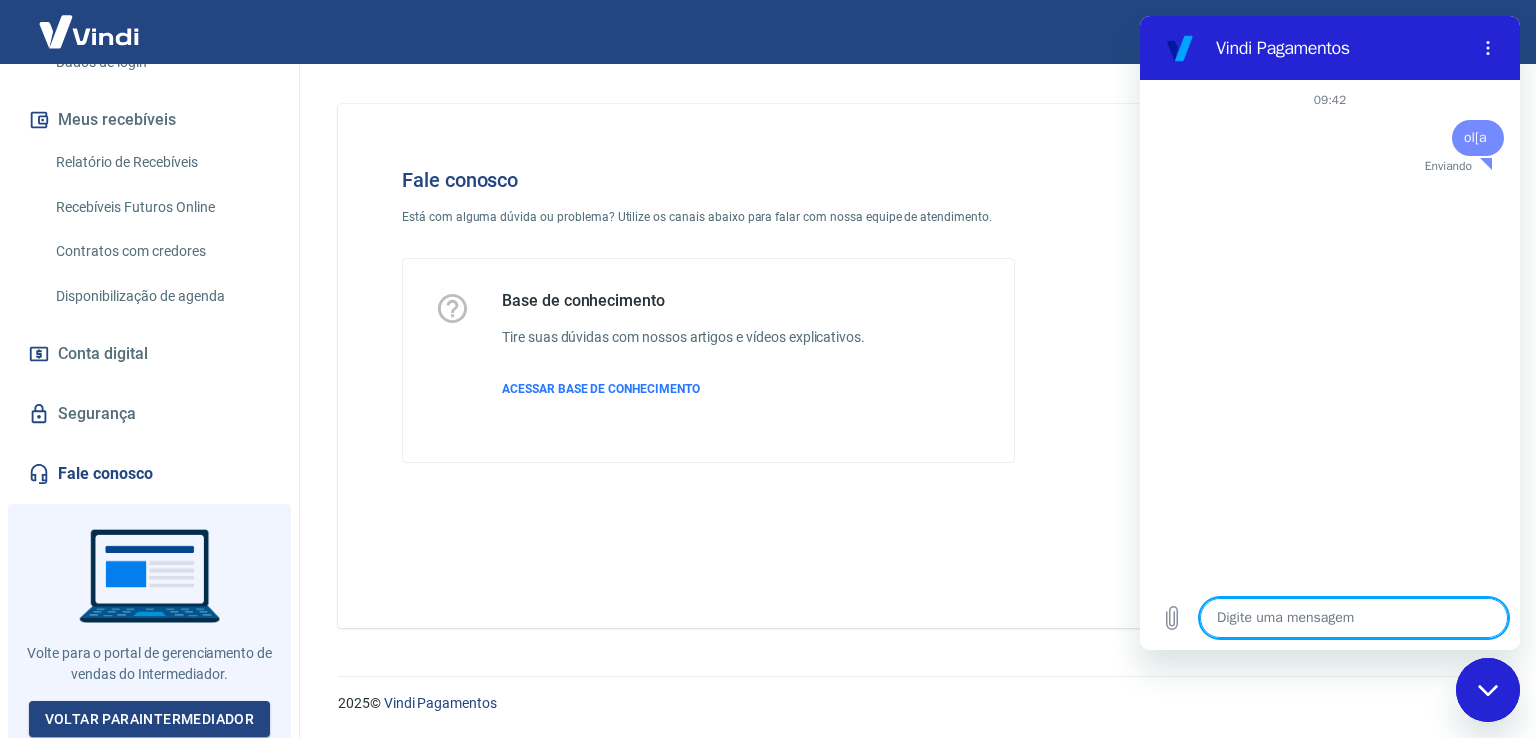 type on "x" 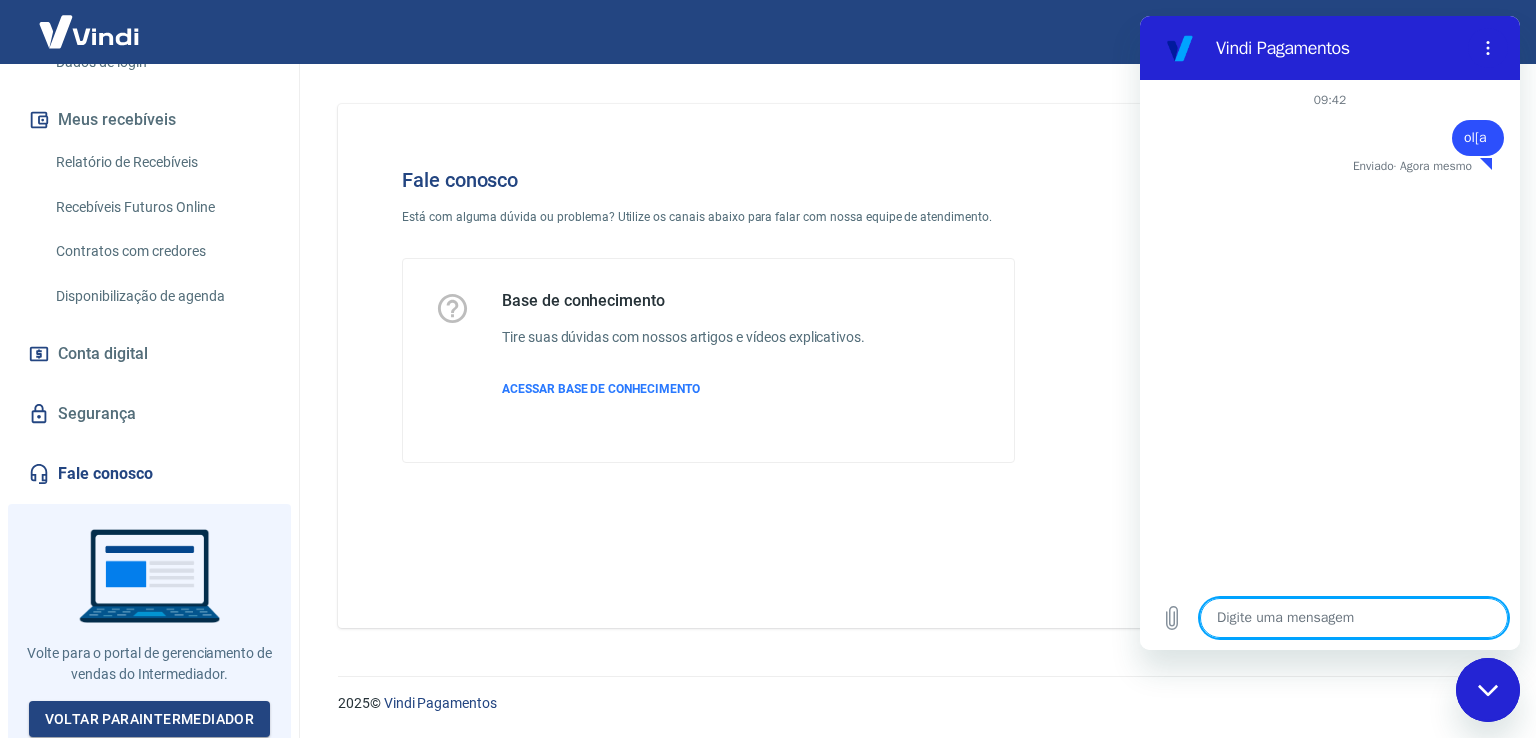 type on "o" 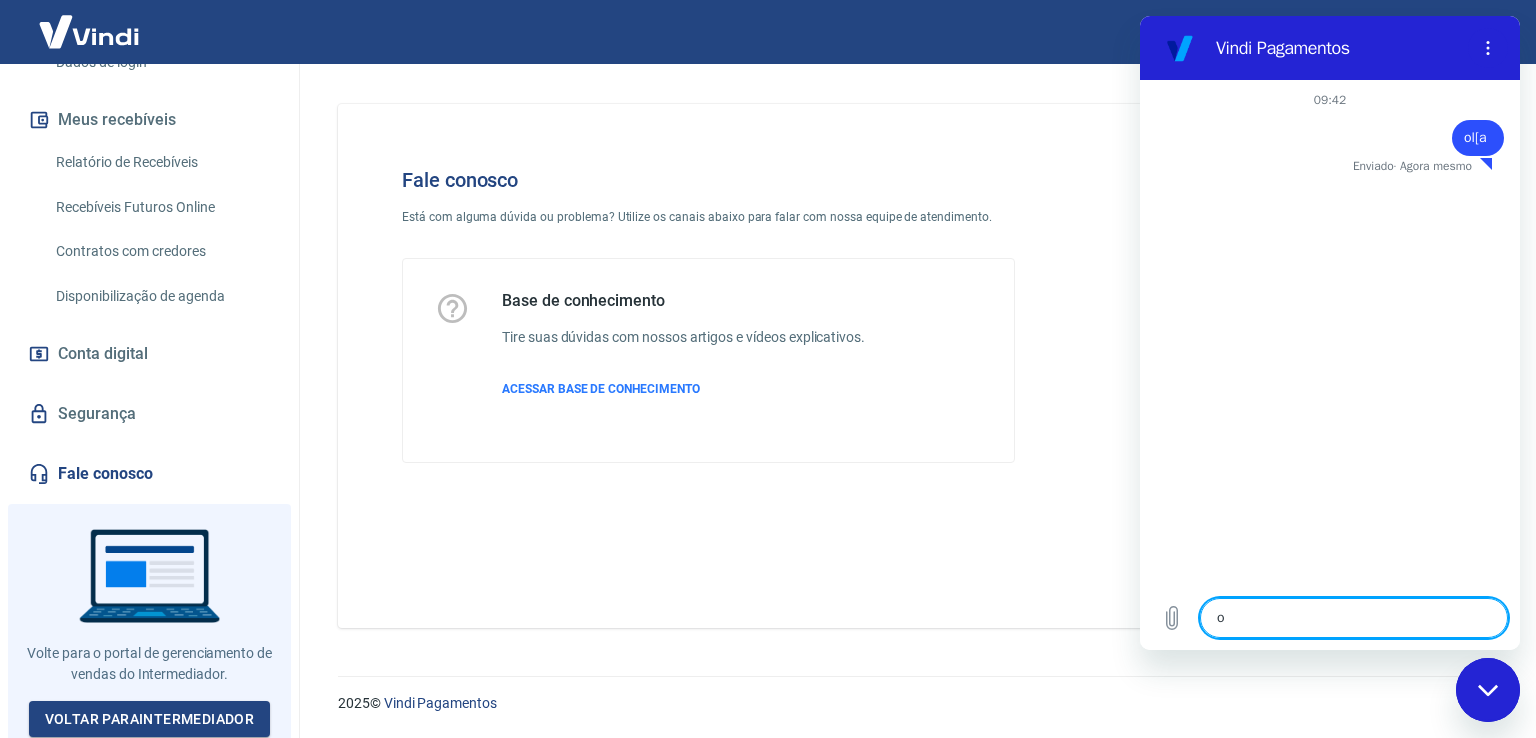 type on "ol" 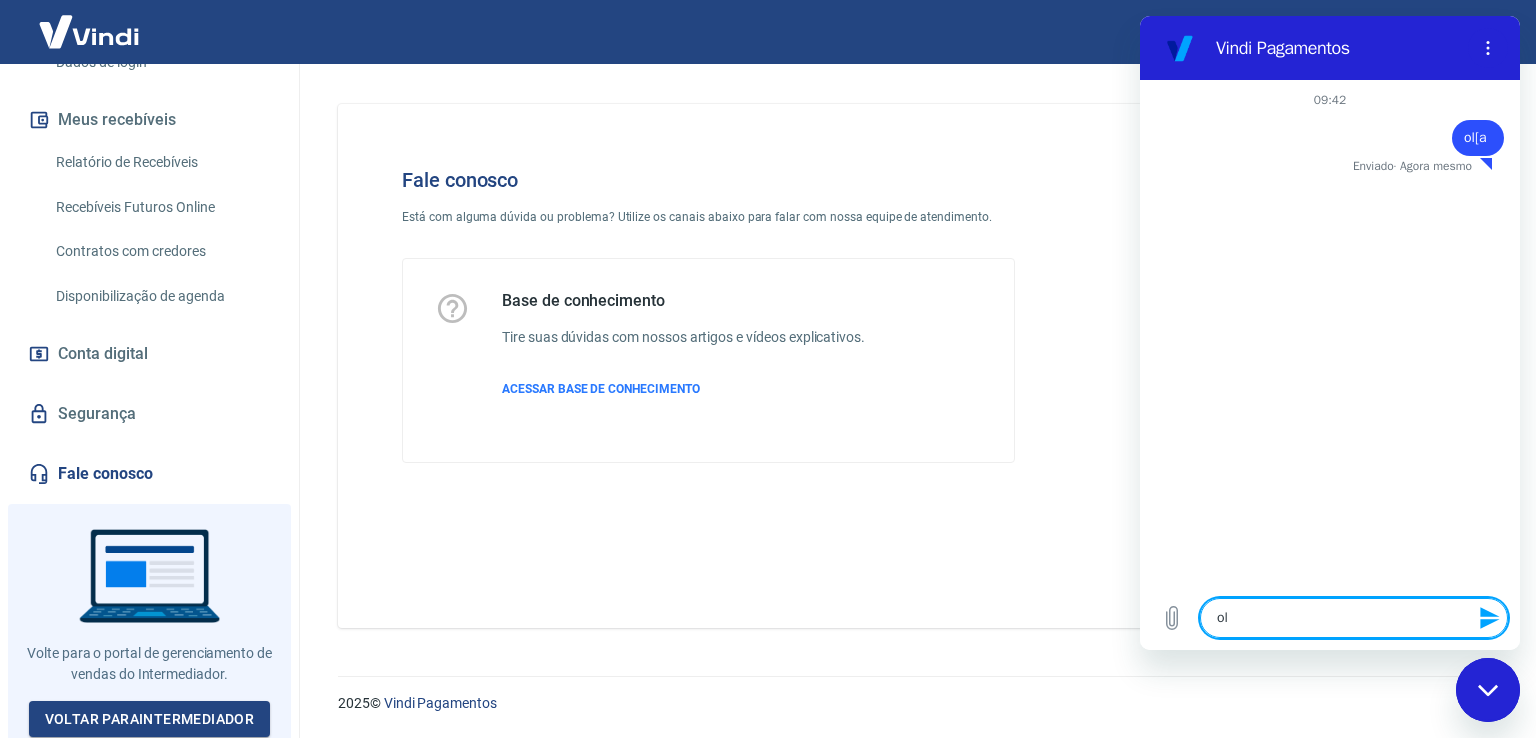 type on "olá" 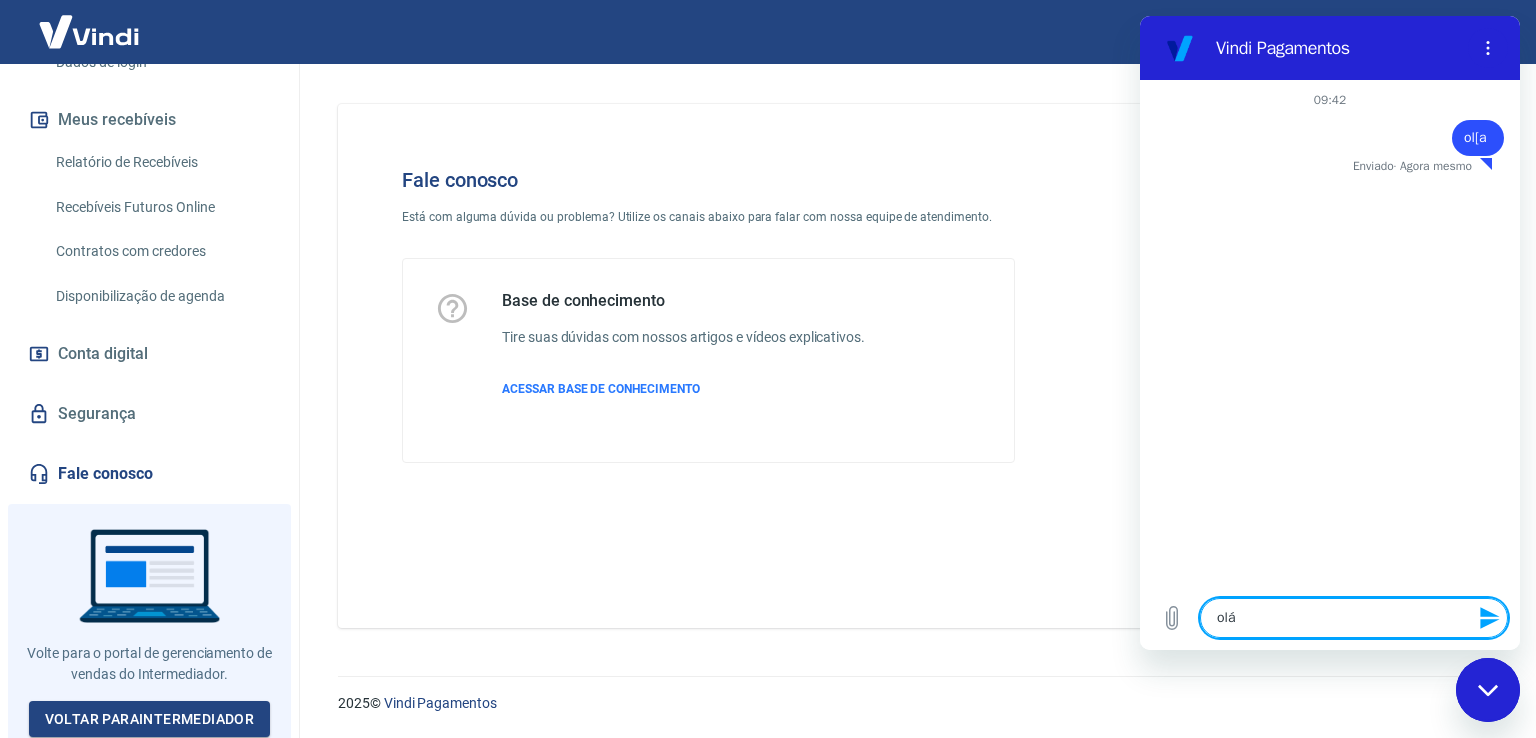 type on "olá*" 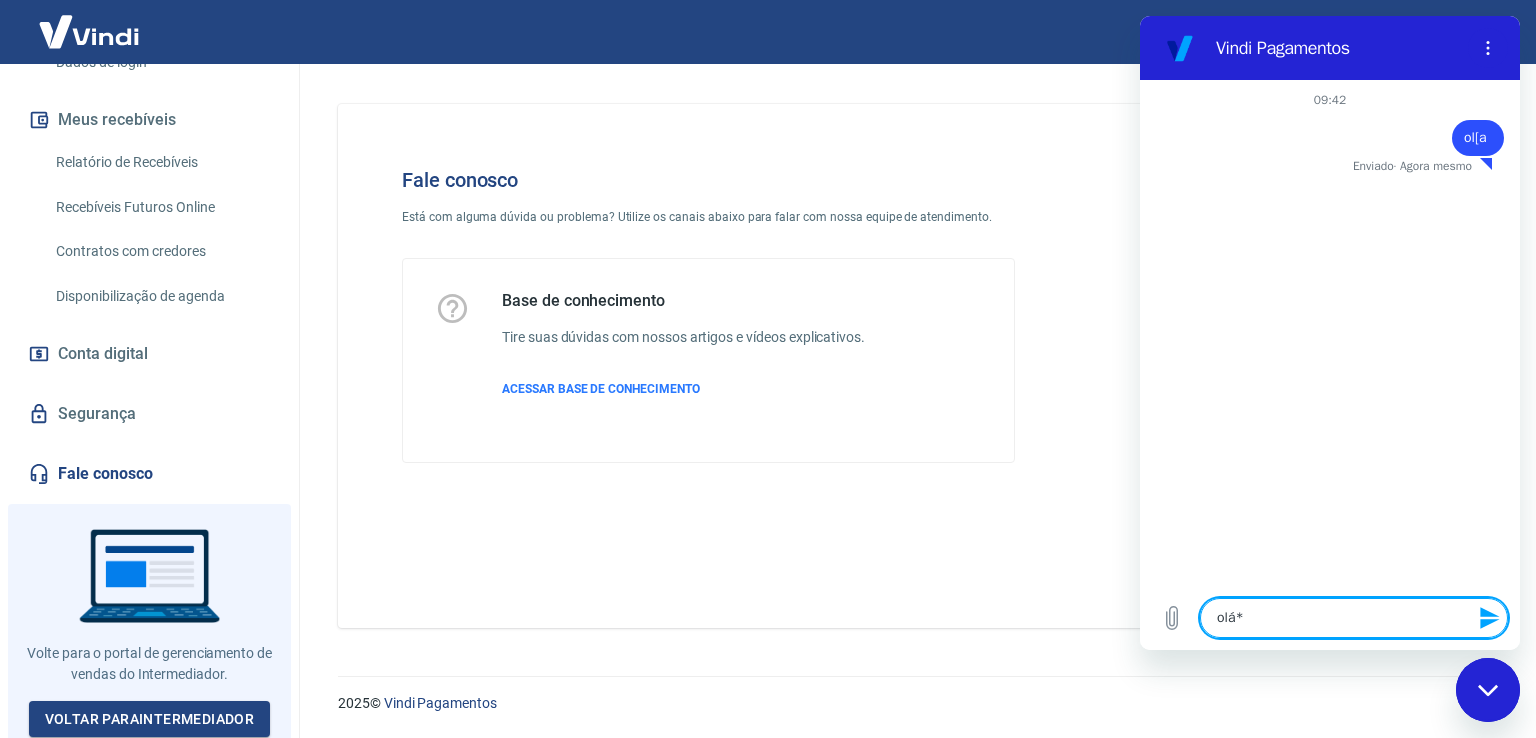 type 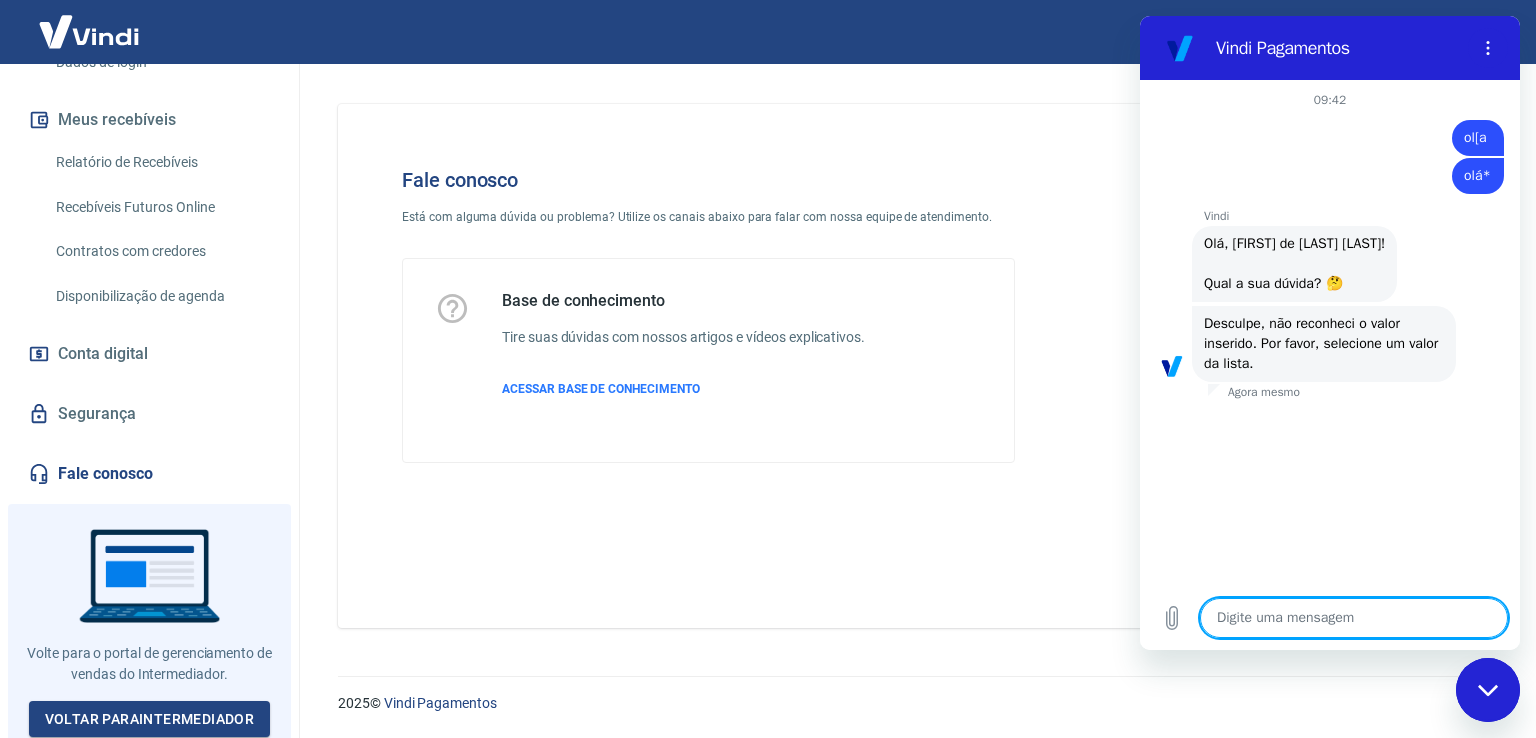 type on "x" 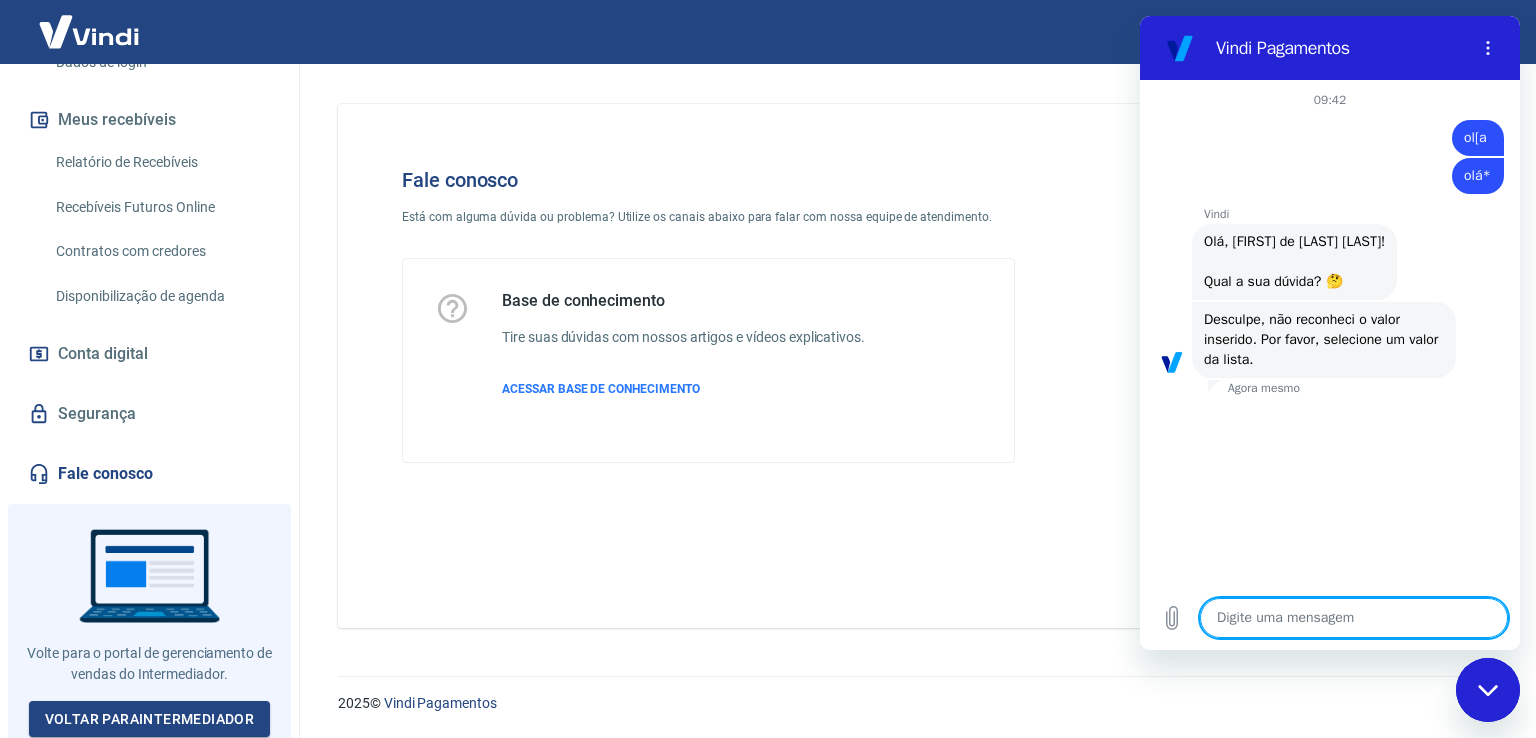 click at bounding box center [1354, 618] 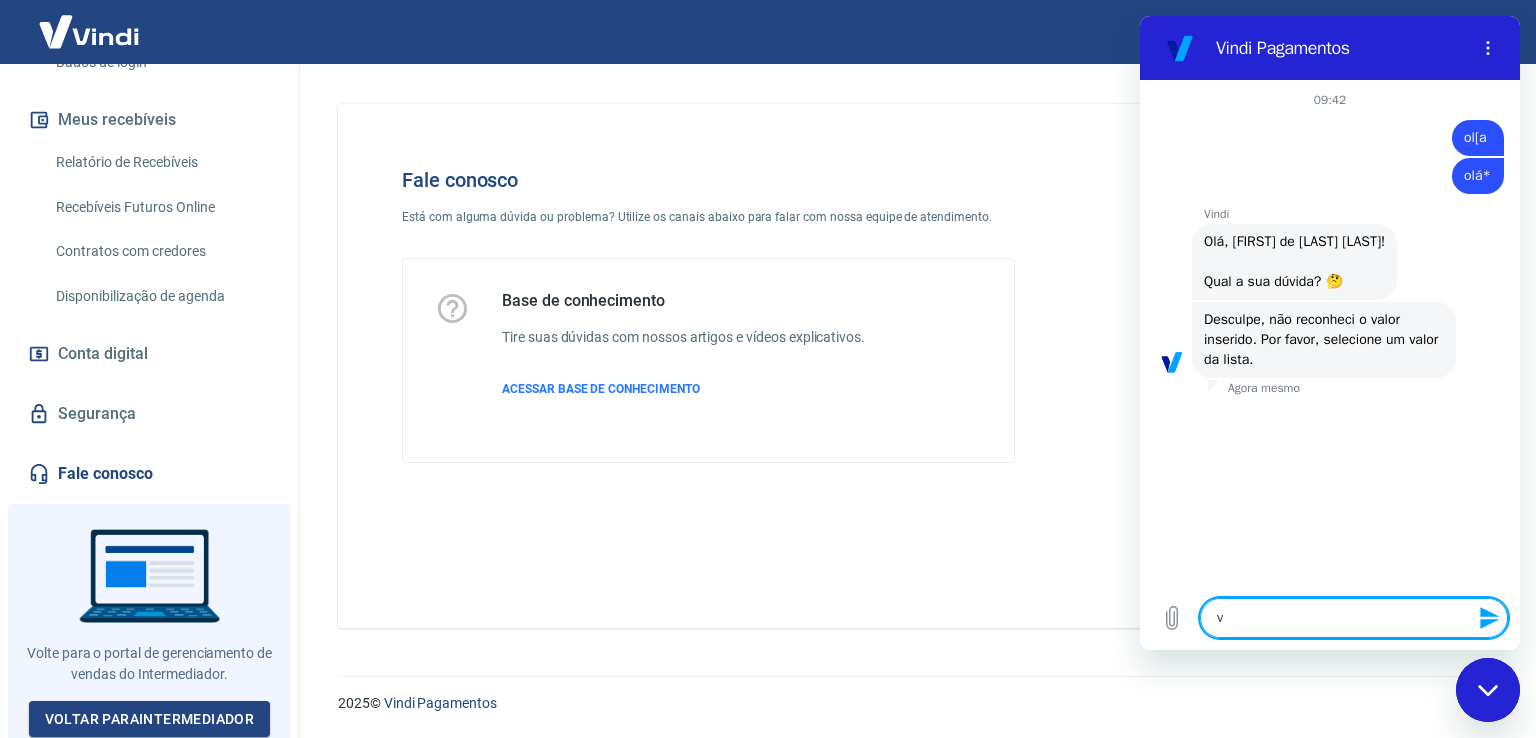 type 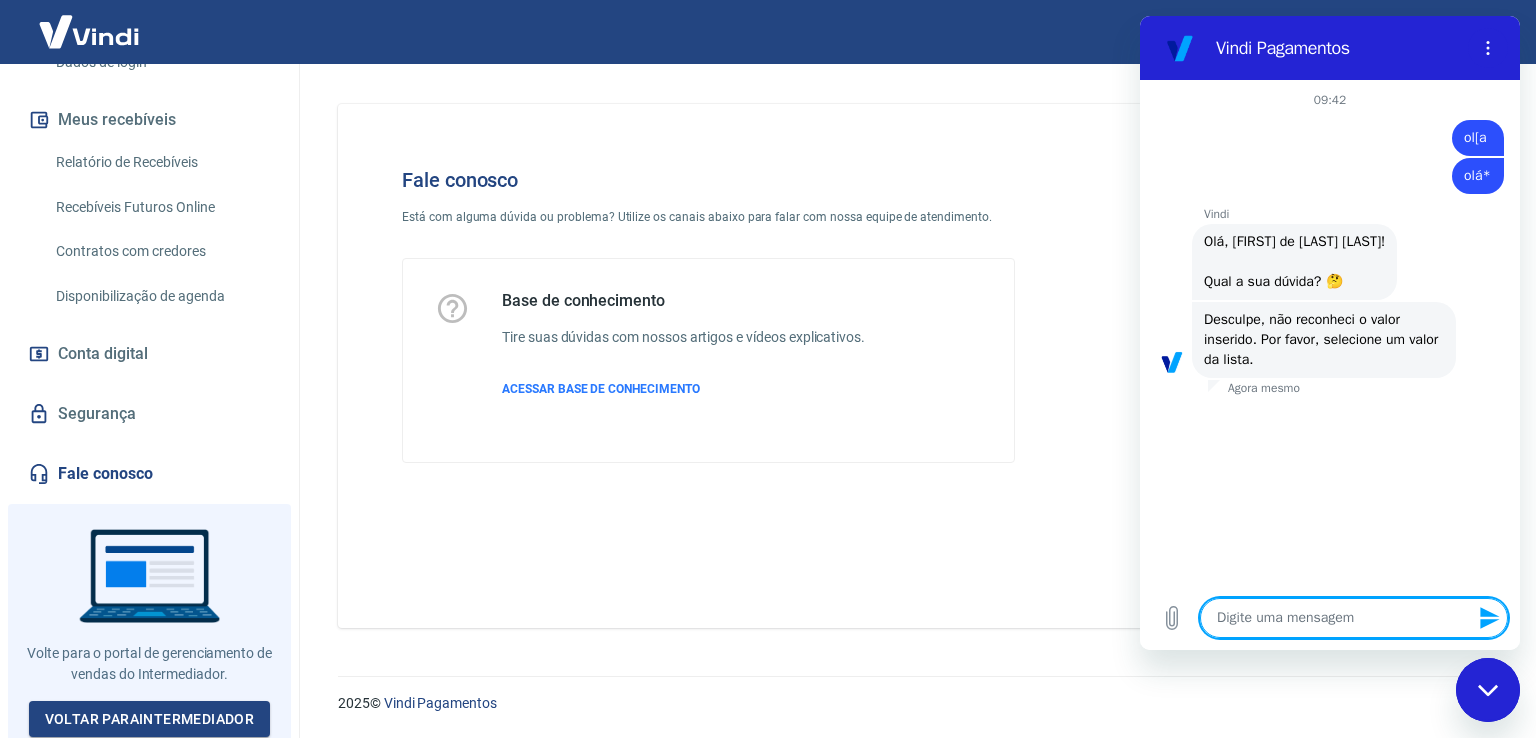 type on "f" 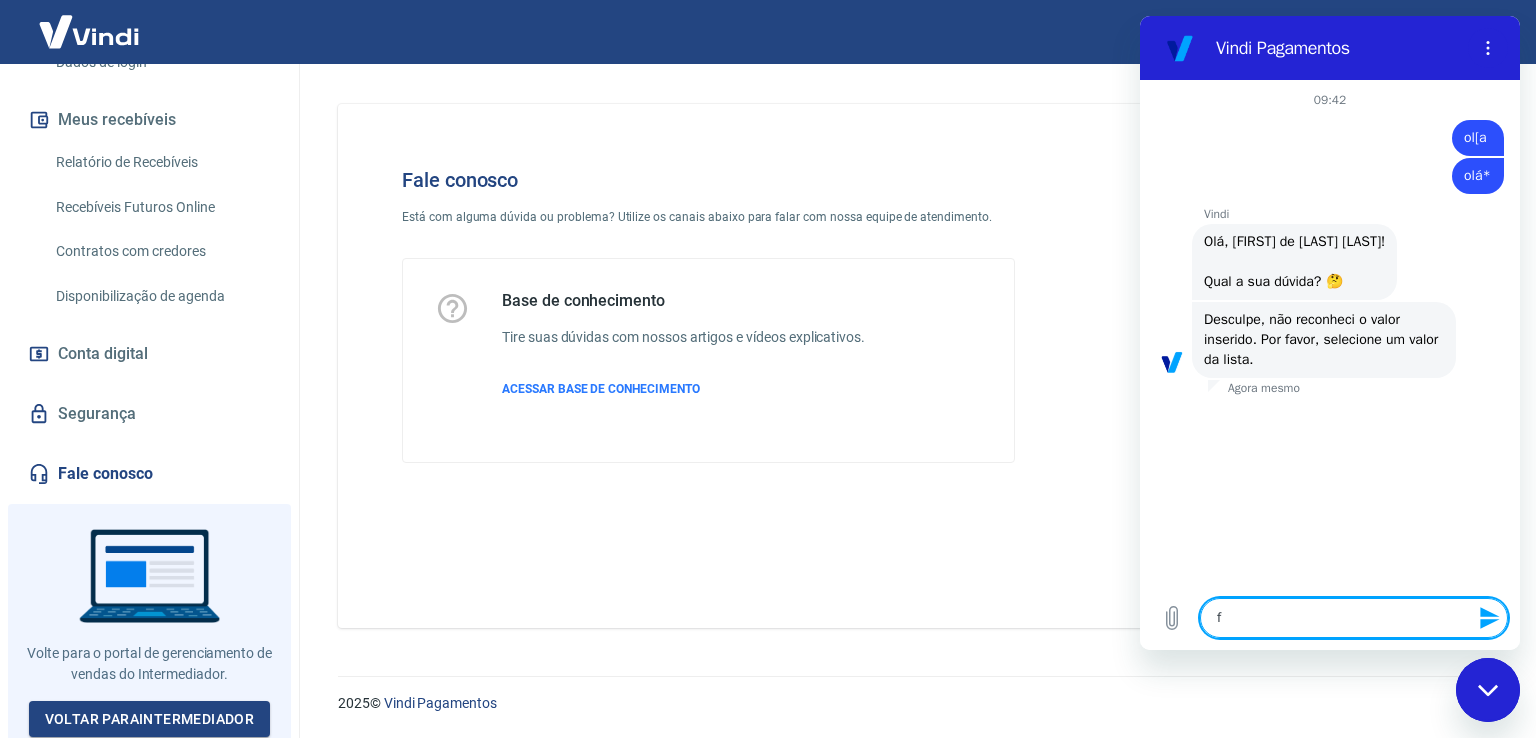 type on "fi" 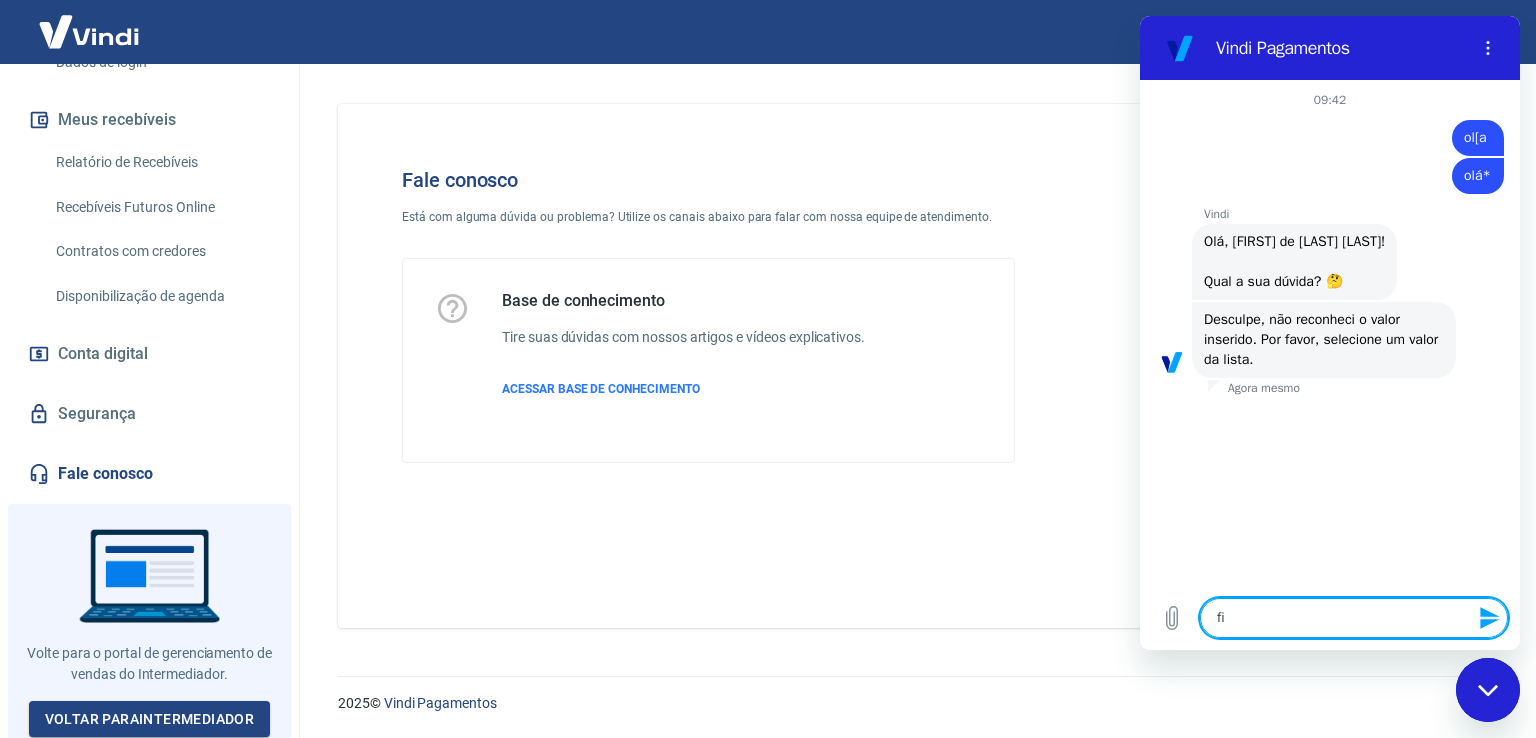 type on "fiz" 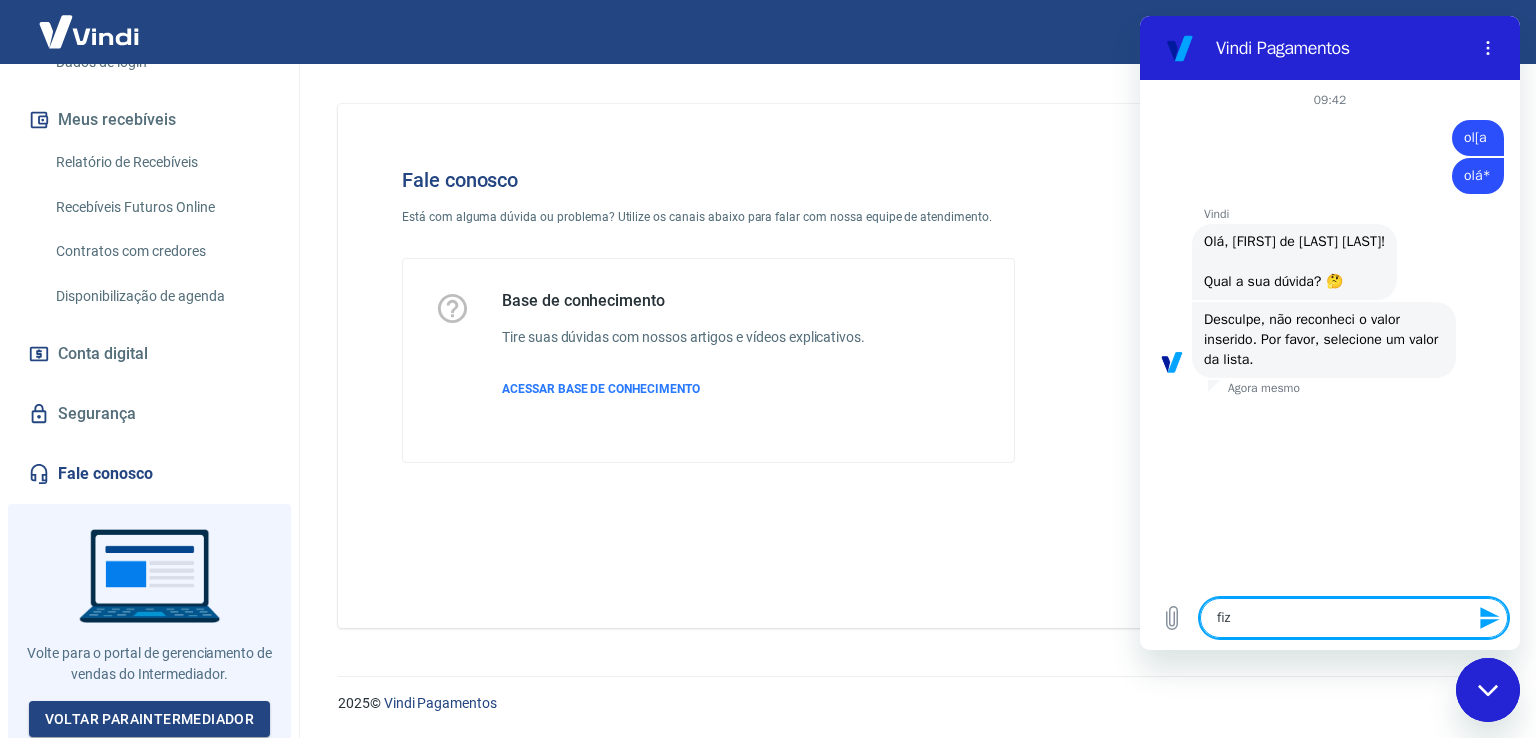 type on "fiz" 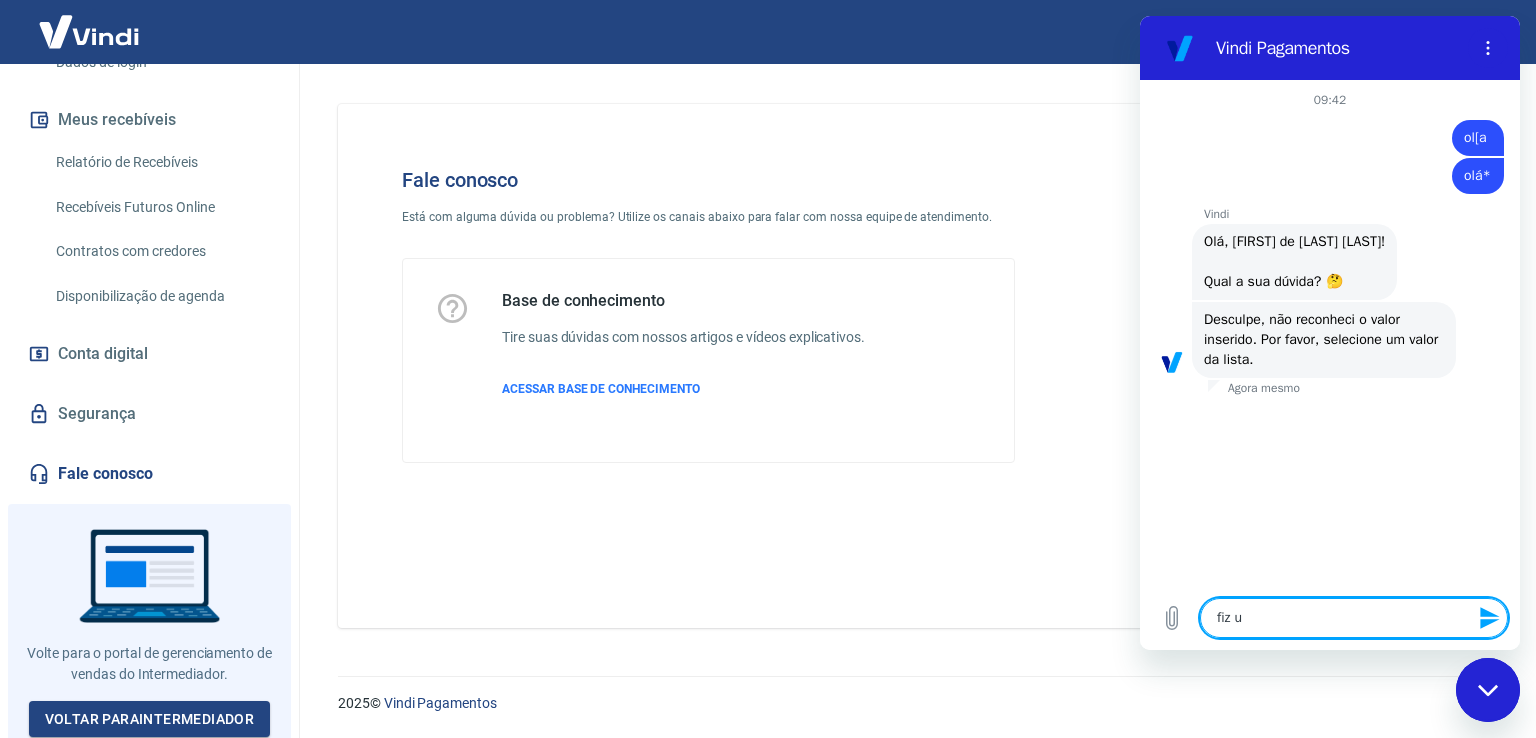 type on "fiz um" 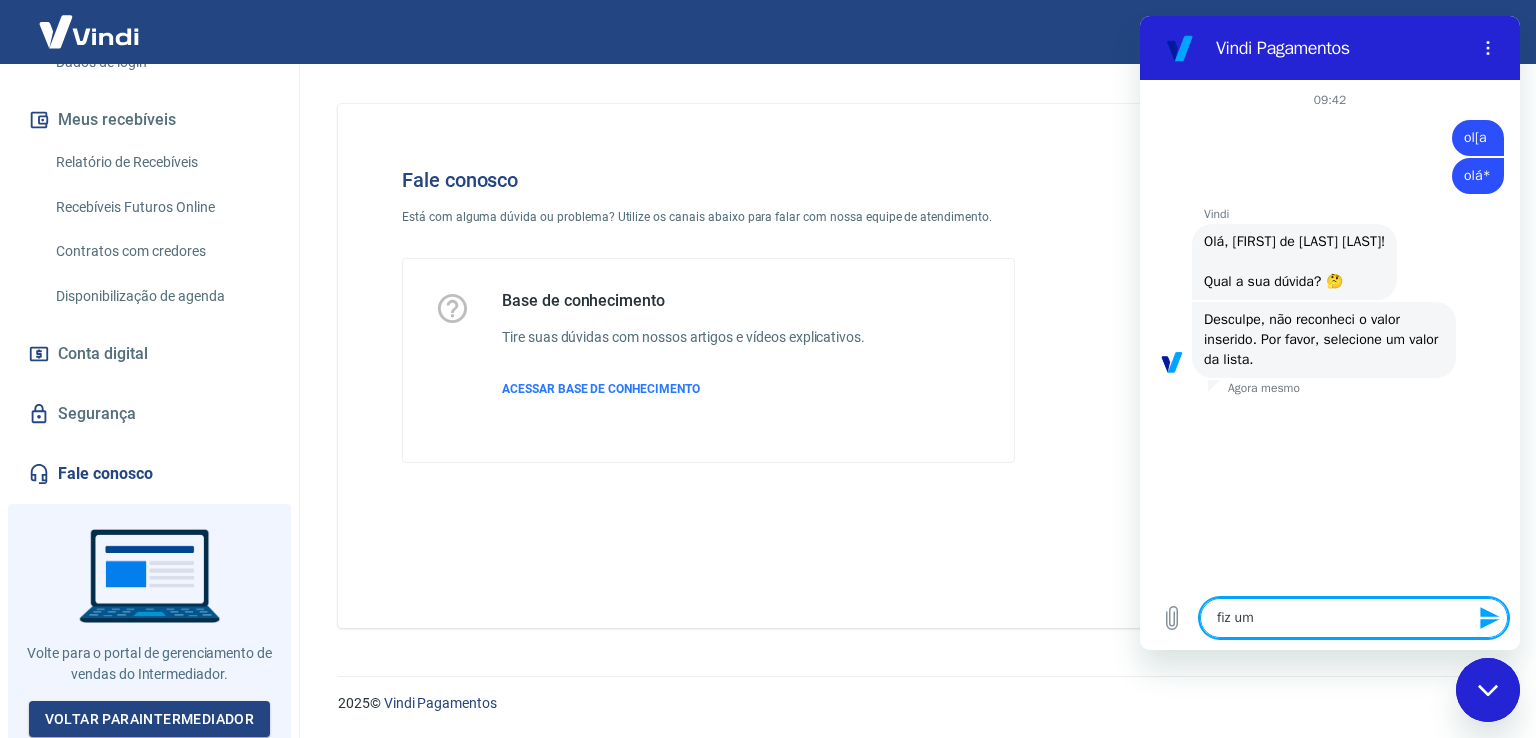 type on "fiz uma" 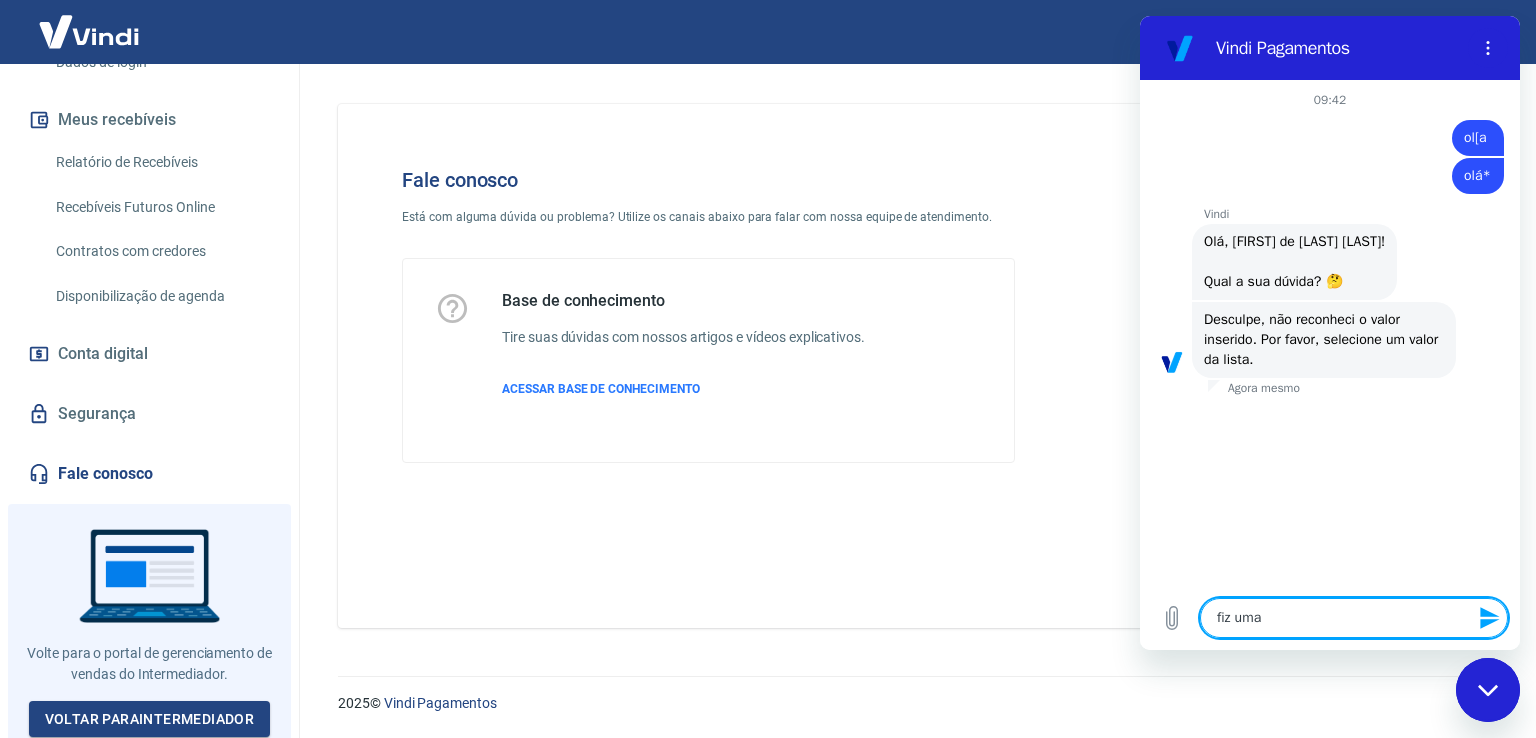type on "fiz uma" 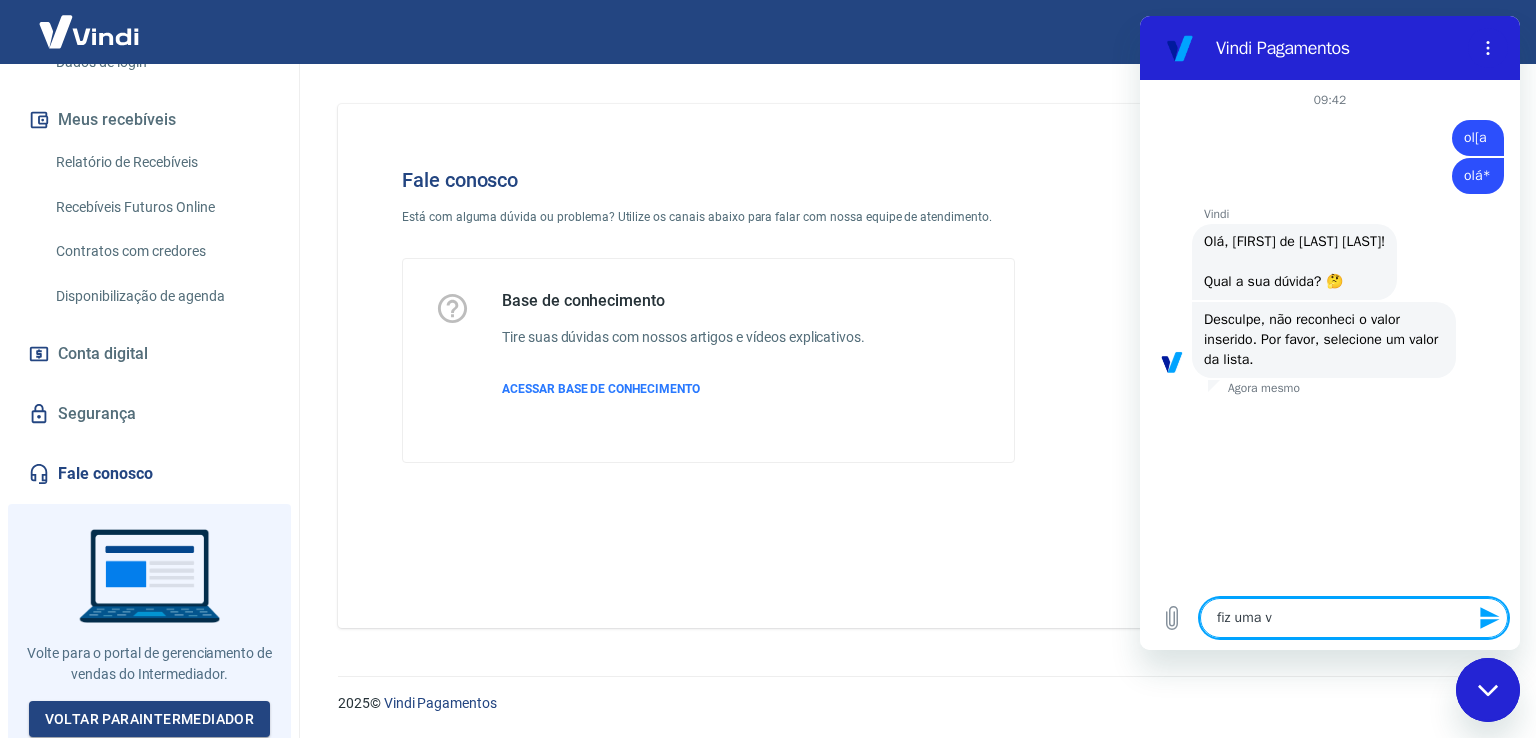 type on "fiz uma ve" 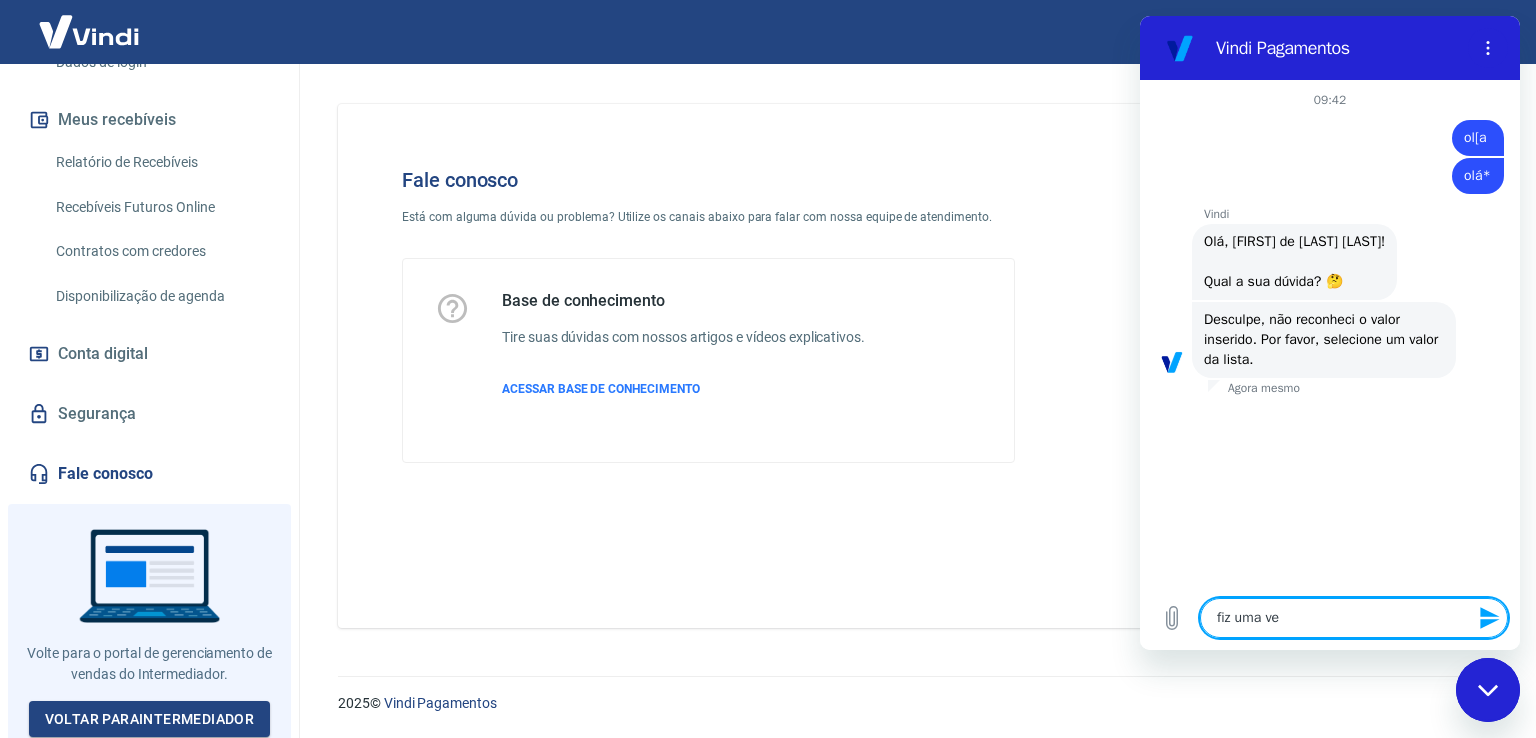 type on "fiz uma ven" 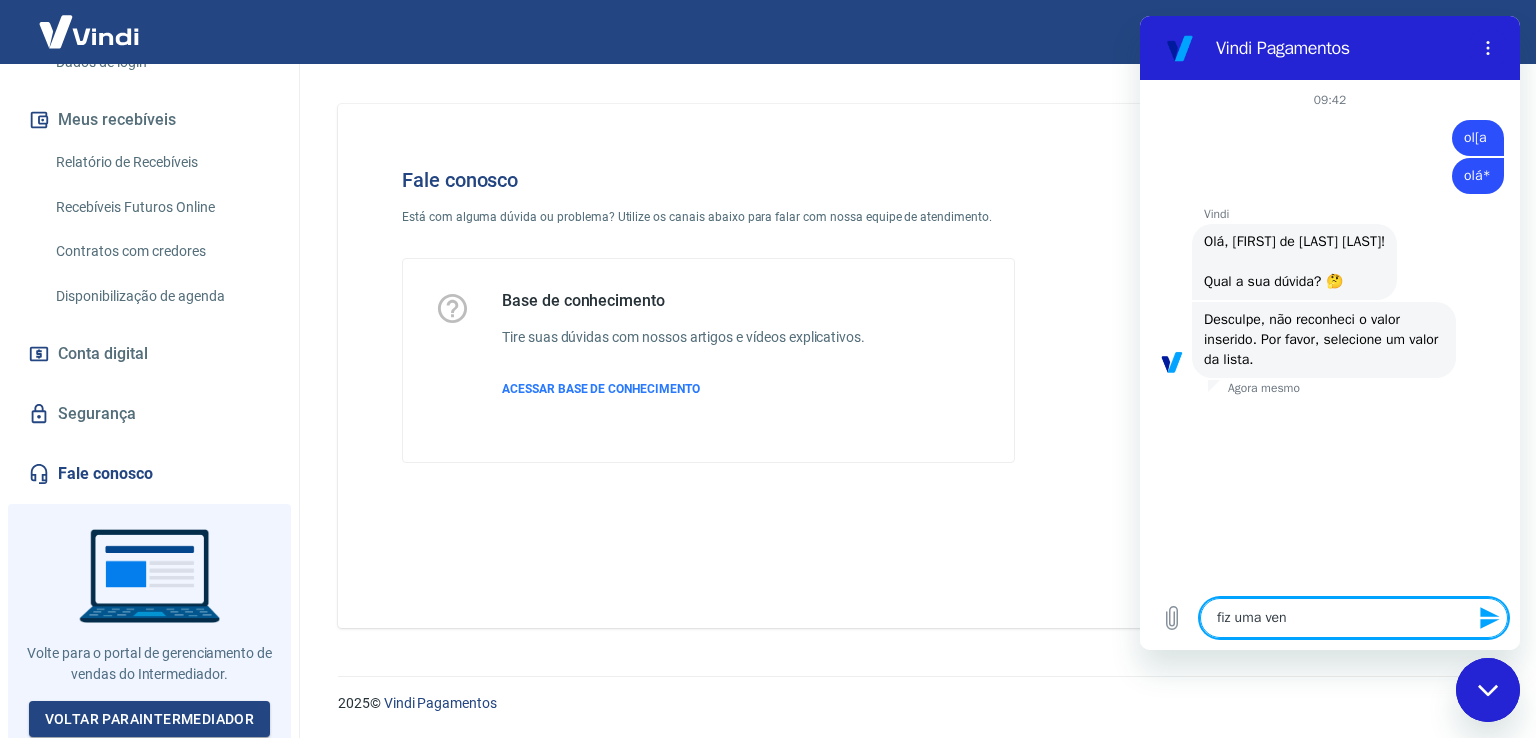type on "fiz uma vend" 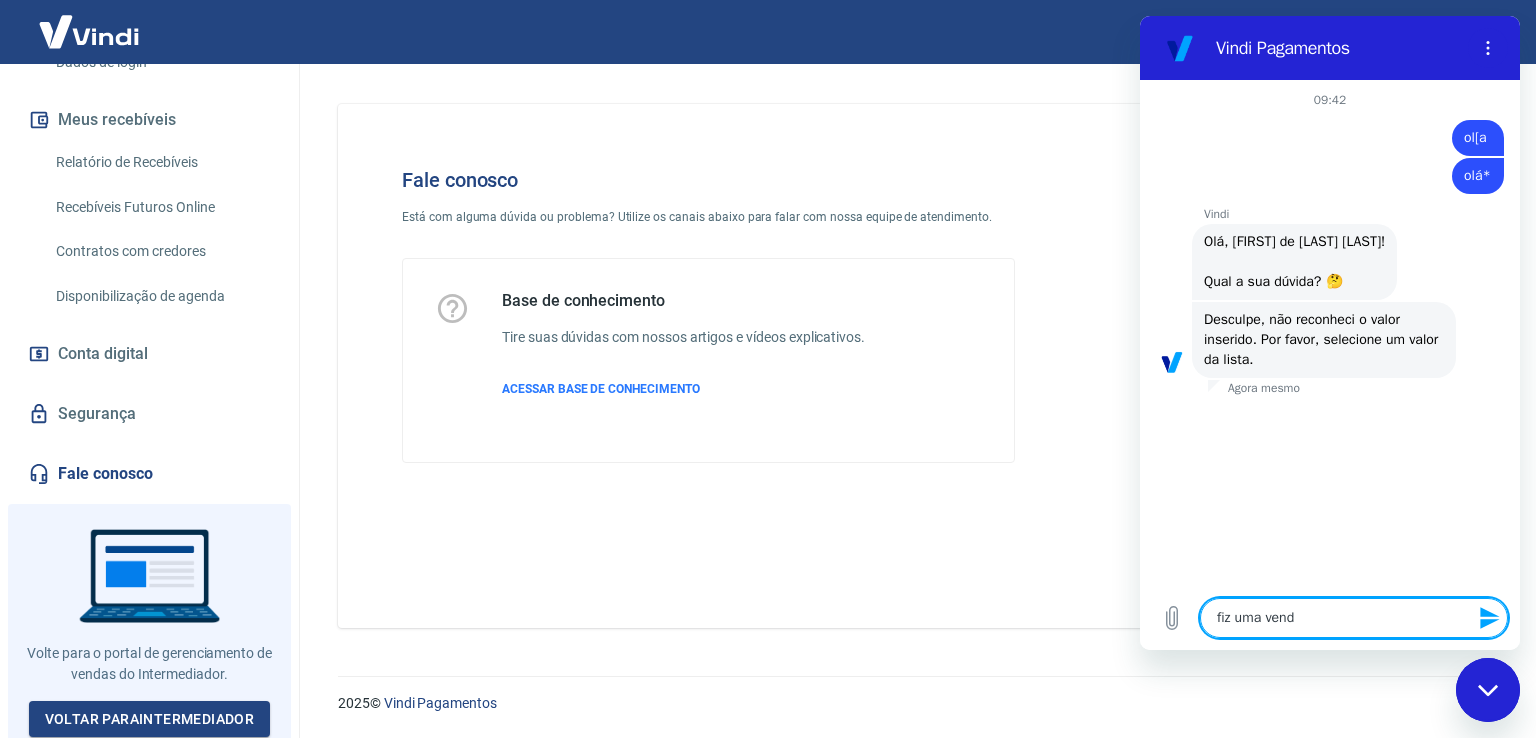 type on "x" 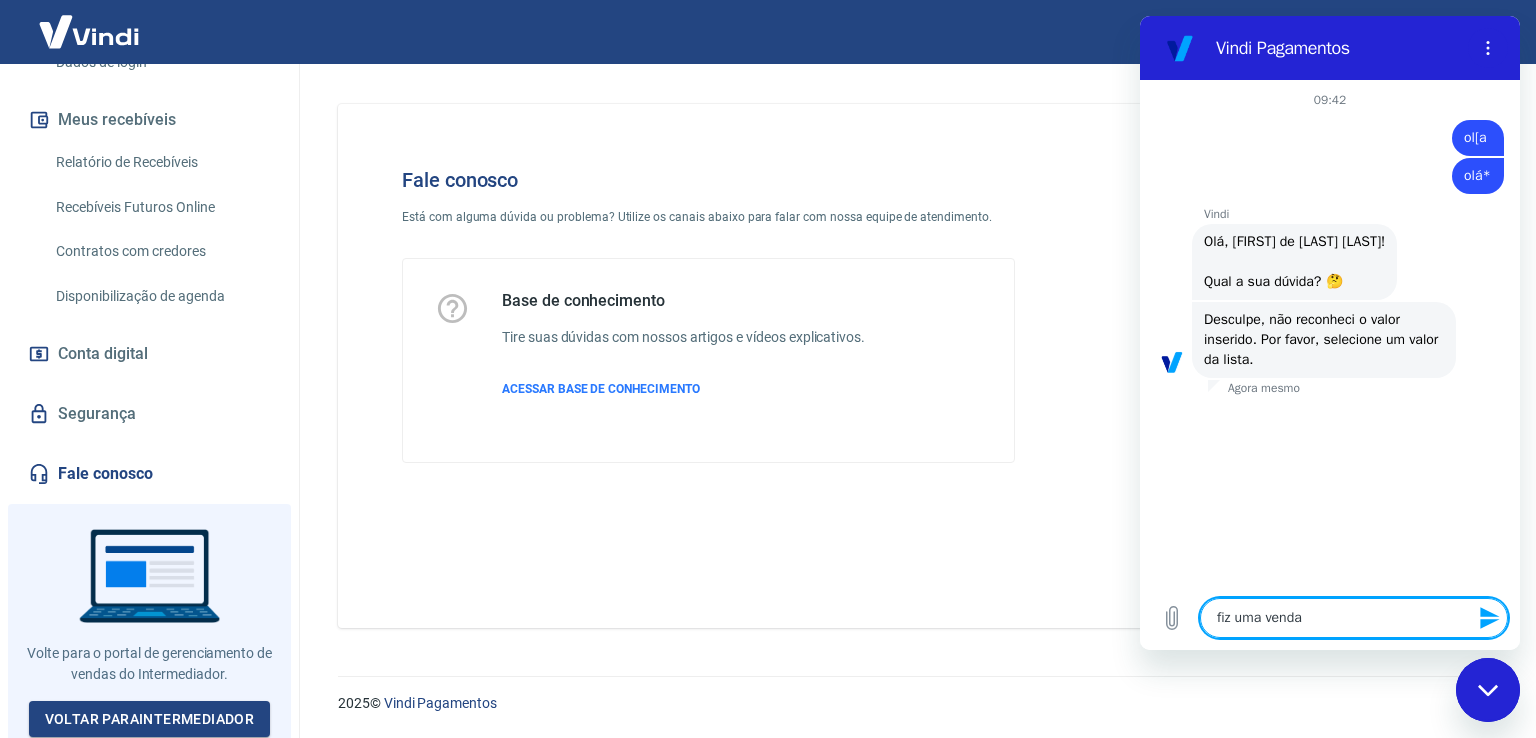 type on "fiz uma venda" 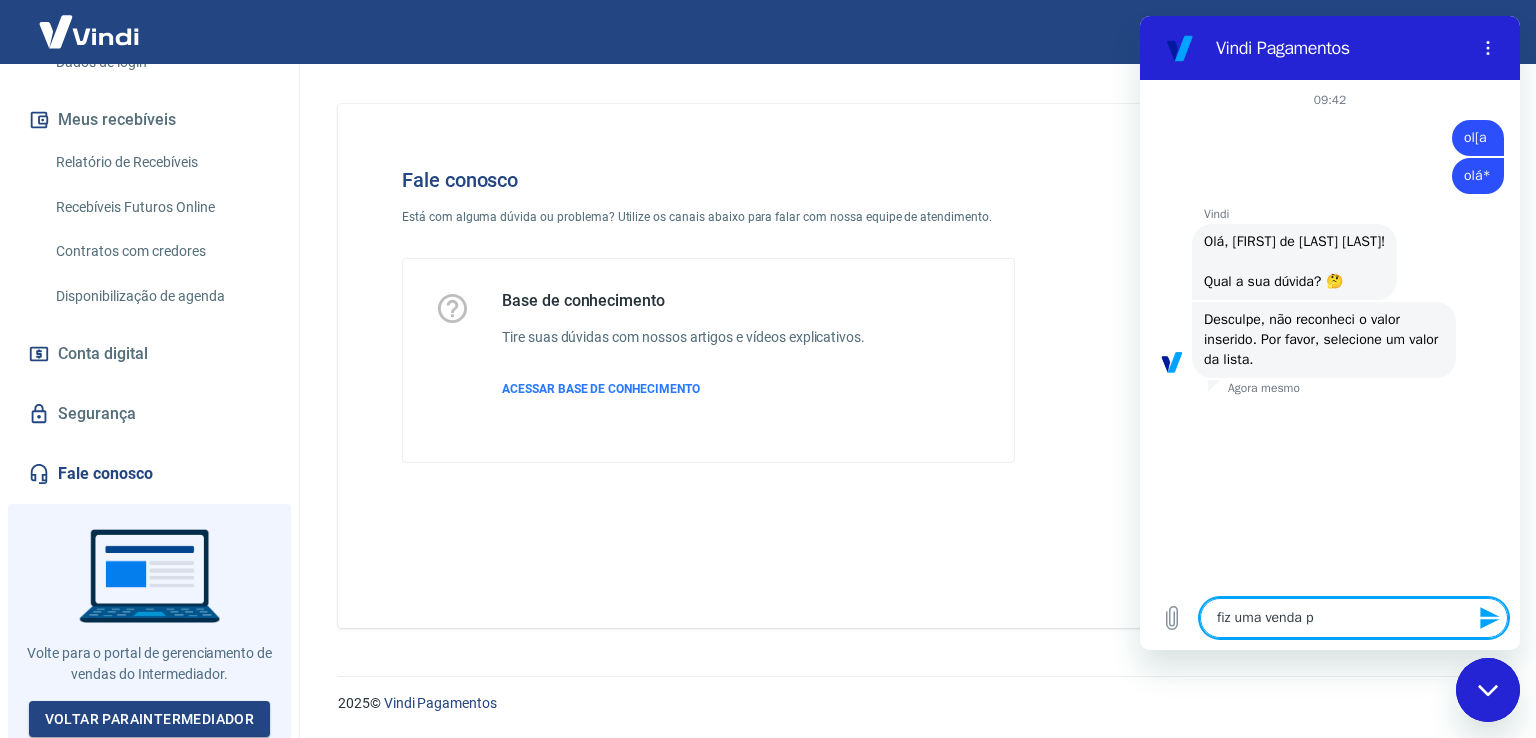 type on "fiz uma venda pe" 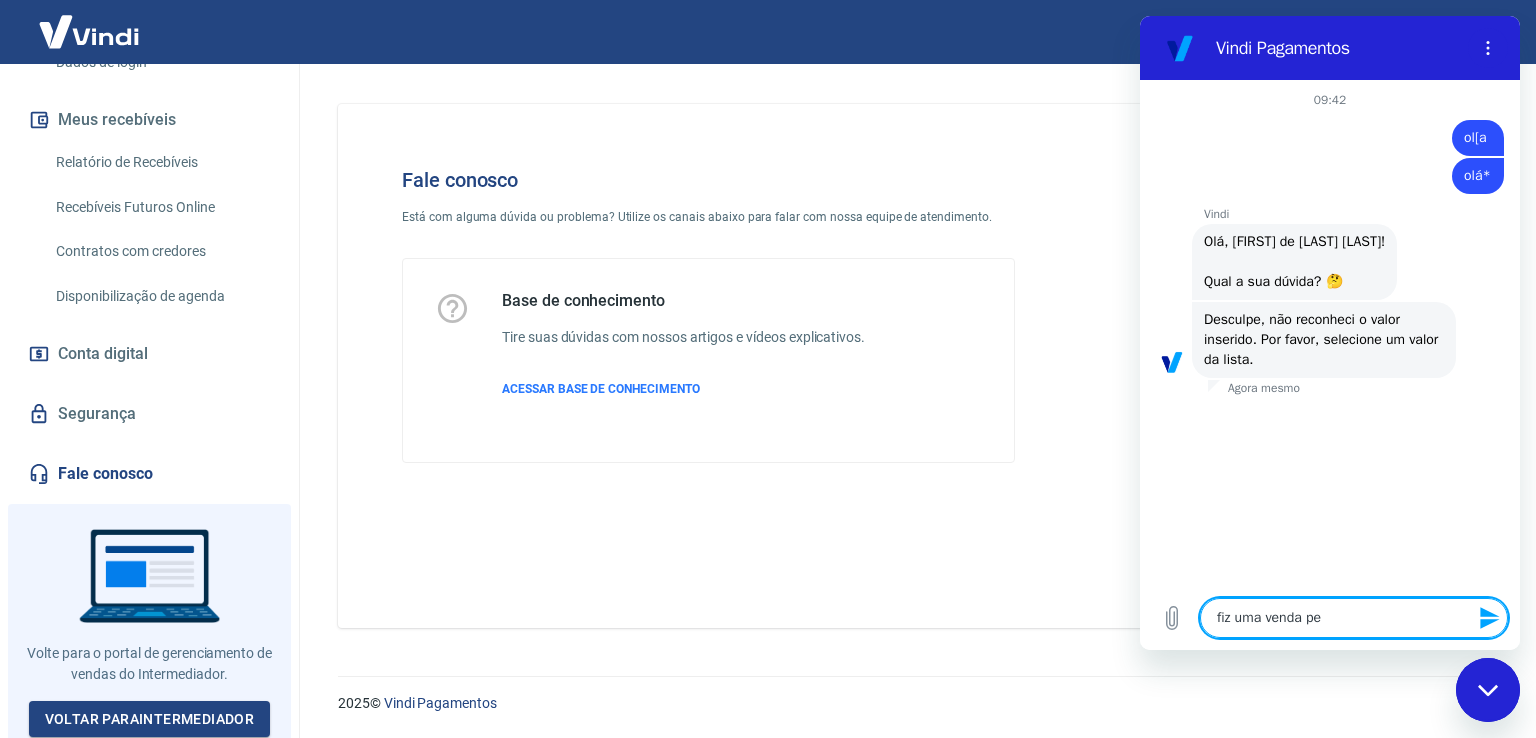 type on "fiz uma venda pel" 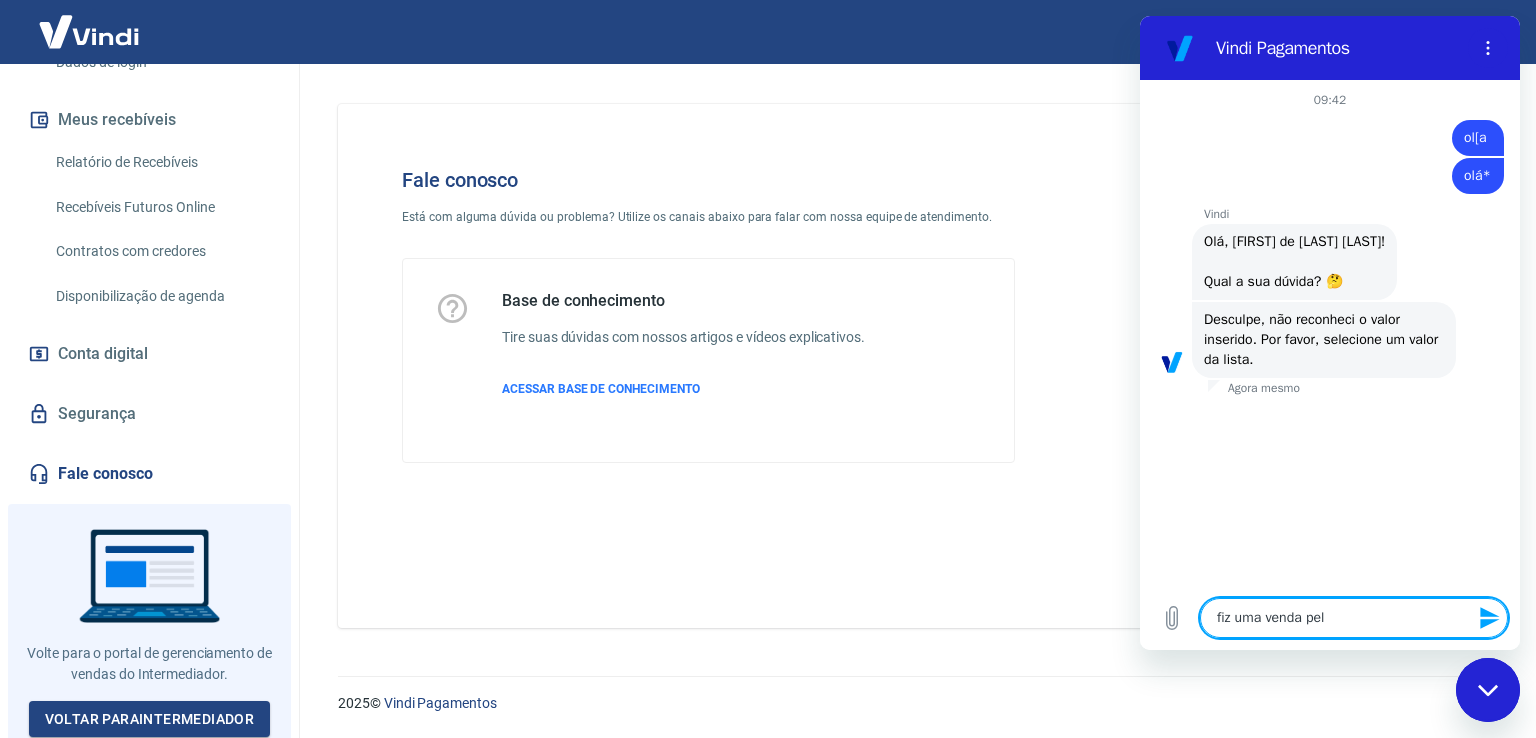 type on "x" 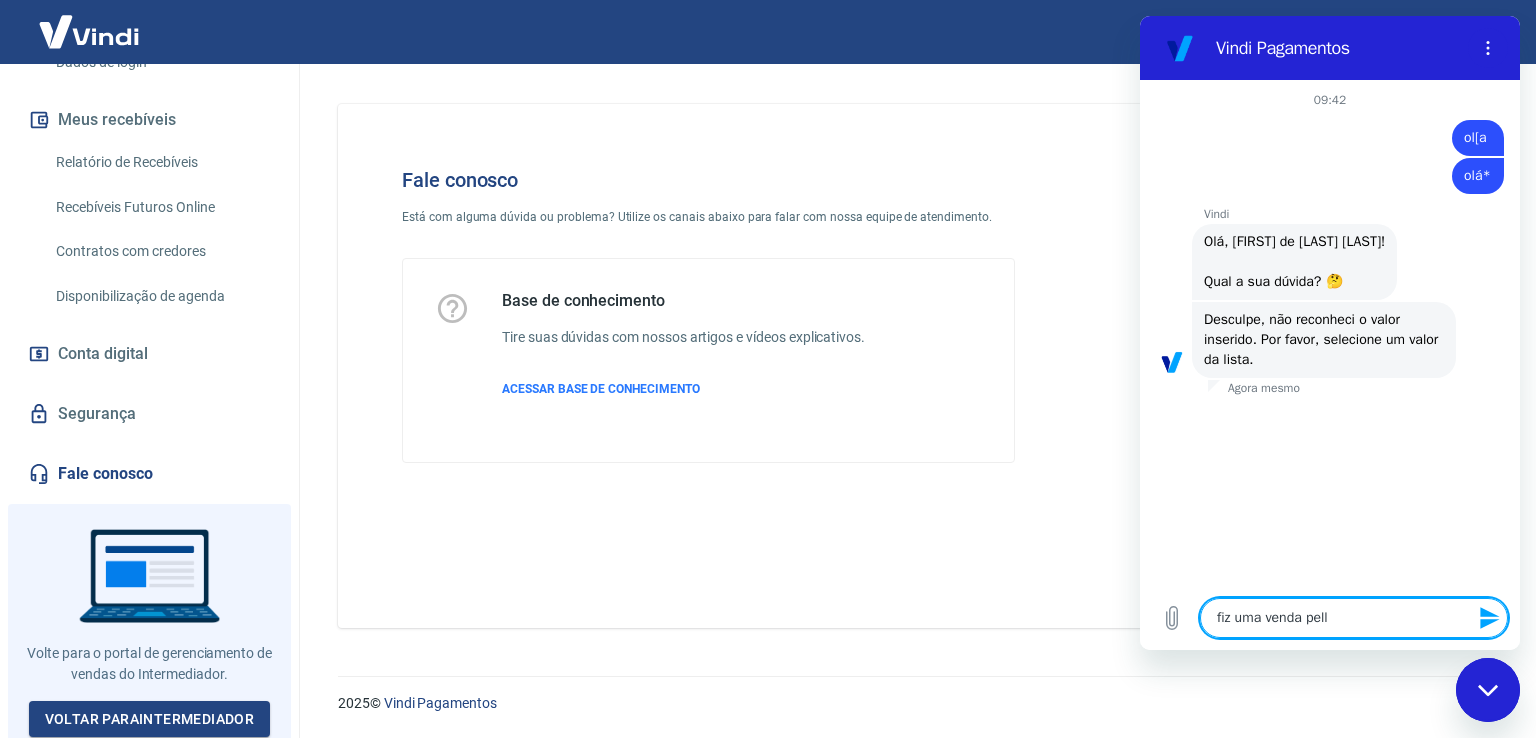 type on "fiz uma venda pello" 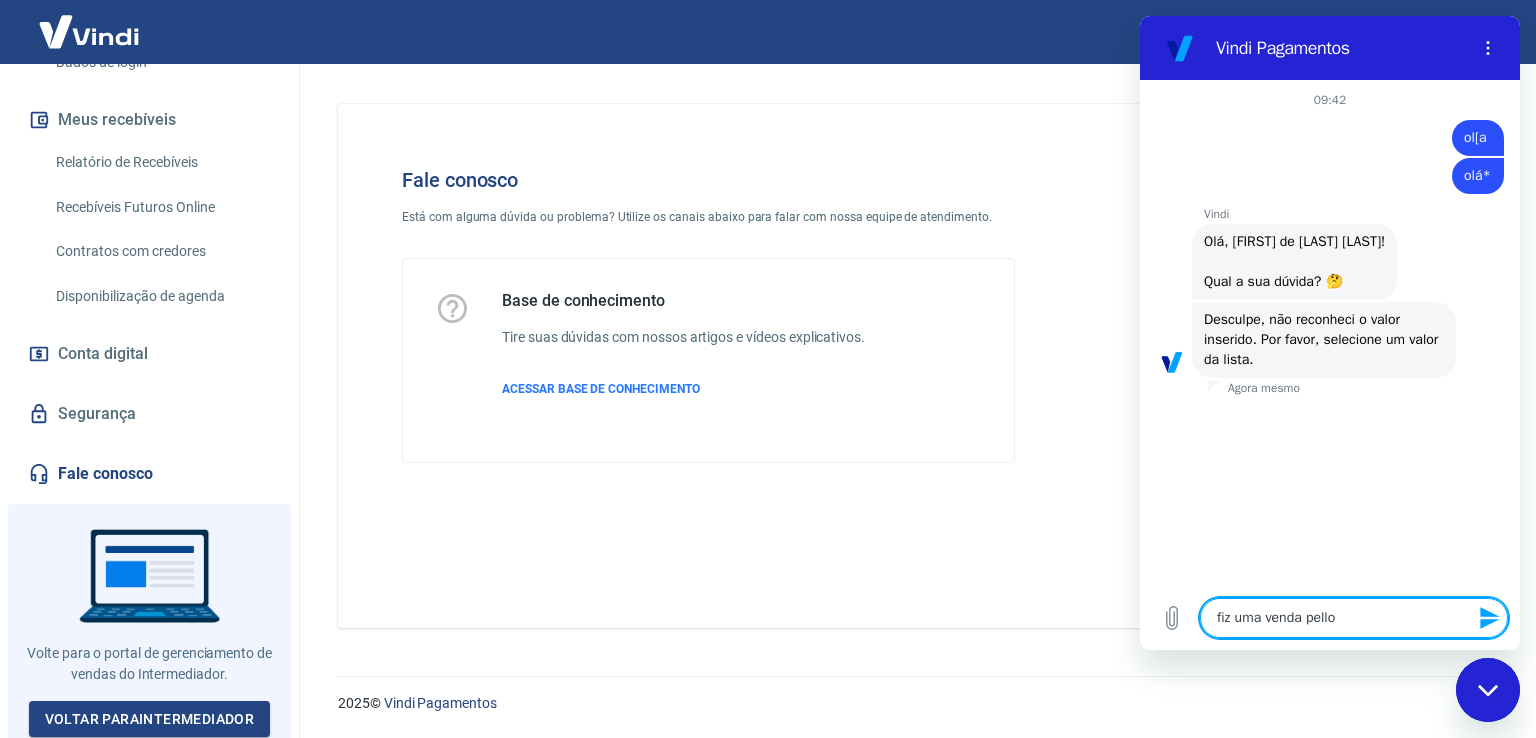type on "fiz uma venda pello" 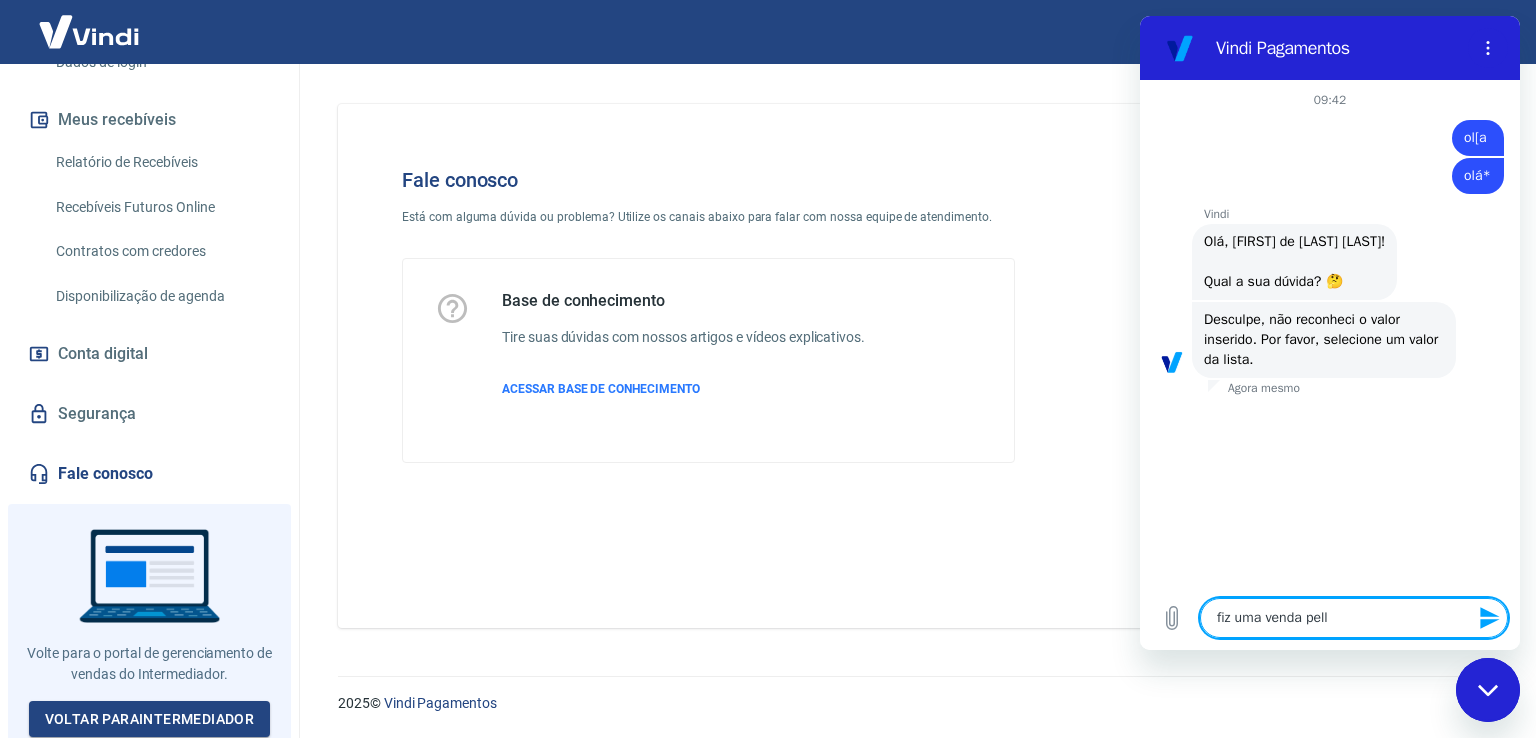 type on "fiz uma venda pel" 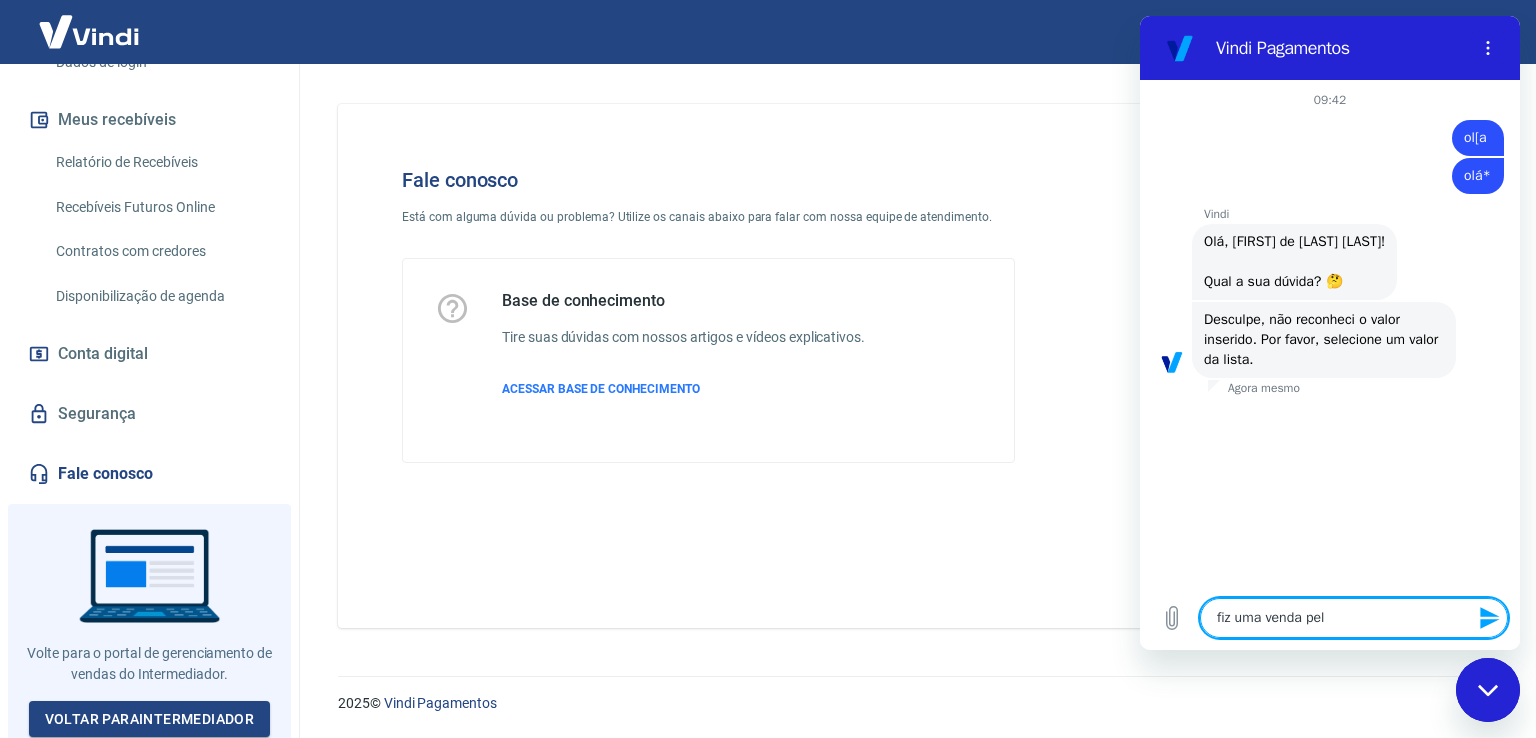 type on "fiz uma venda pelo" 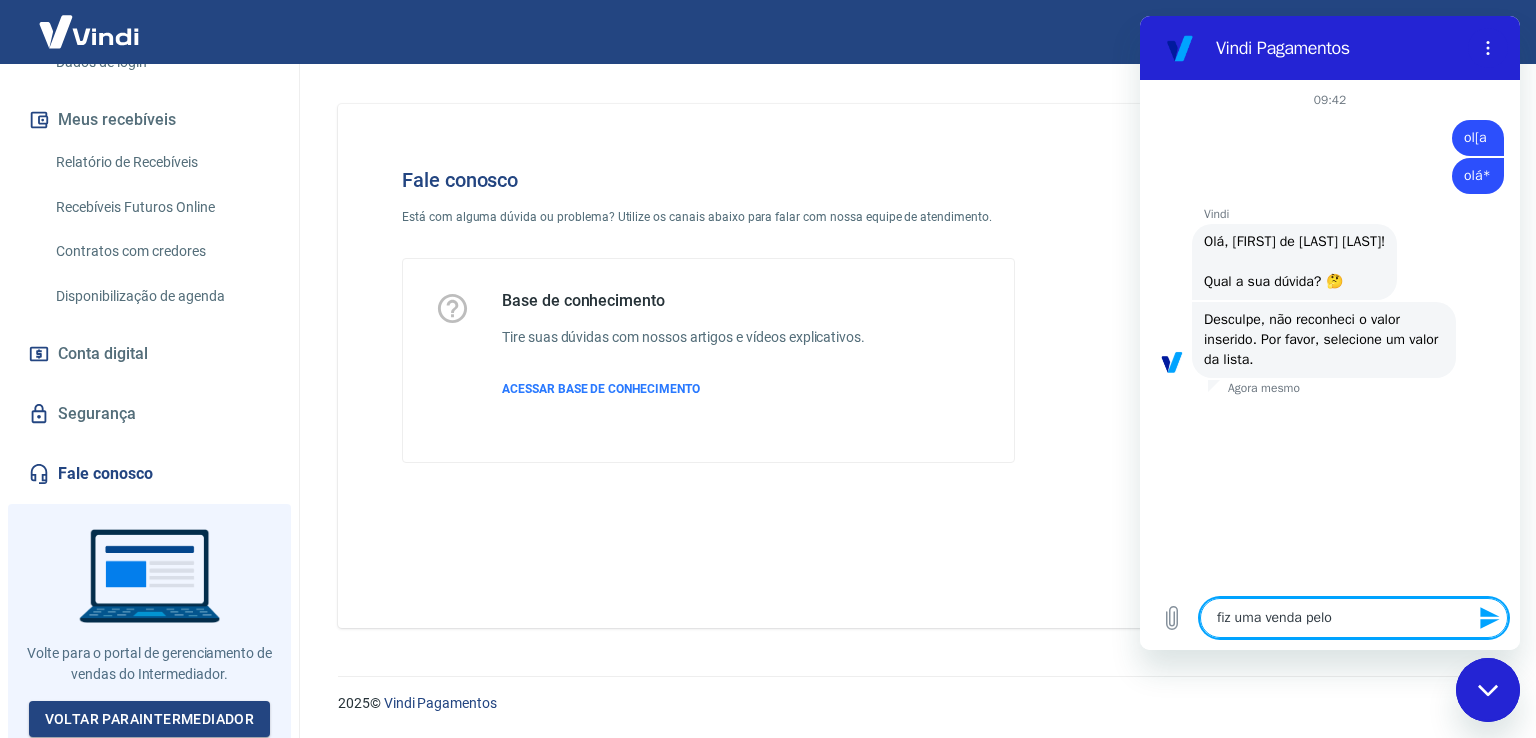 type on "fiz uma venda pelo" 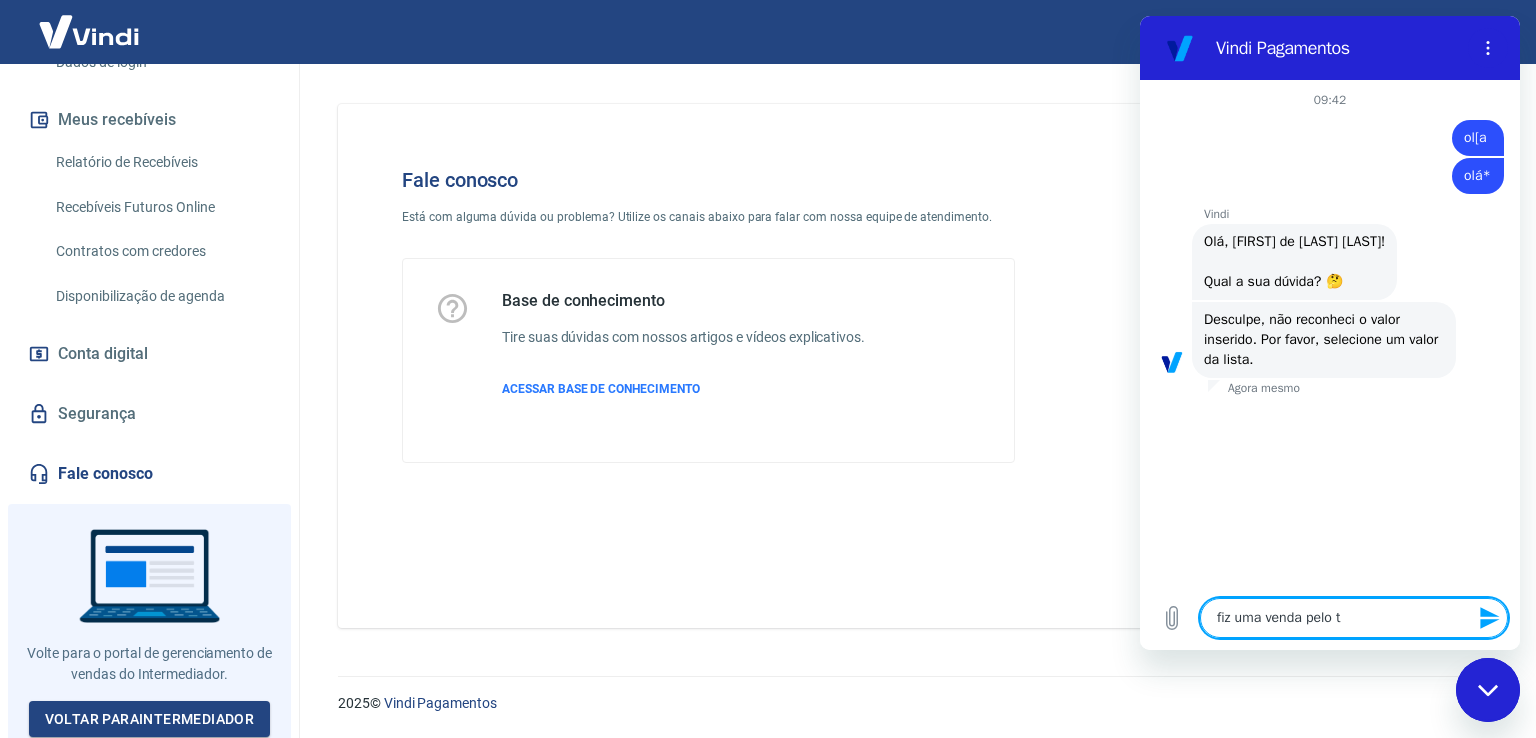 type on "x" 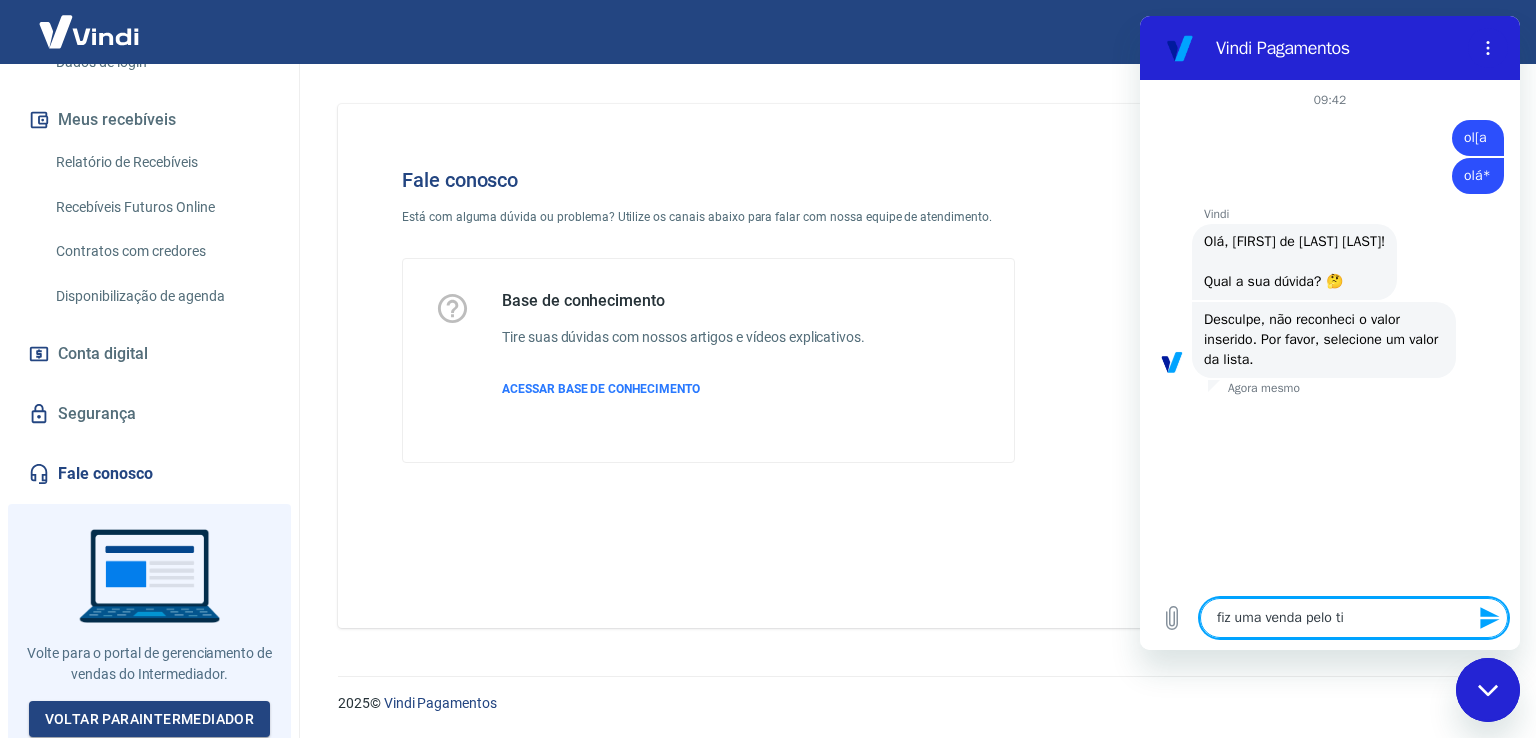 type on "fiz uma venda pelo tik" 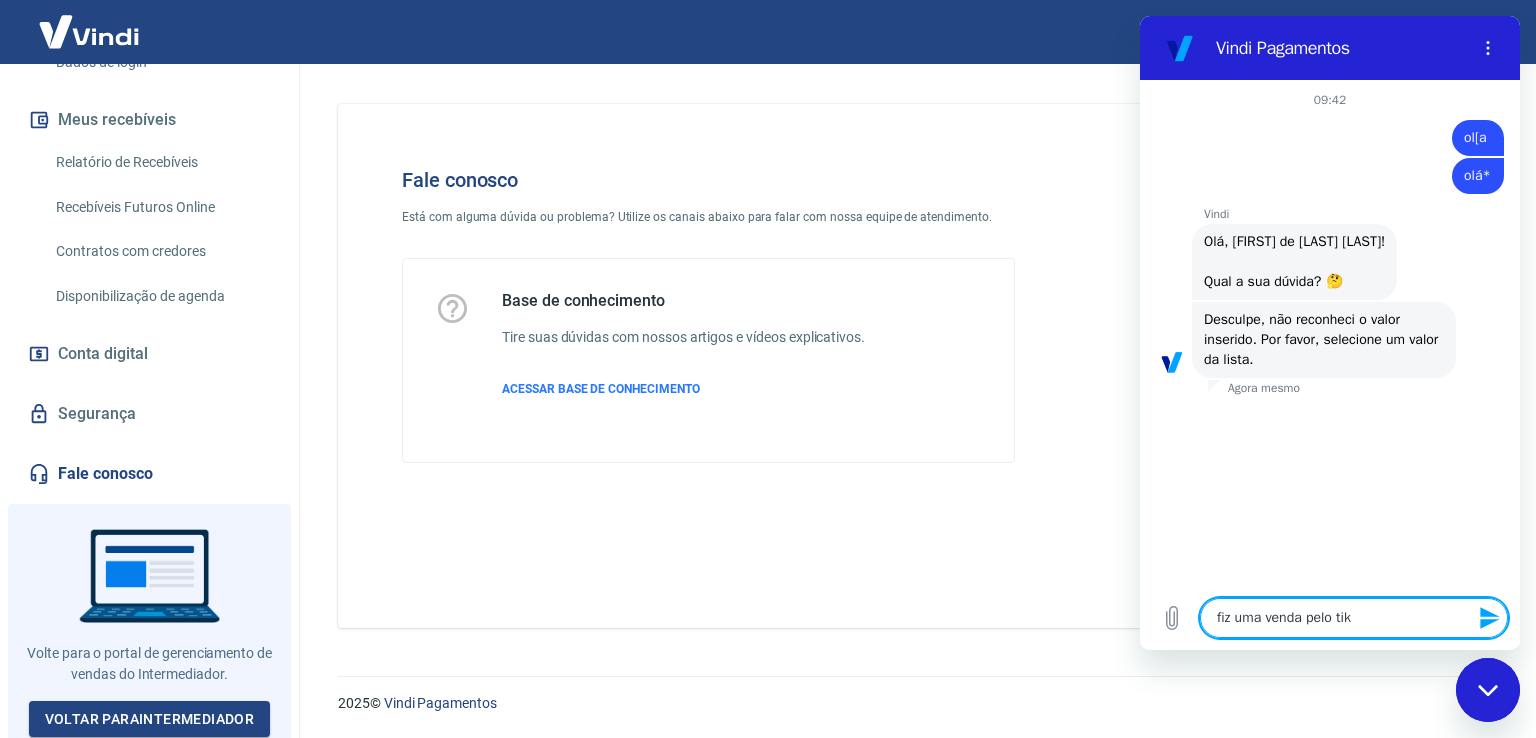 type on "fiz uma venda pelo tikt" 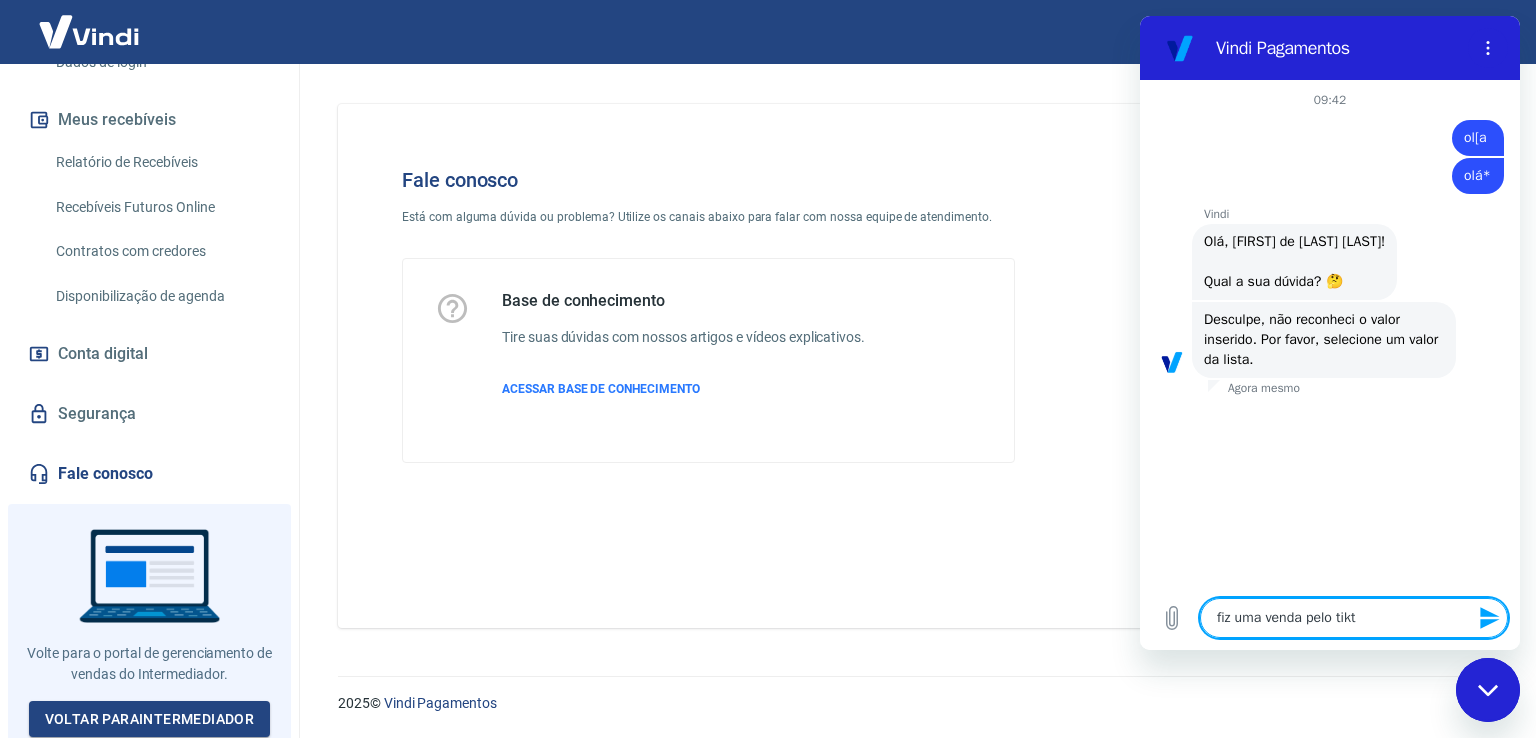 type on "fiz uma venda pelo tikto" 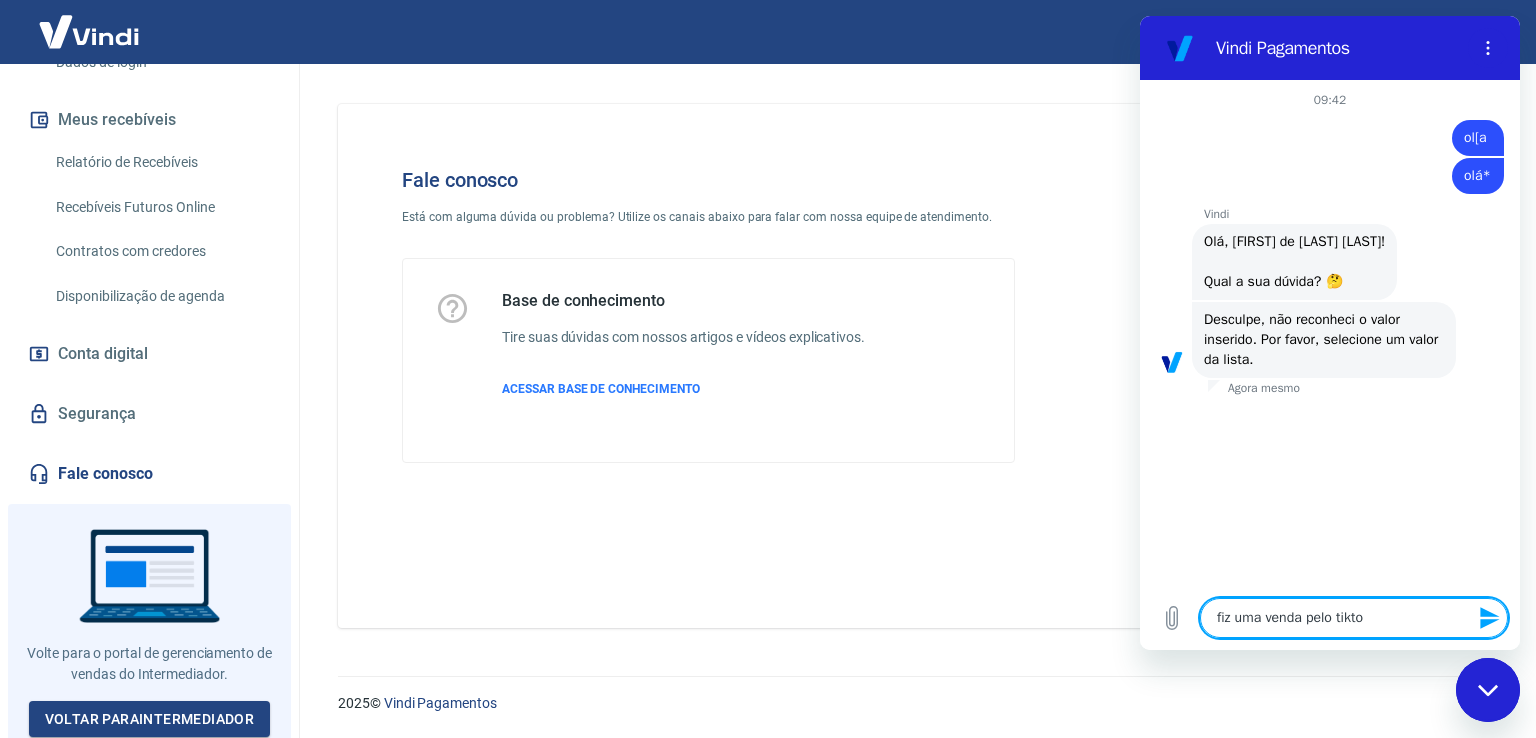 type on "fiz uma venda pelo tiktok" 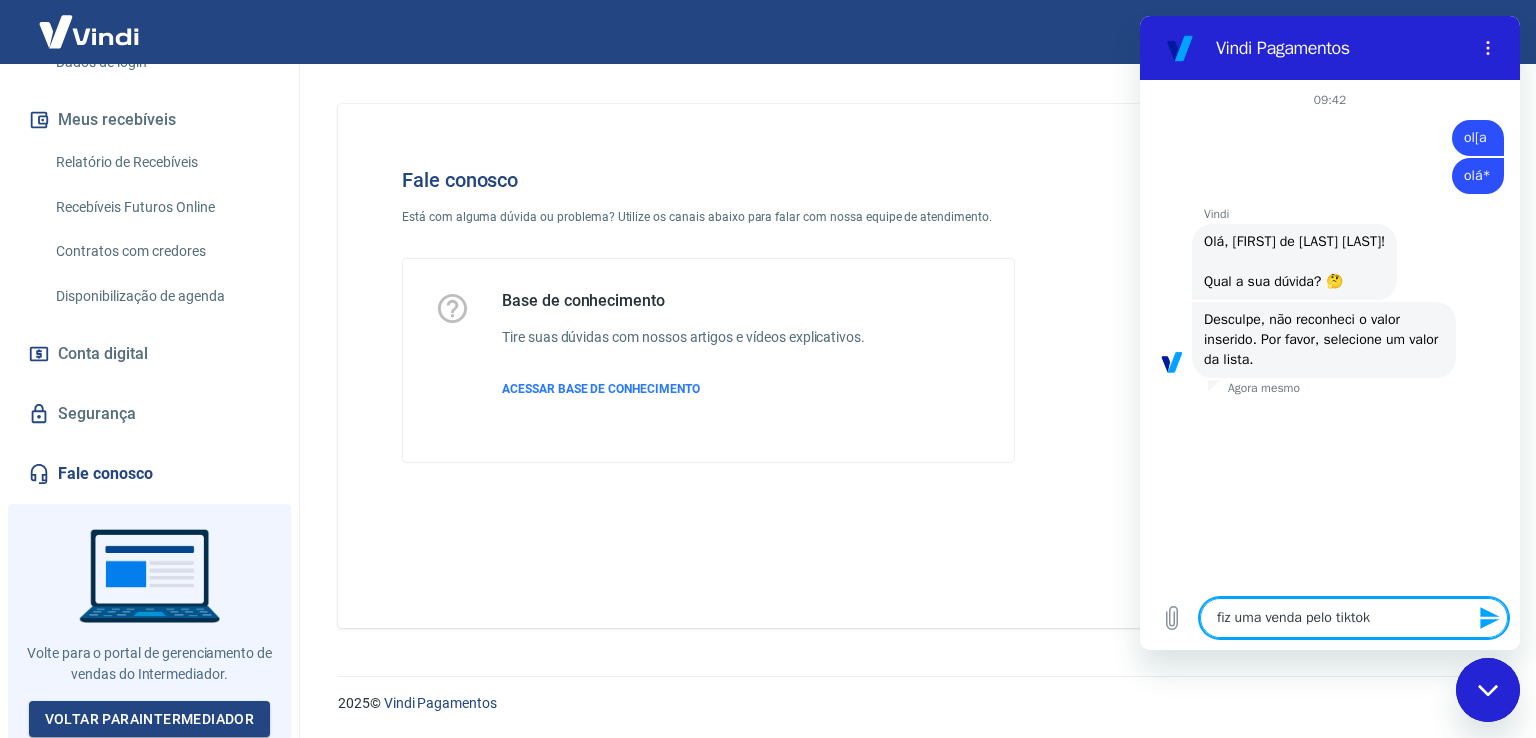 type on "fiz uma venda pelo tiktoks" 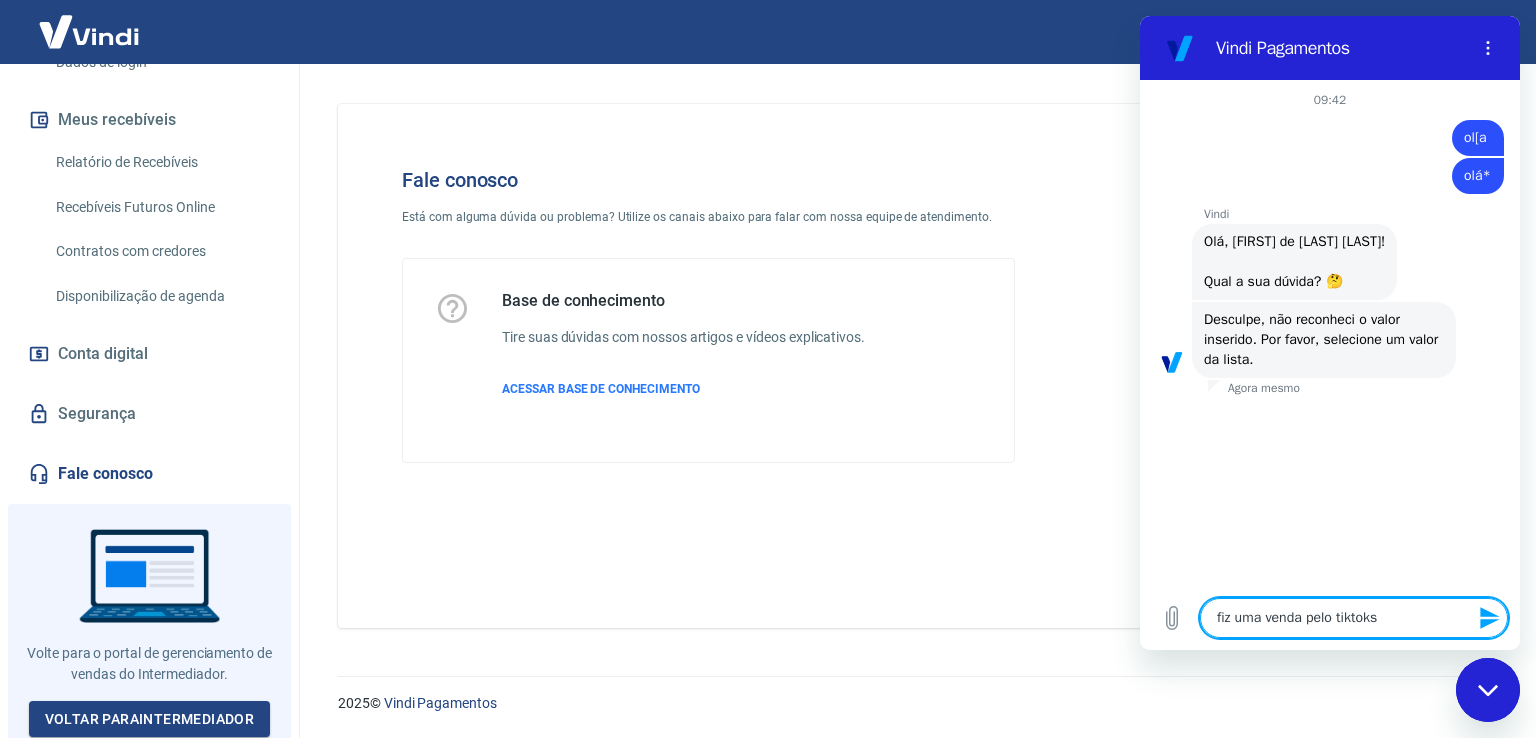 type on "fiz uma venda pelo tiktoksh" 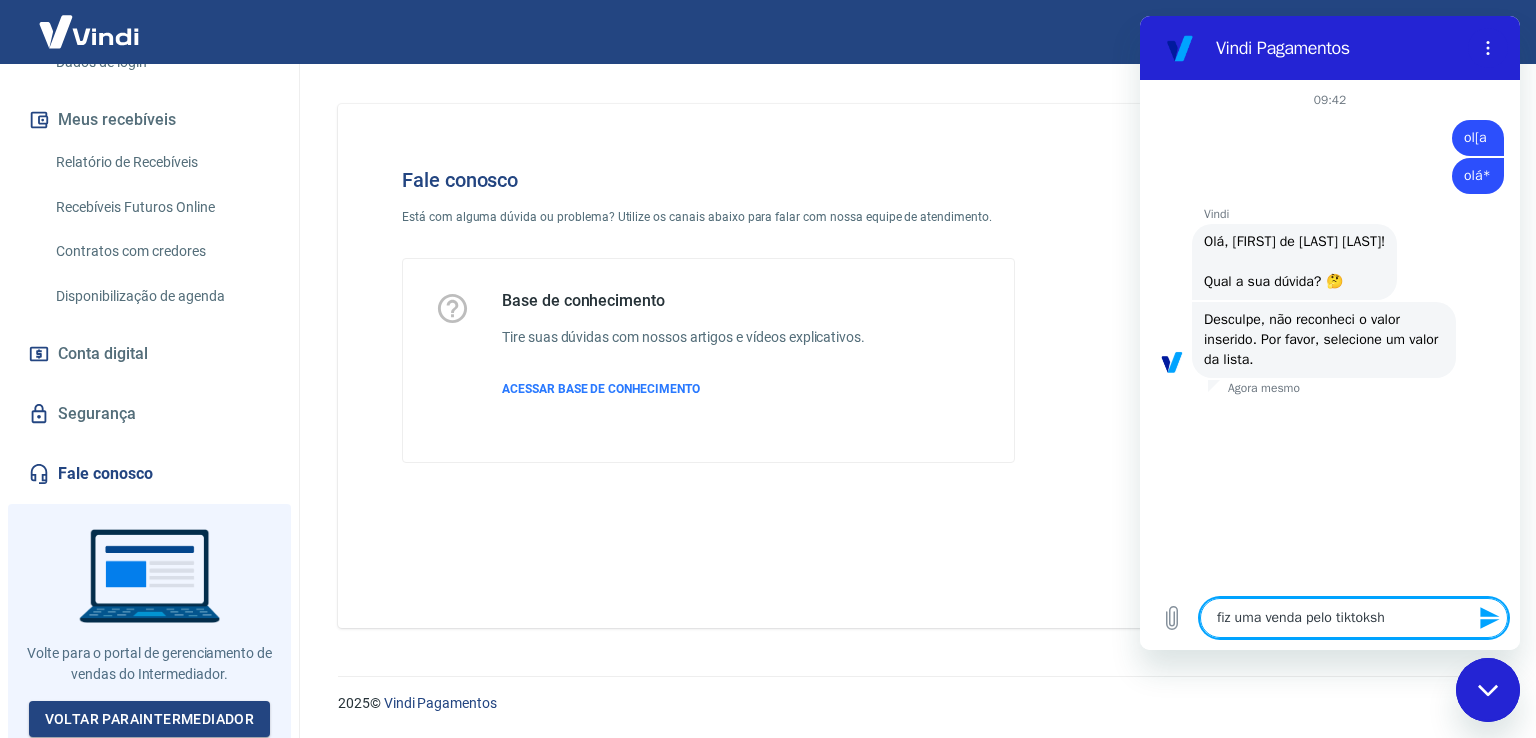 type on "fiz uma venda pelo tiktoksho" 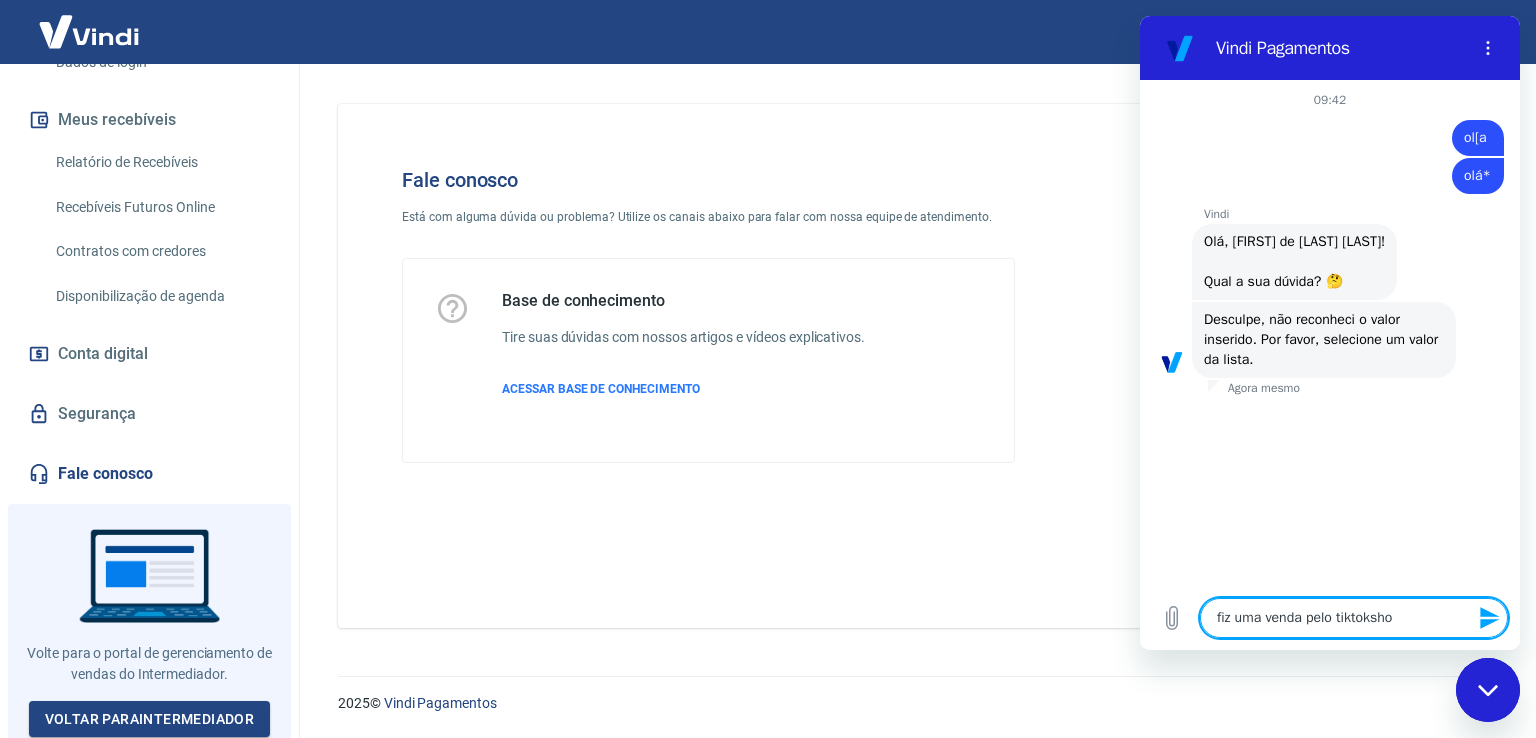 type on "fiz uma venda pelo tiktokshop" 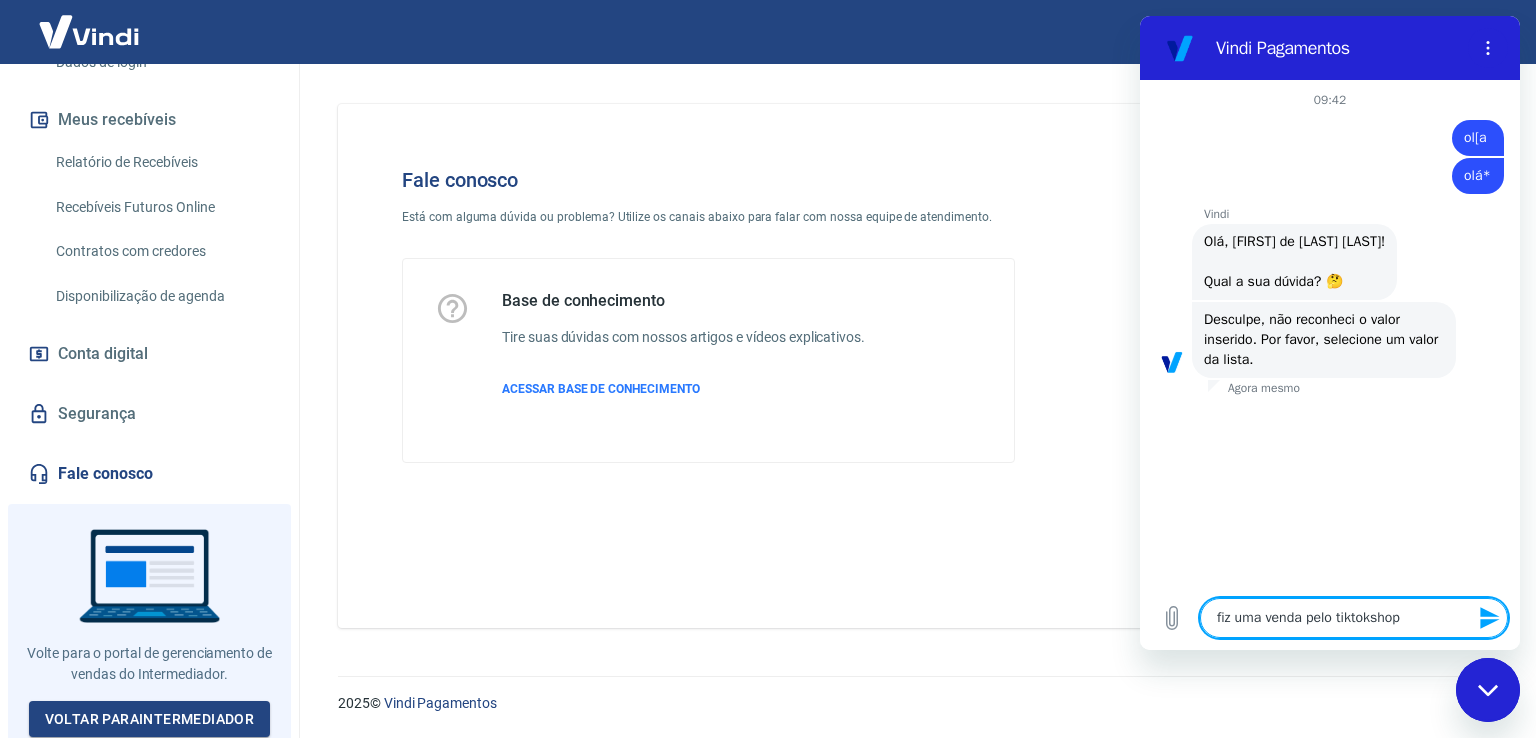 type 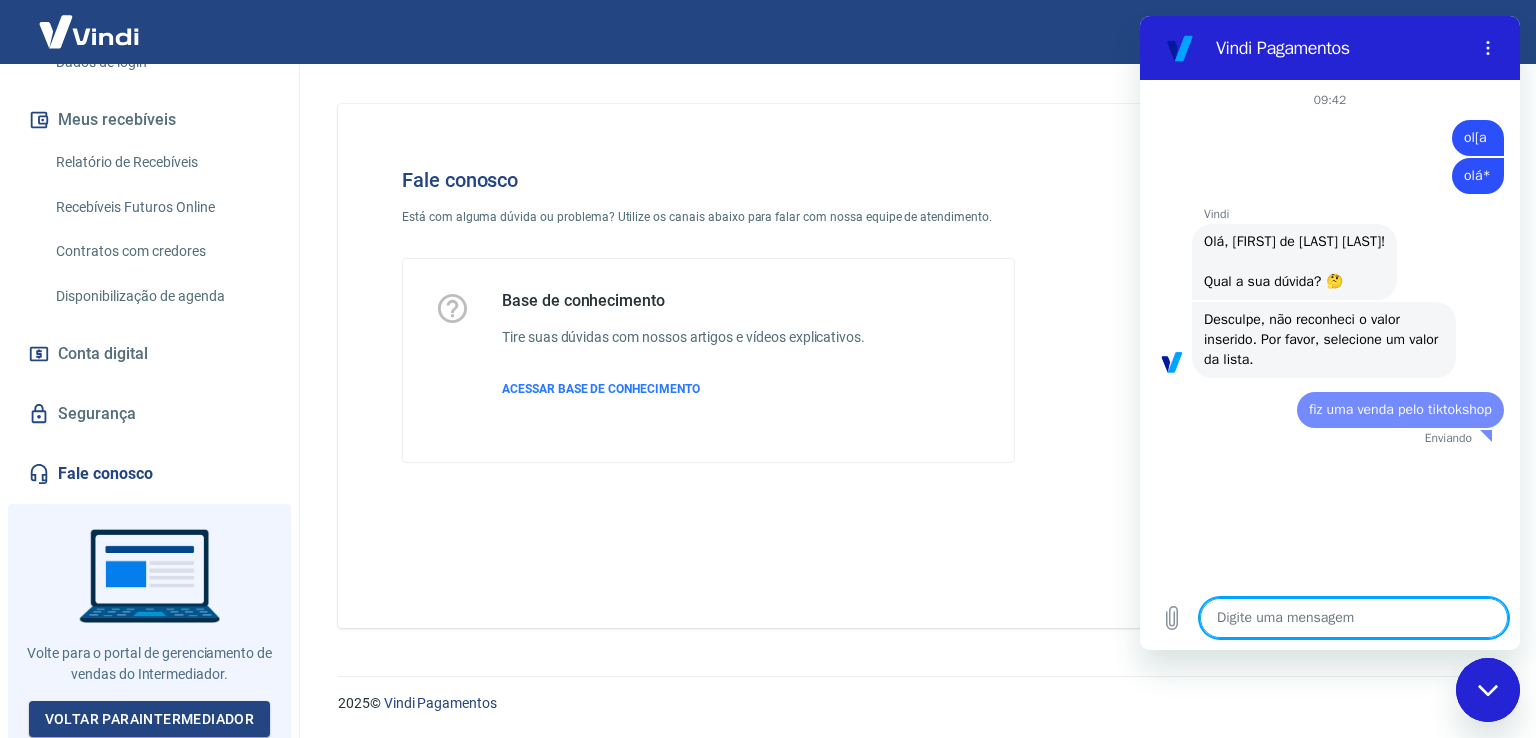 type on "x" 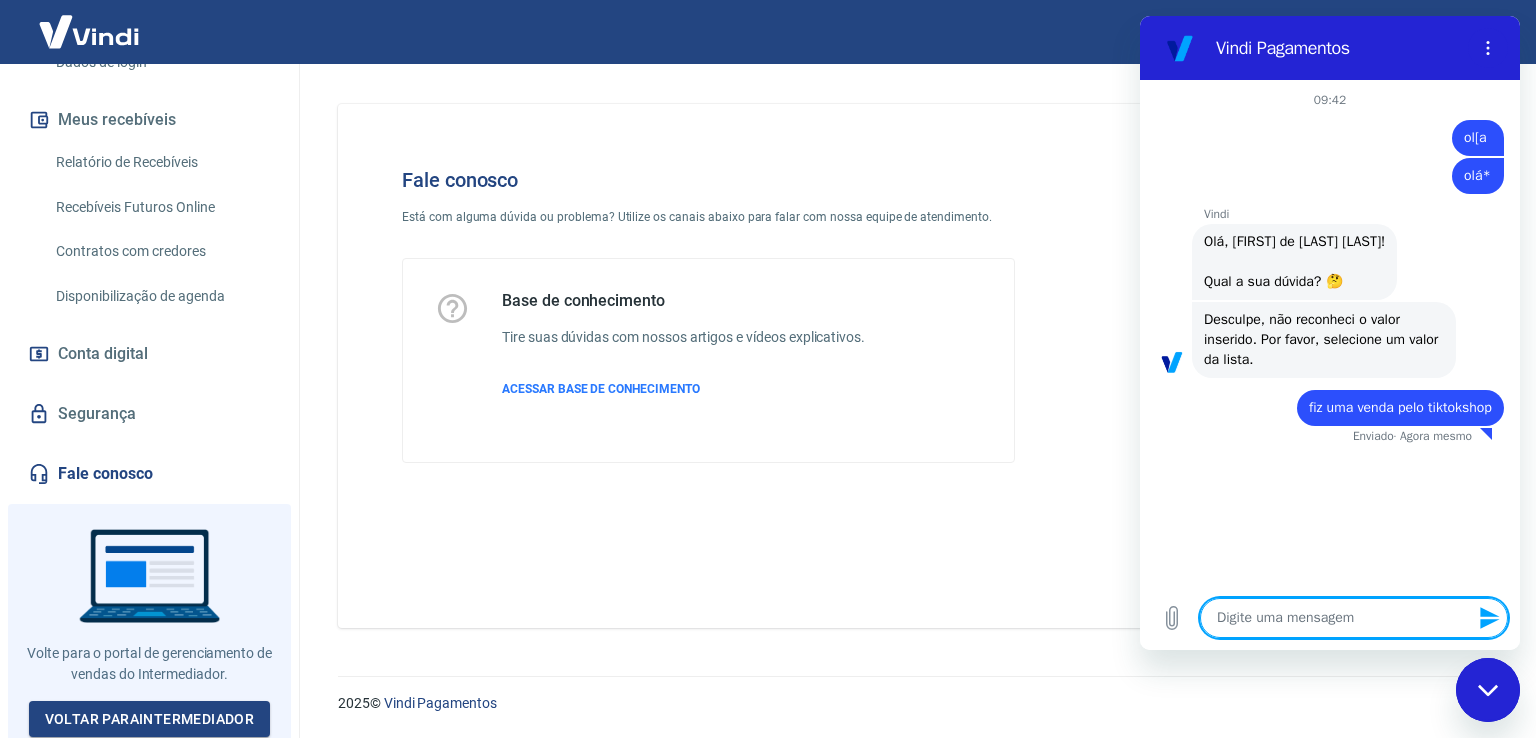 type on "p" 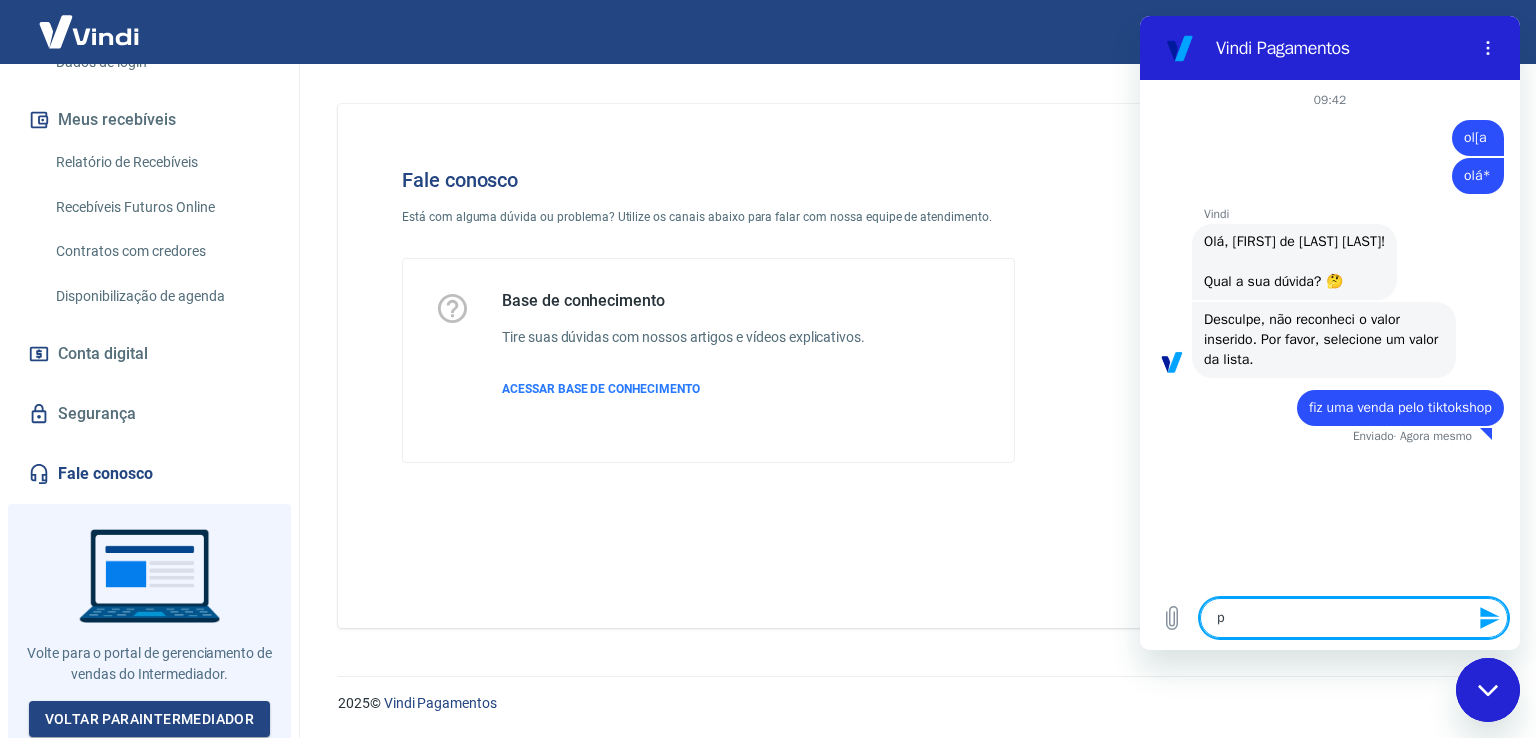 type on "po" 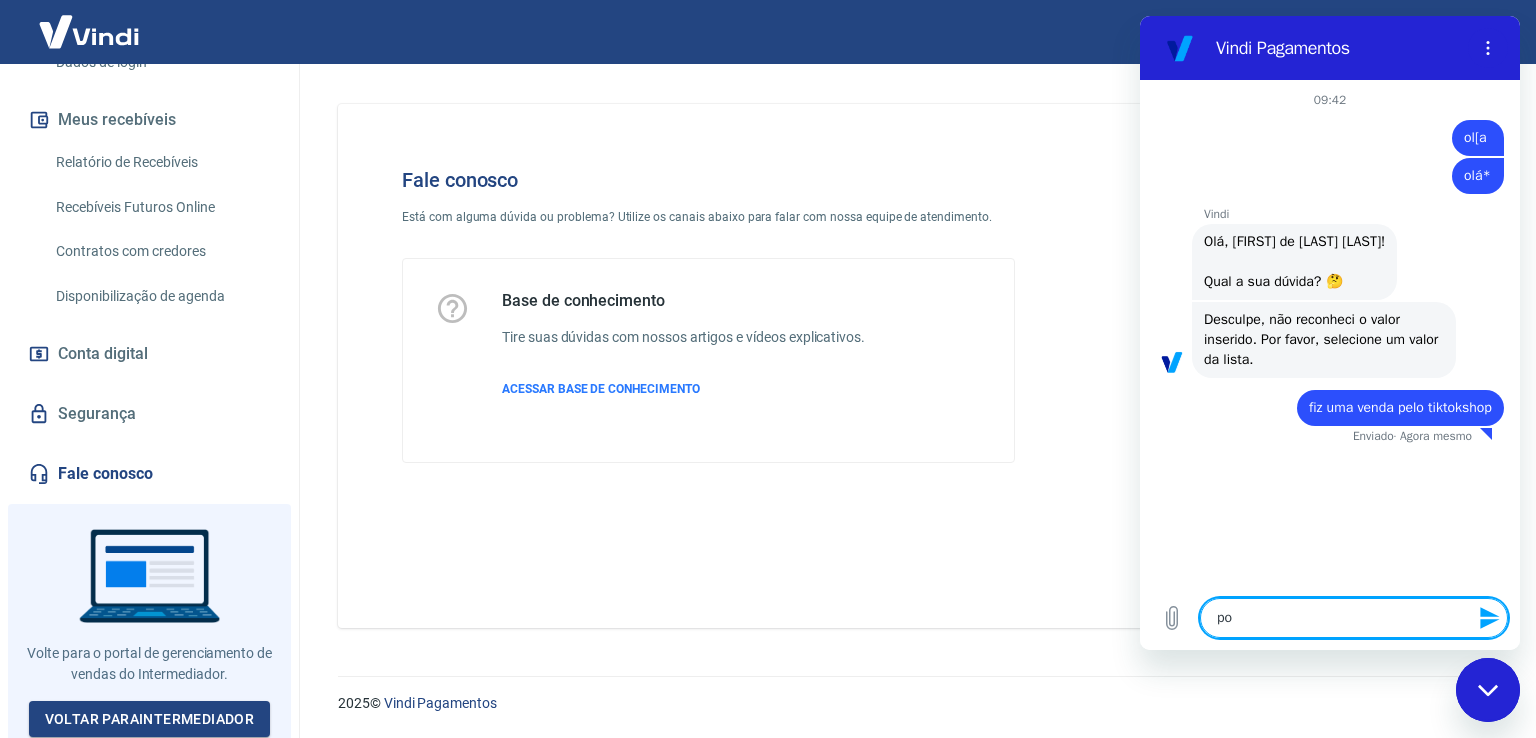 type on "x" 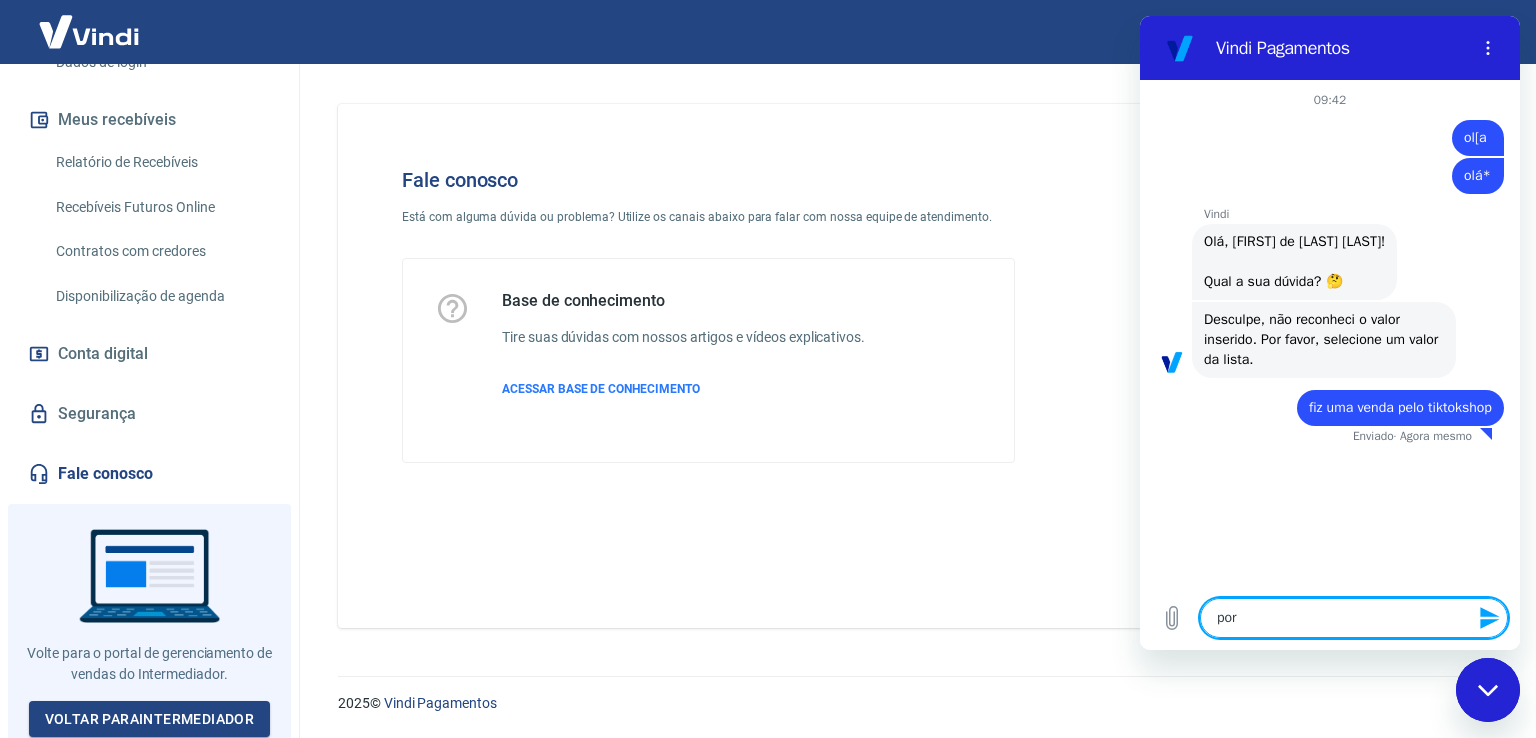 type on "x" 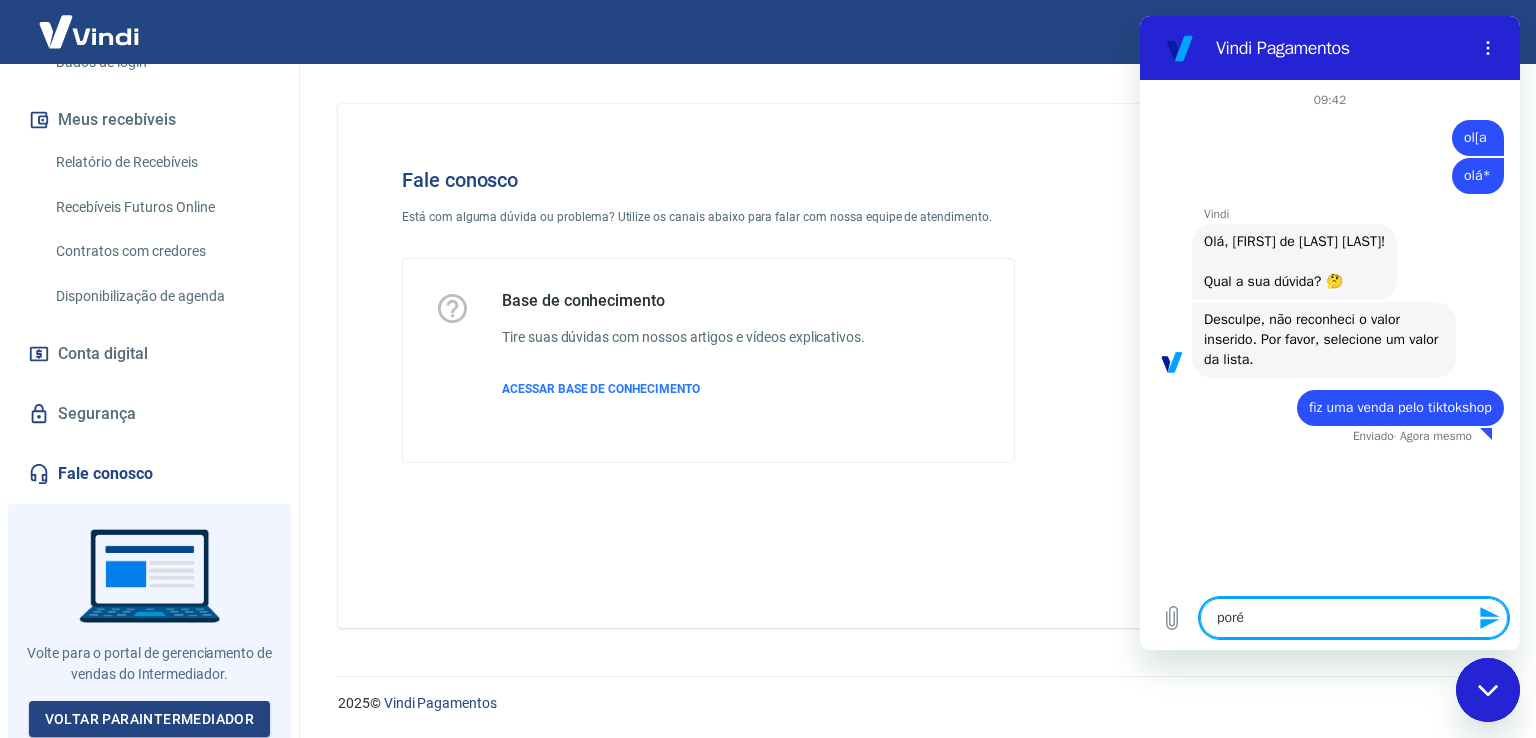 type on "porém" 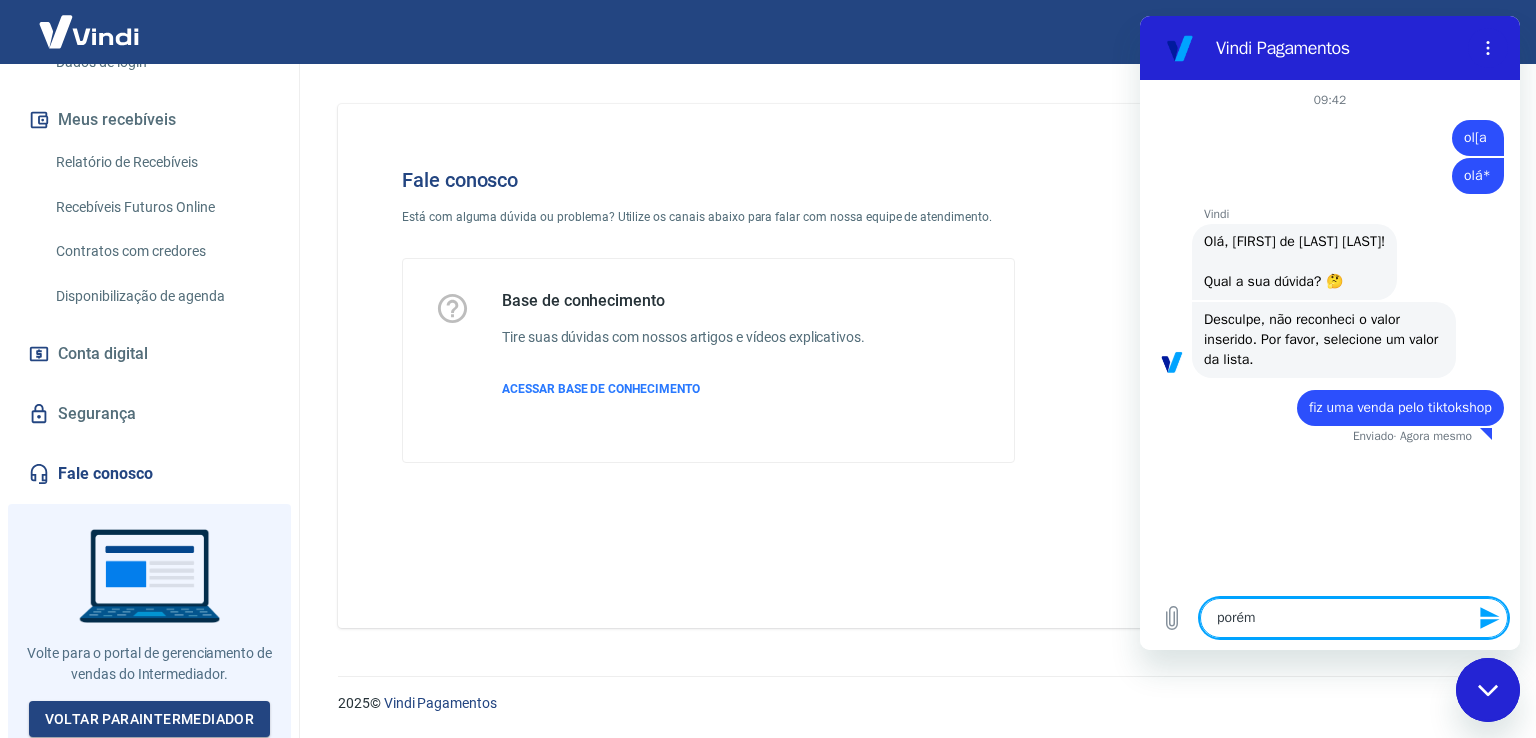 type on "porém" 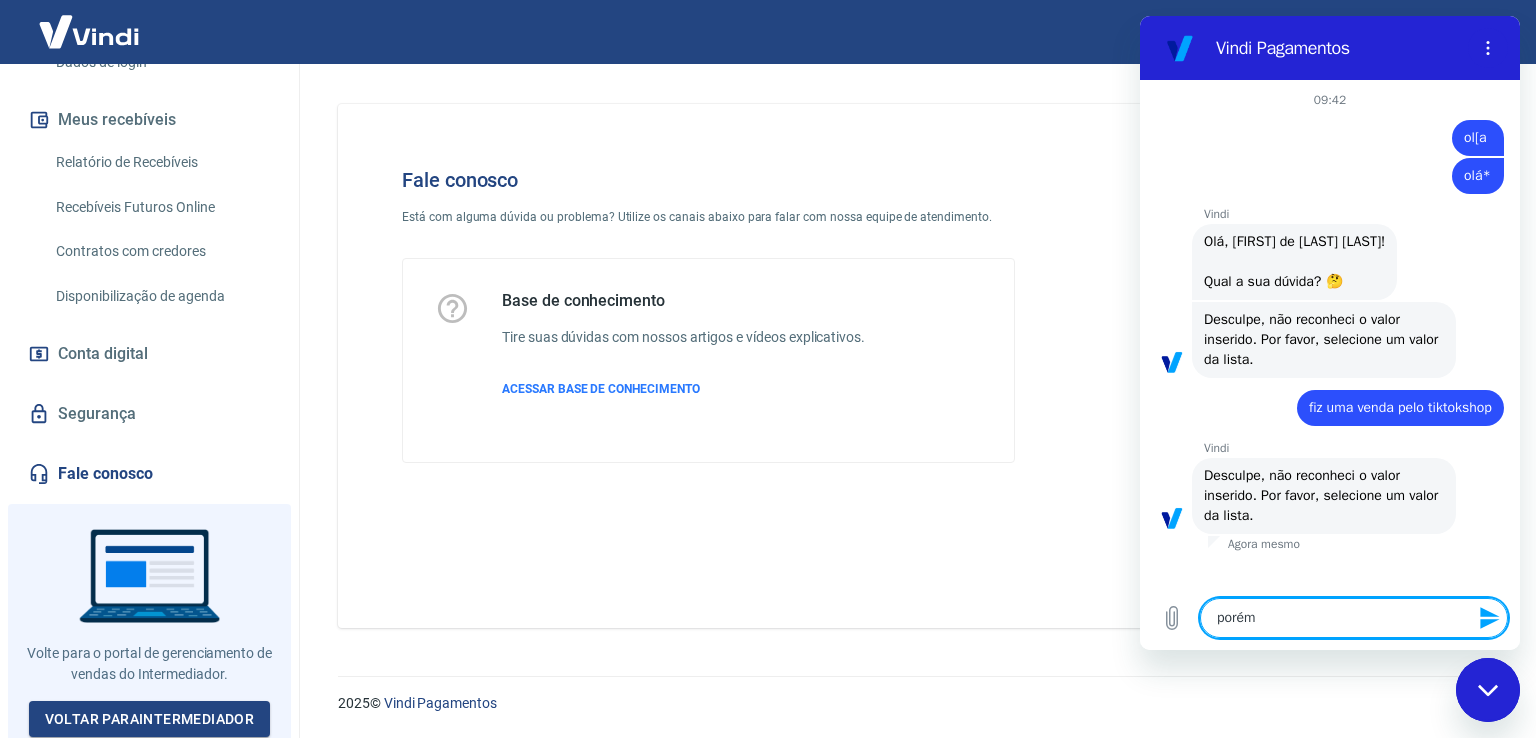 type on "porém n" 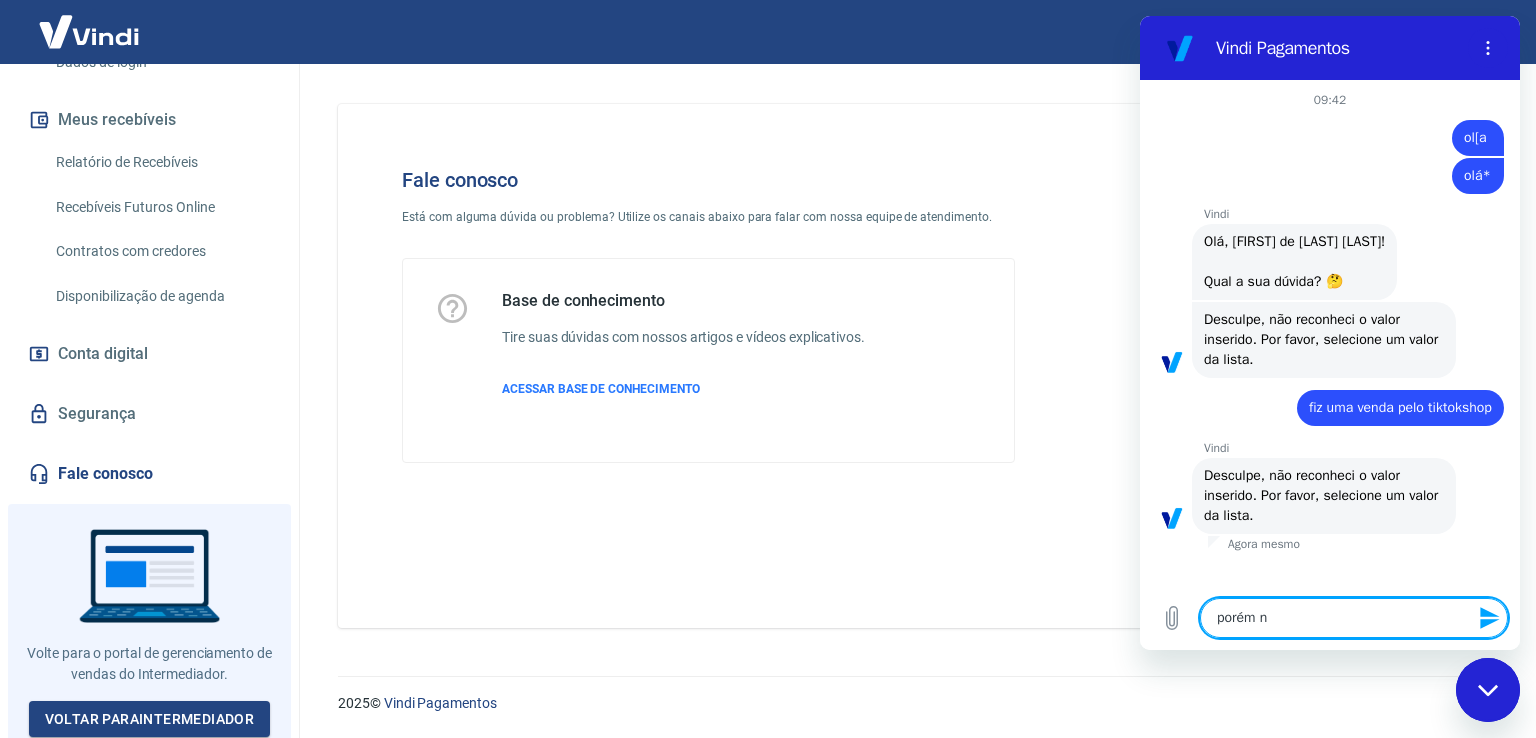type on "porém na" 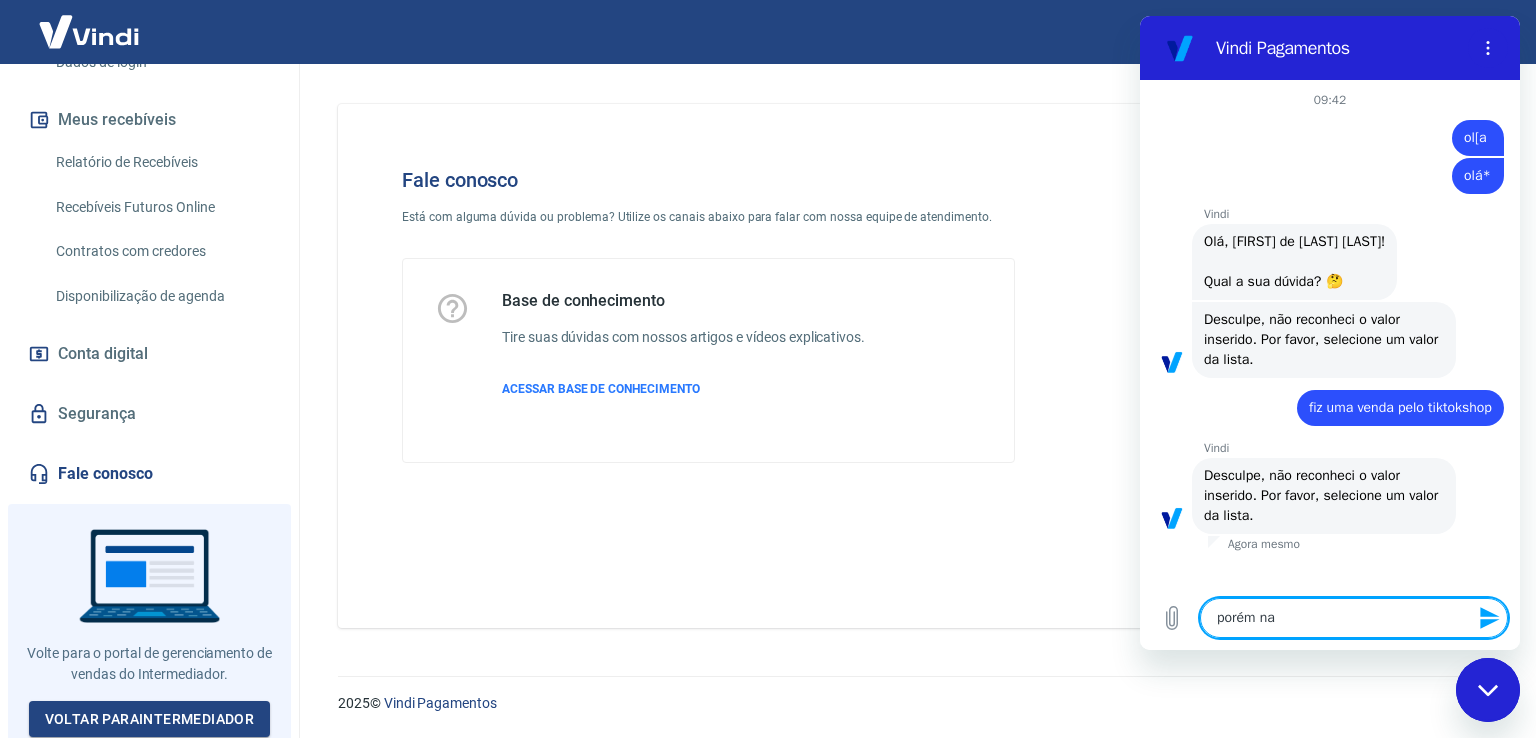 type on "porém nao" 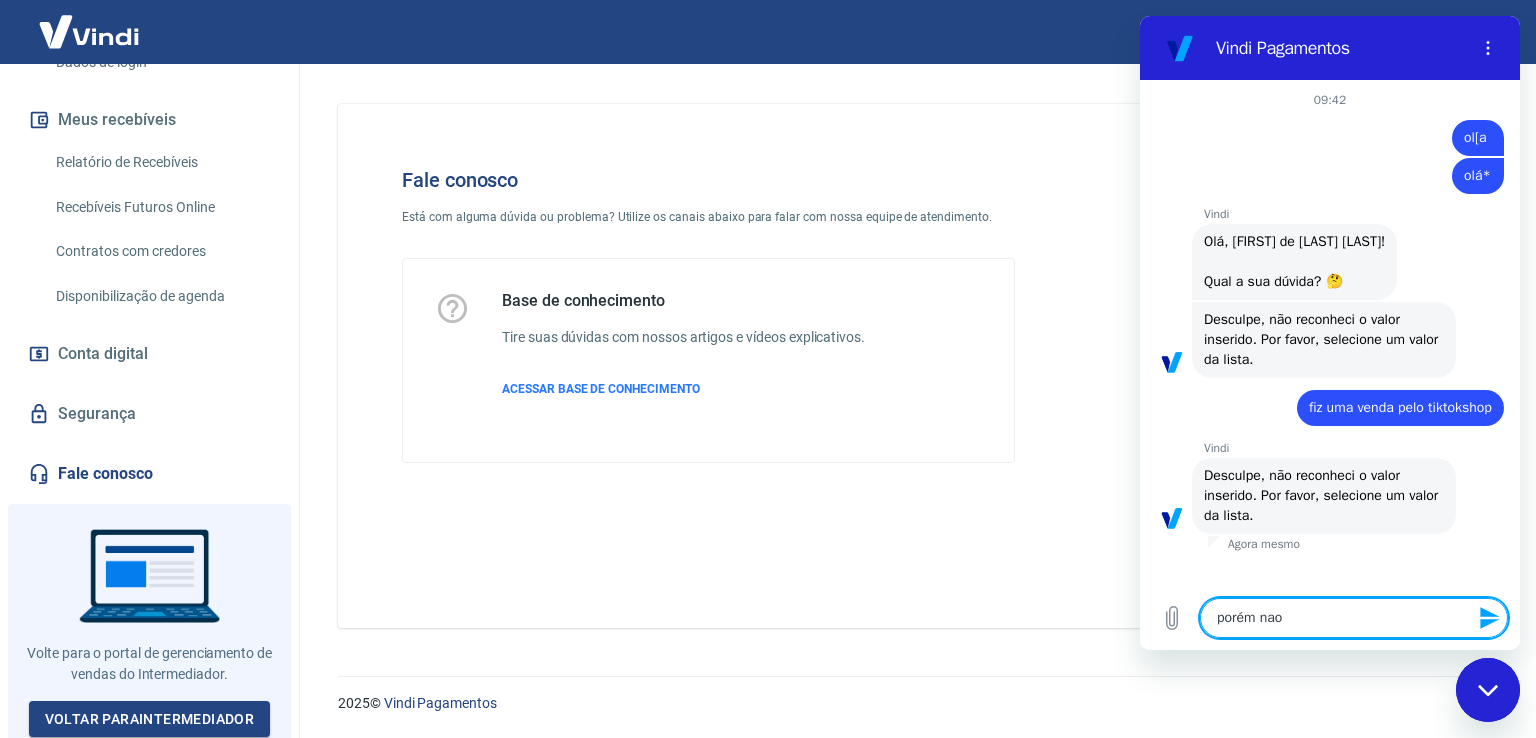 type on "x" 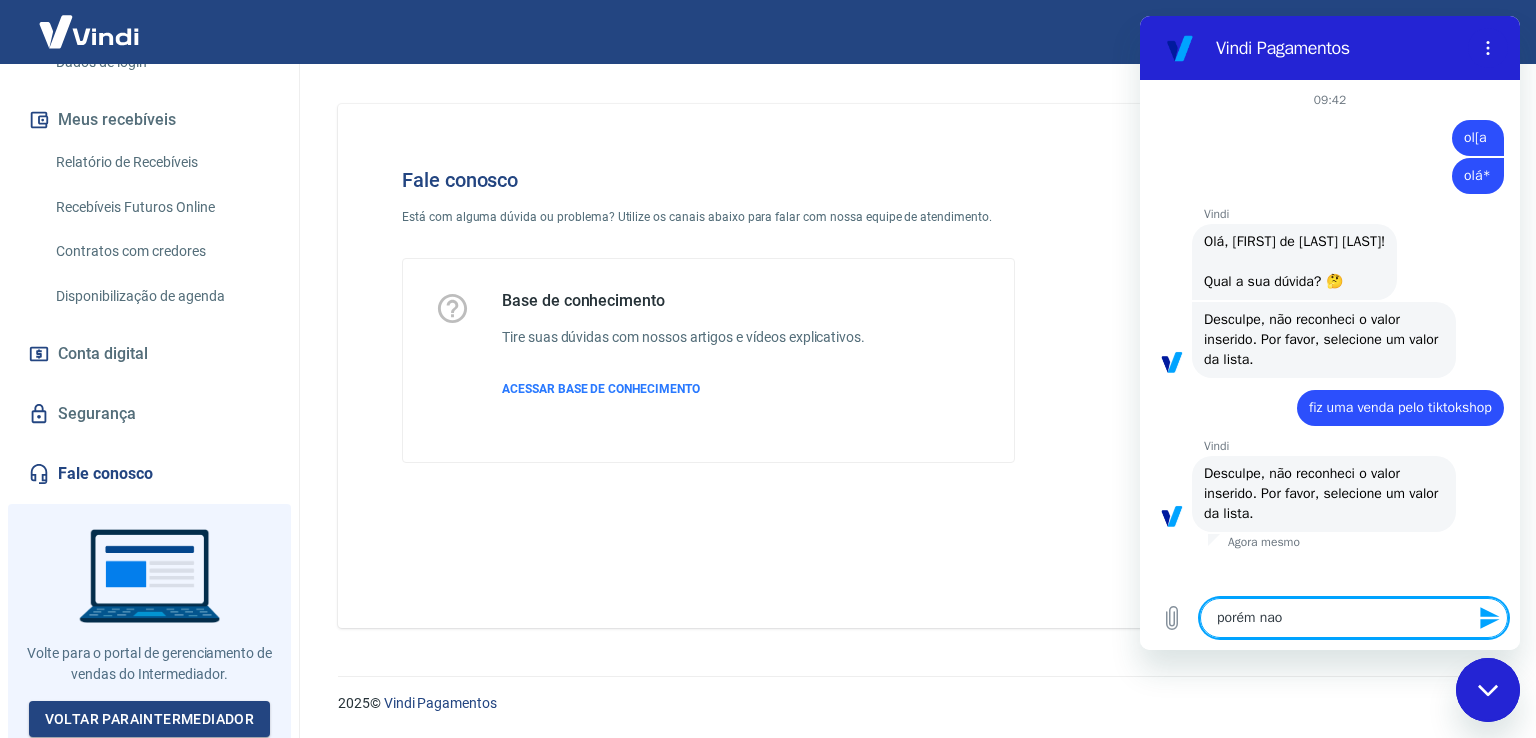 type on "porém nao" 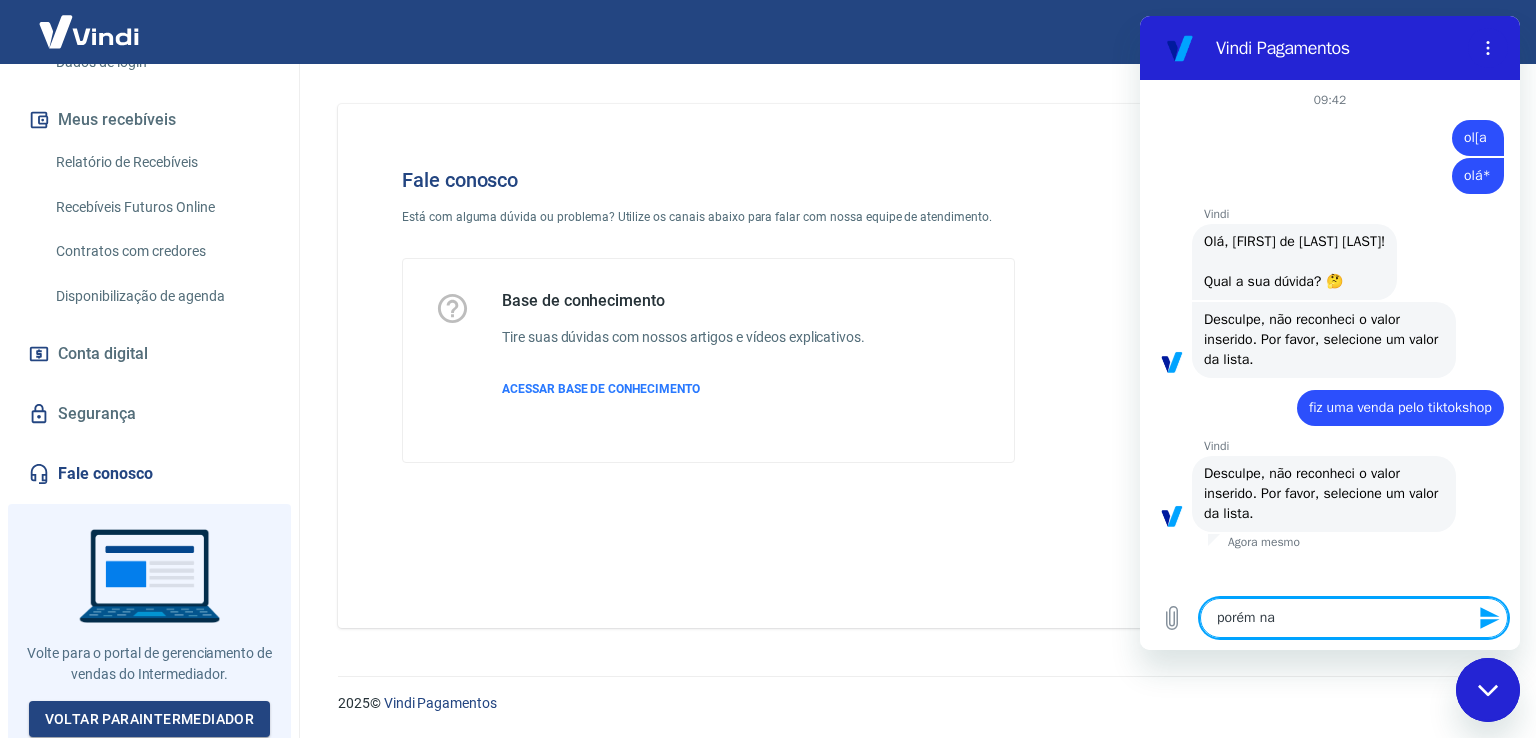 type on "porém n" 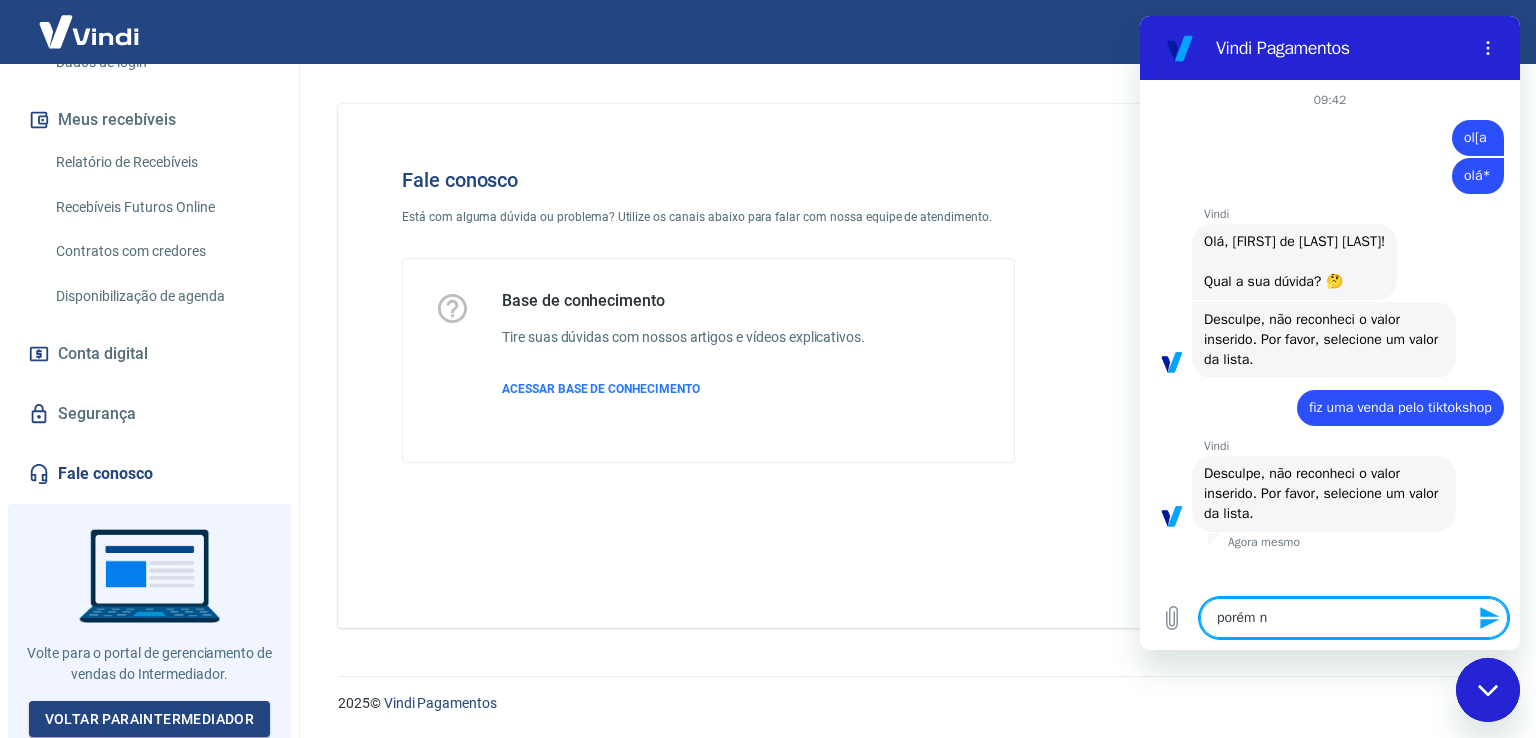type on "porém" 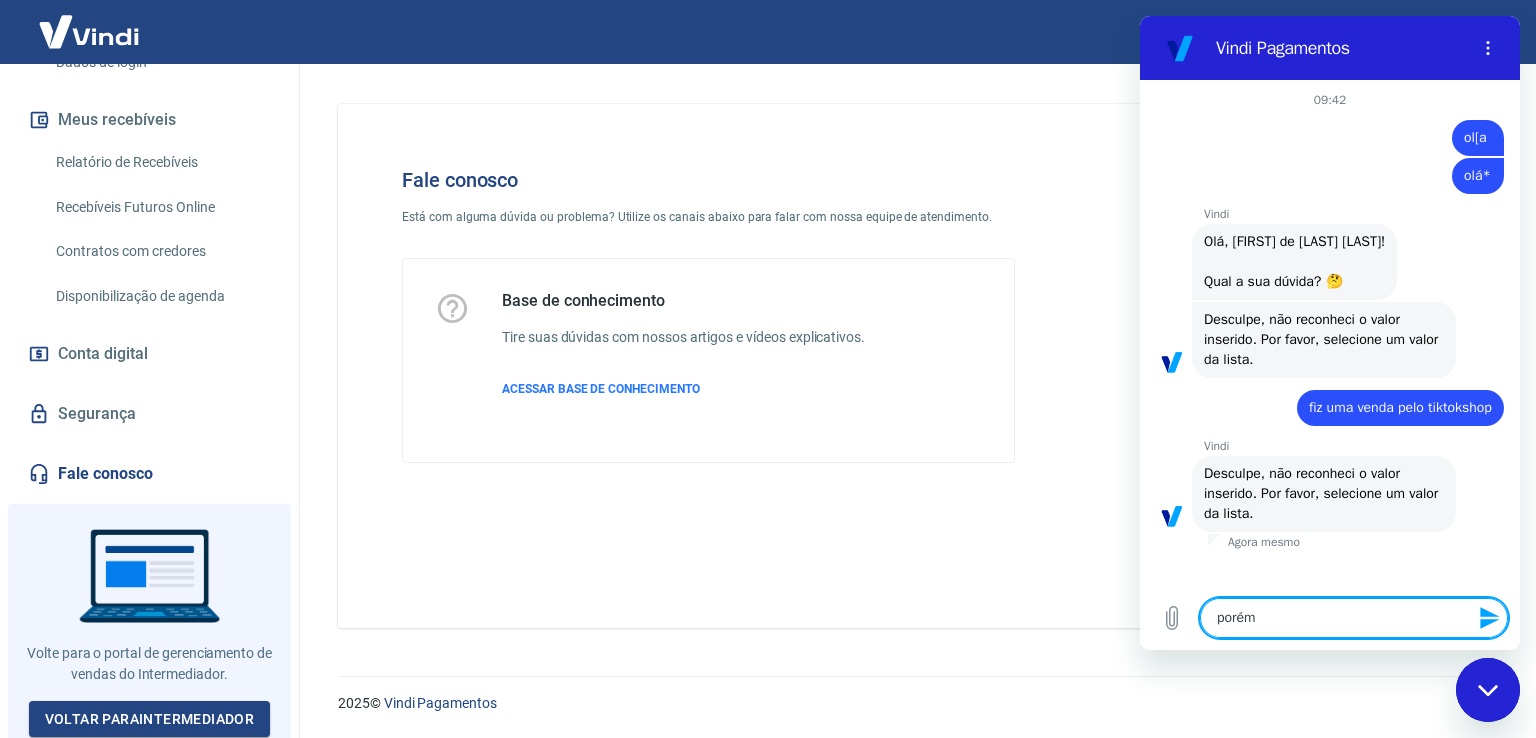 type on "porém" 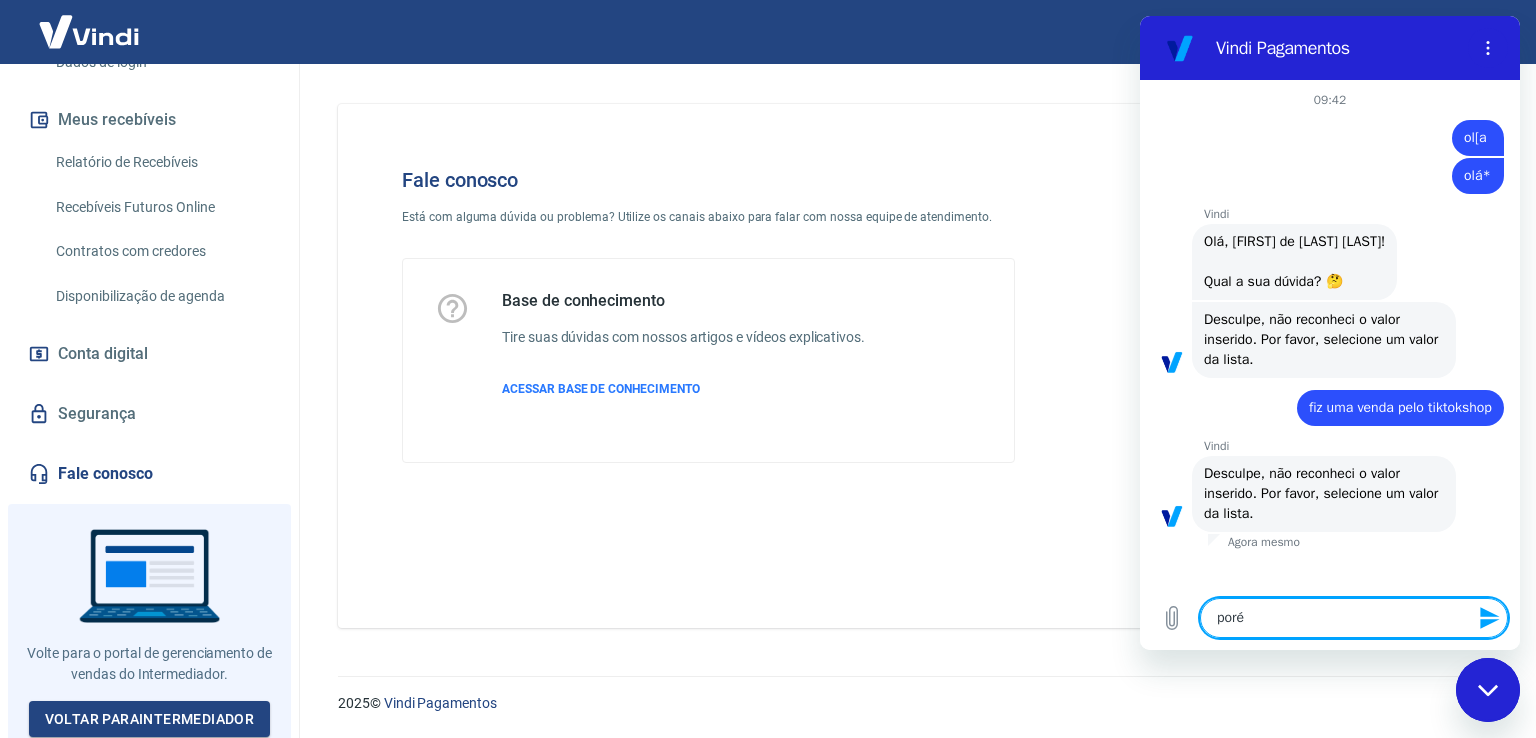 type on "por" 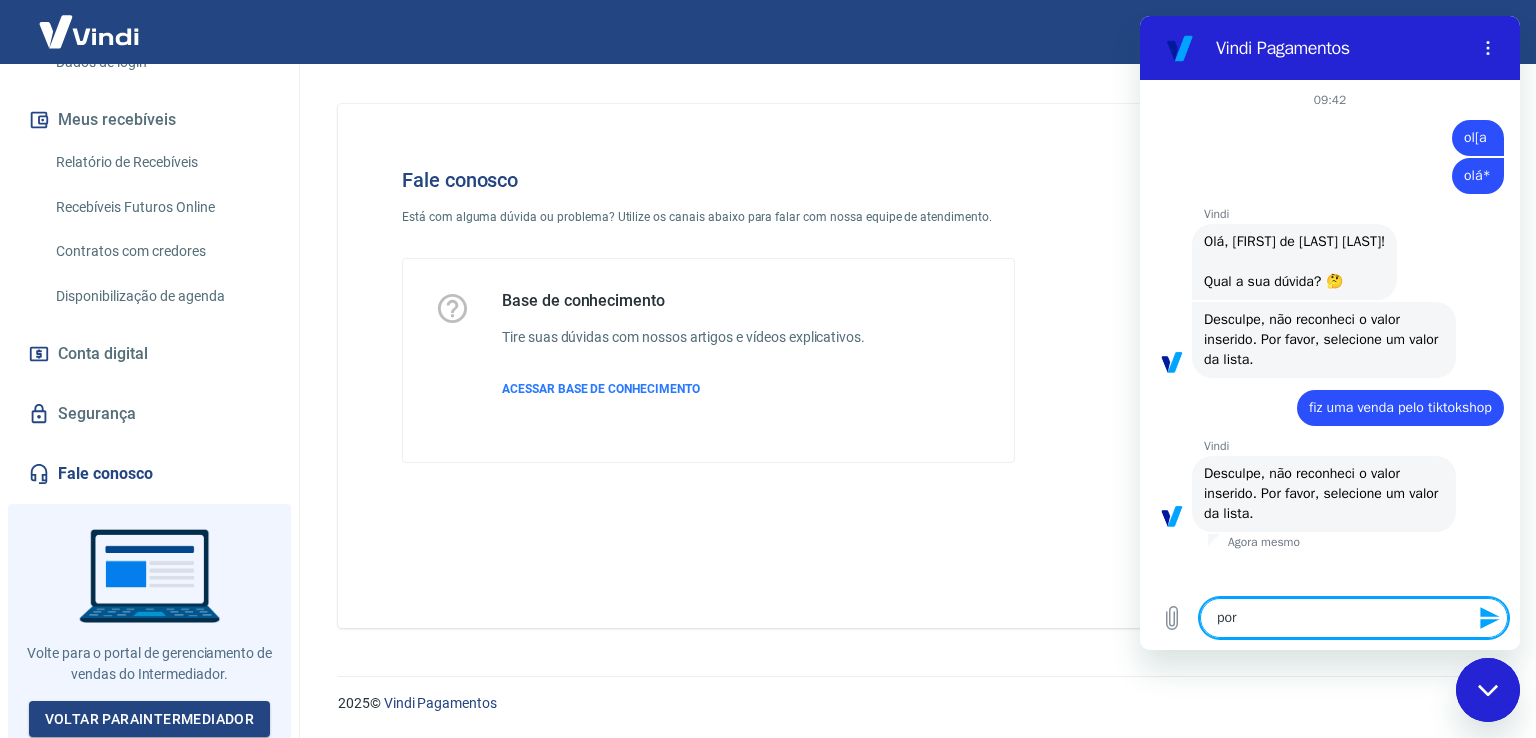 type on "po" 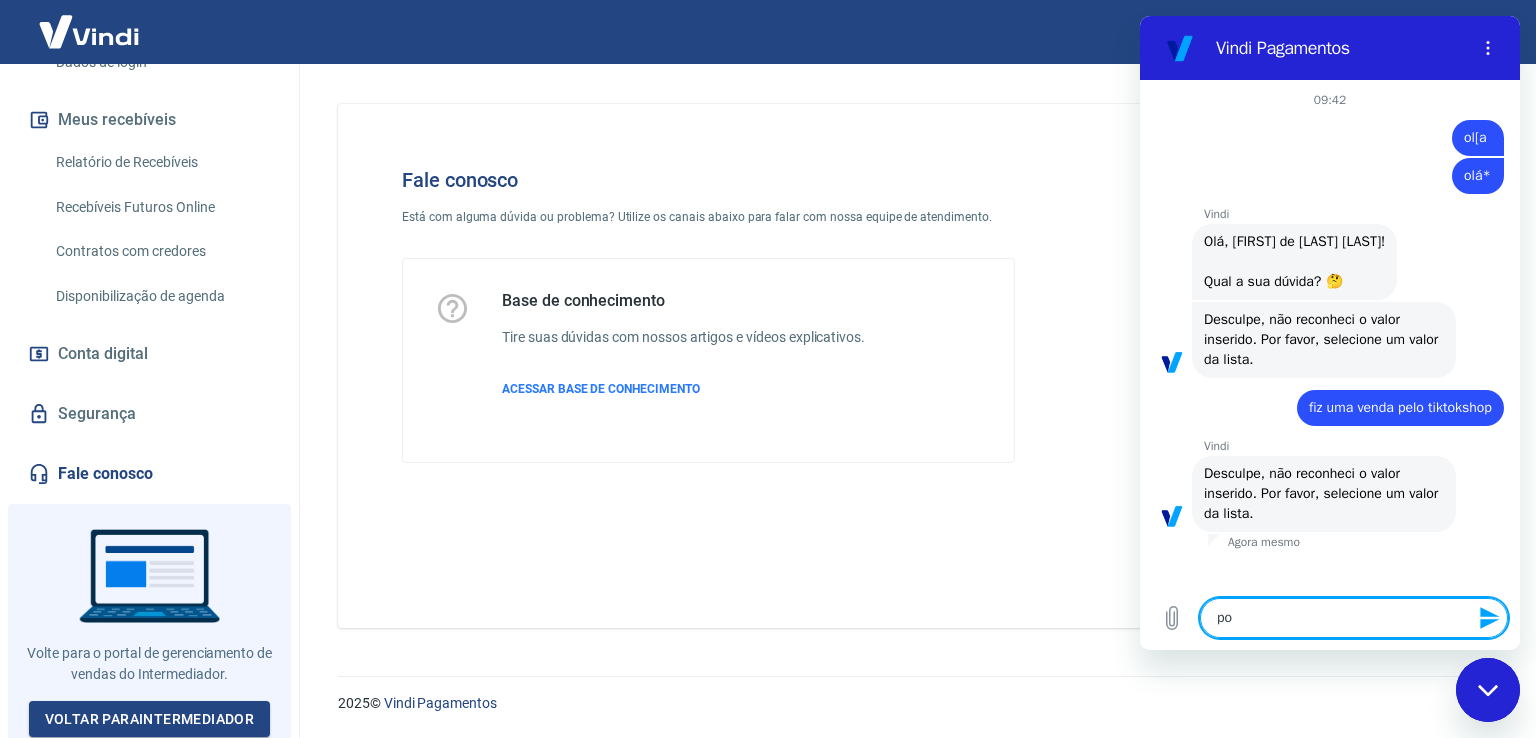 type on "p" 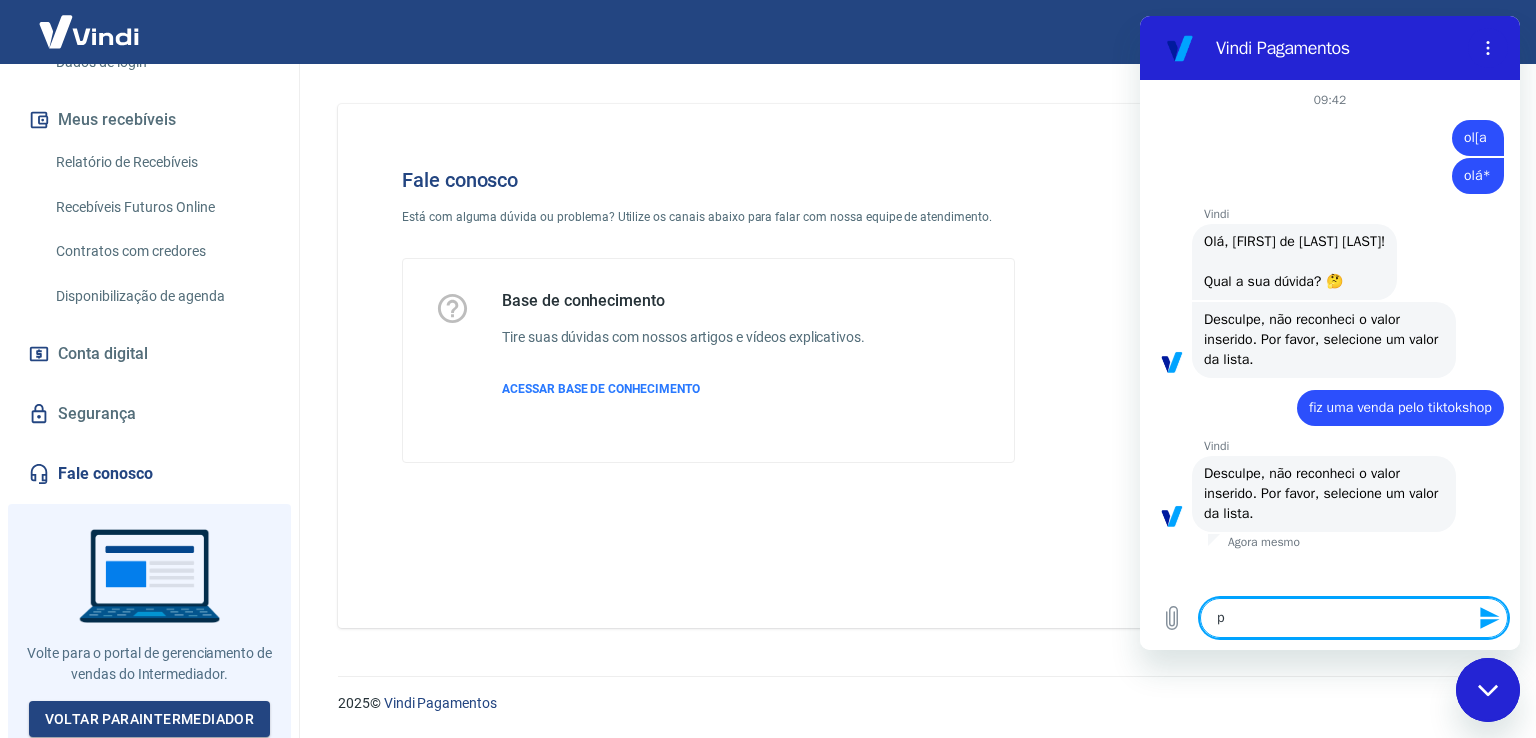type 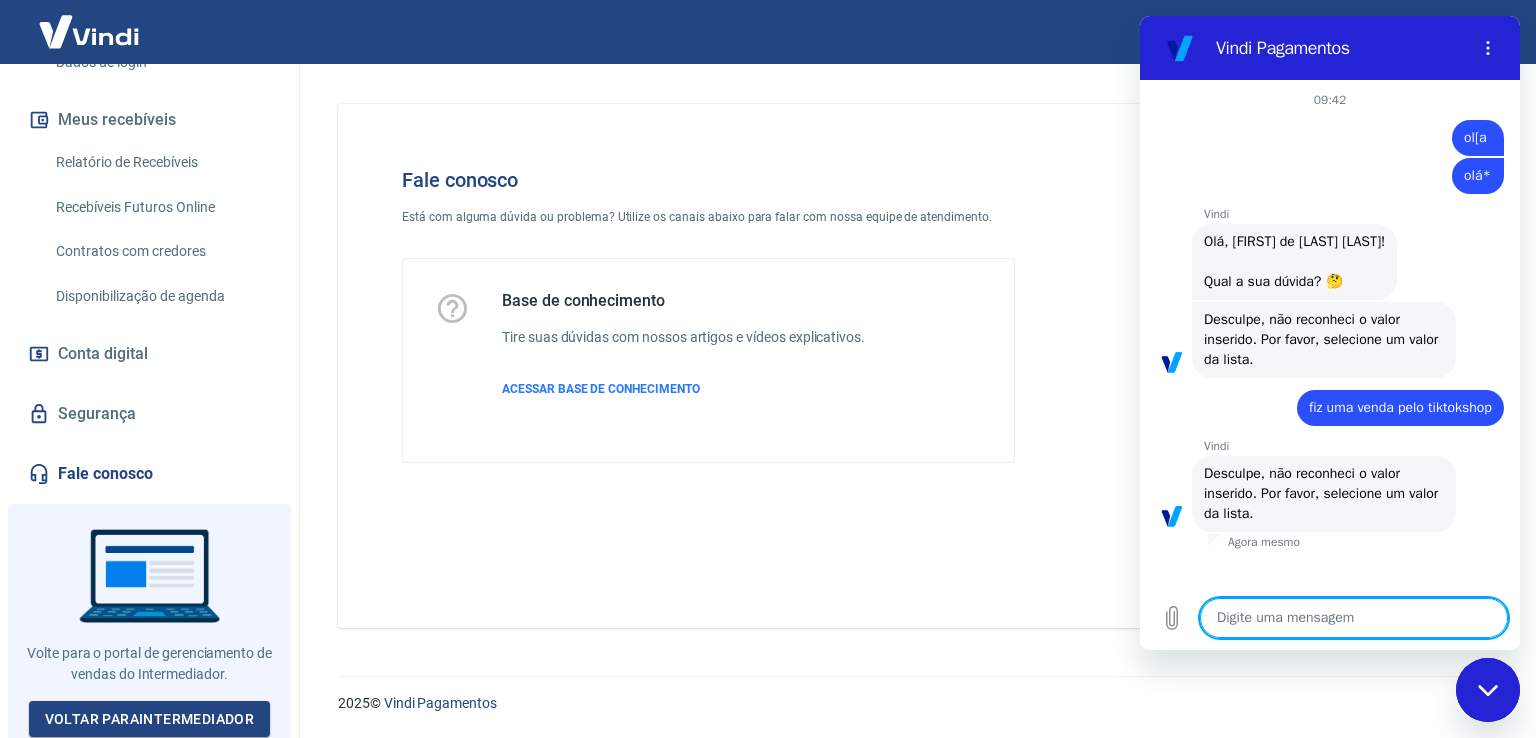 type on "g" 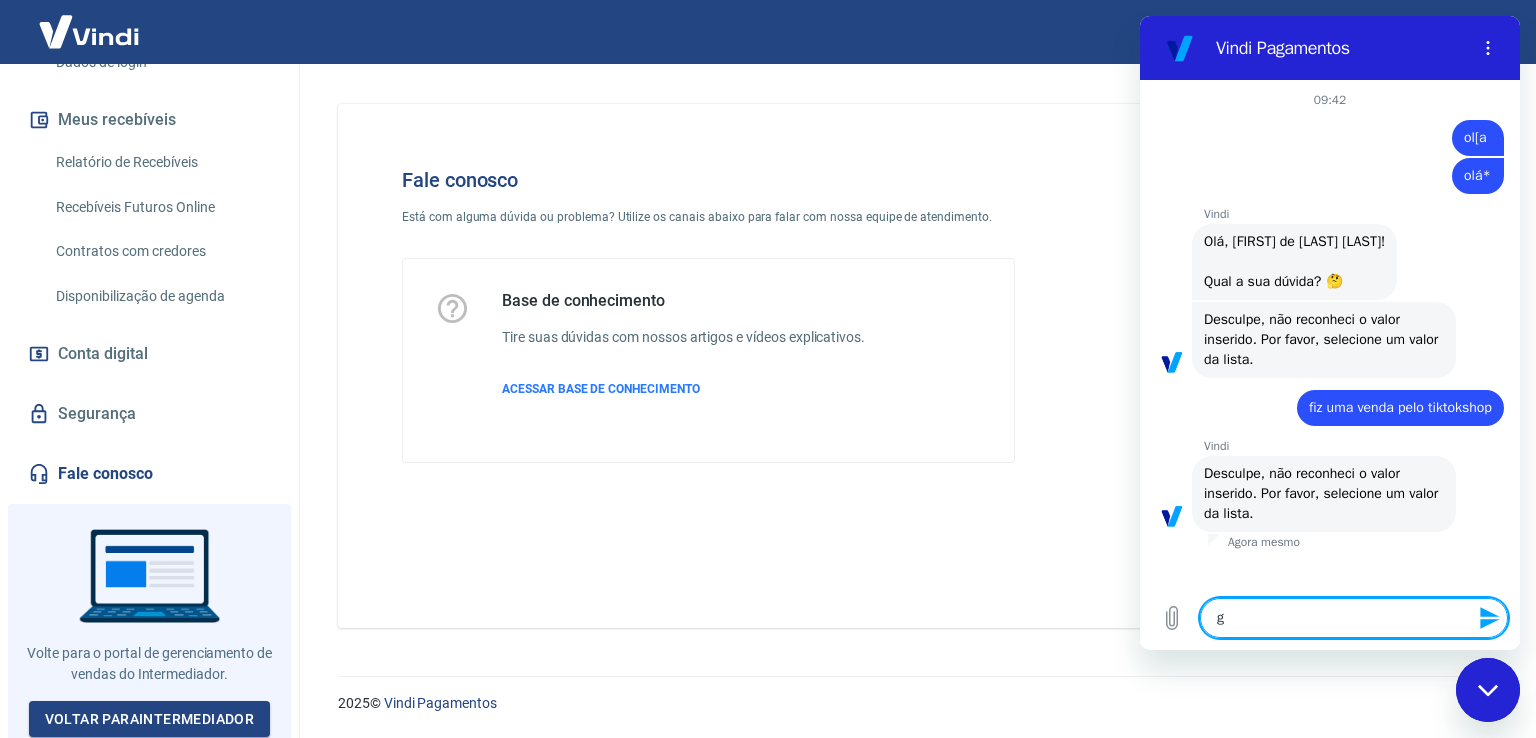type on "go" 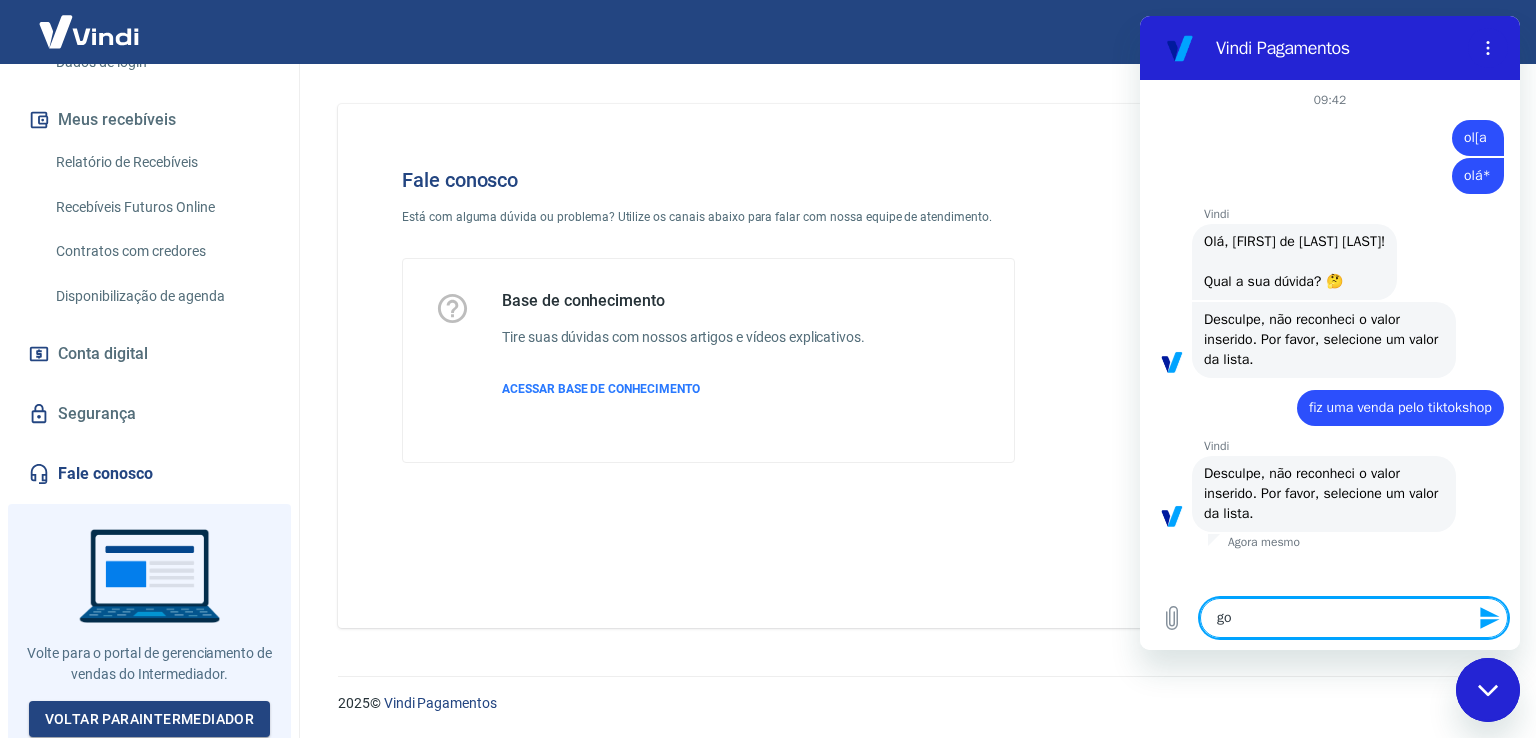 type on "gos" 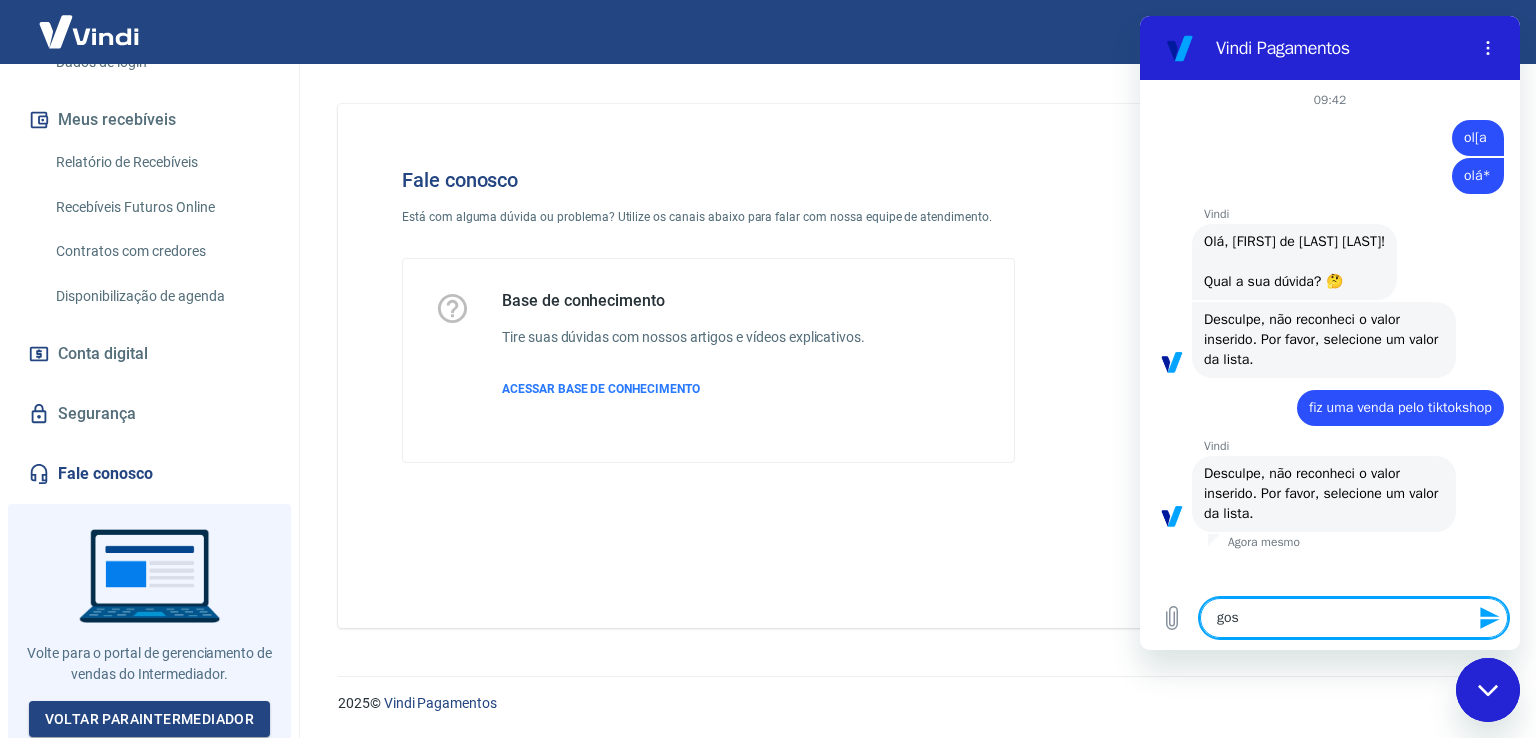 type on "x" 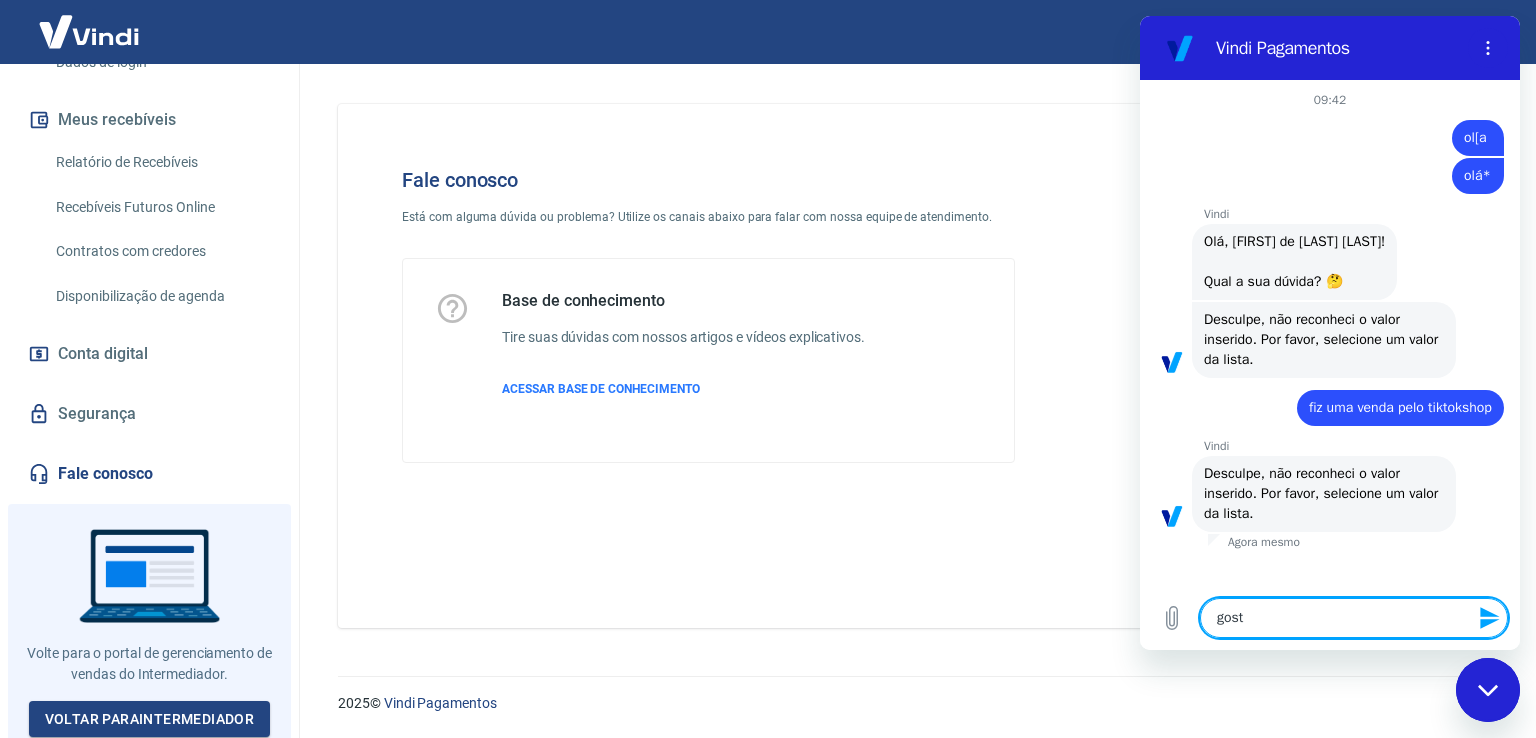 type on "x" 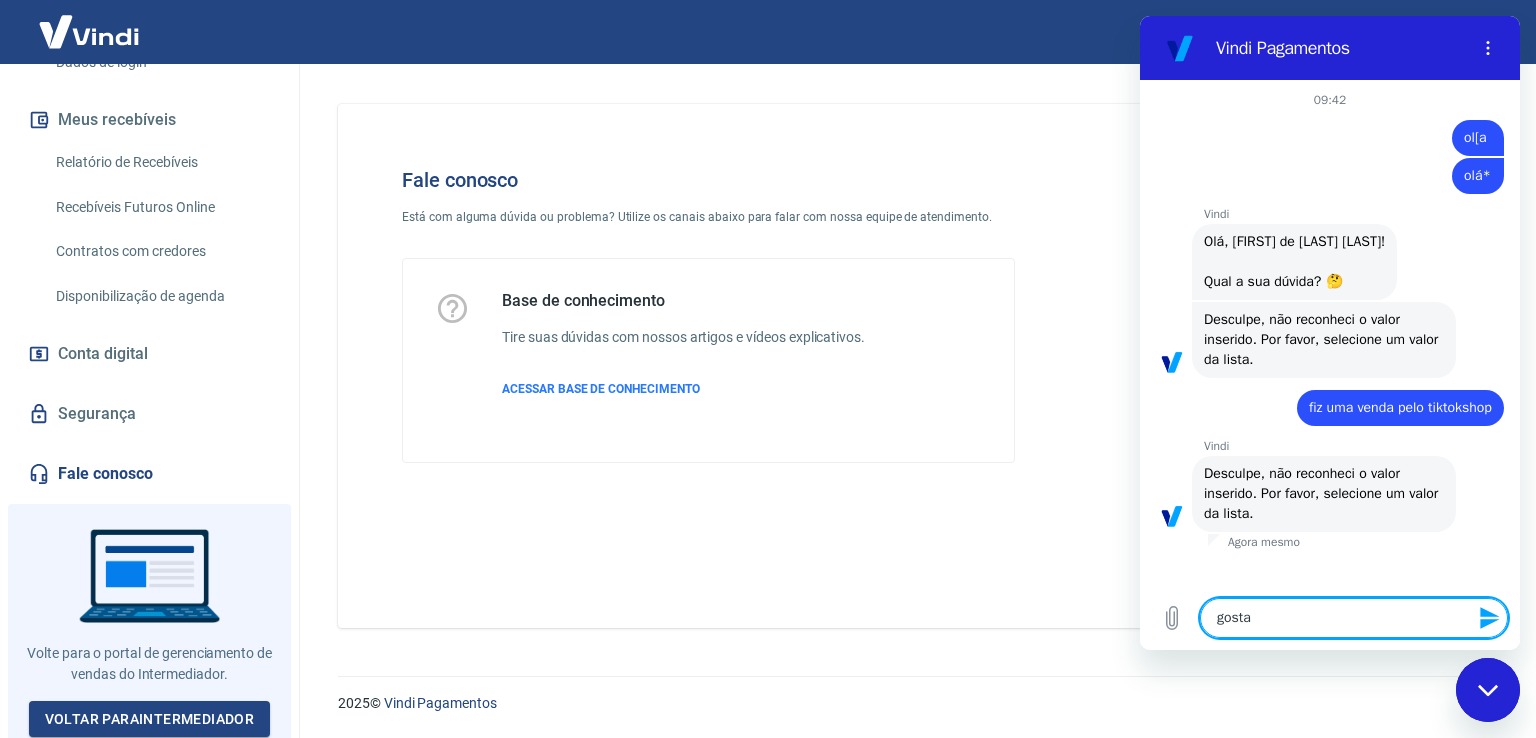 type on "gostar" 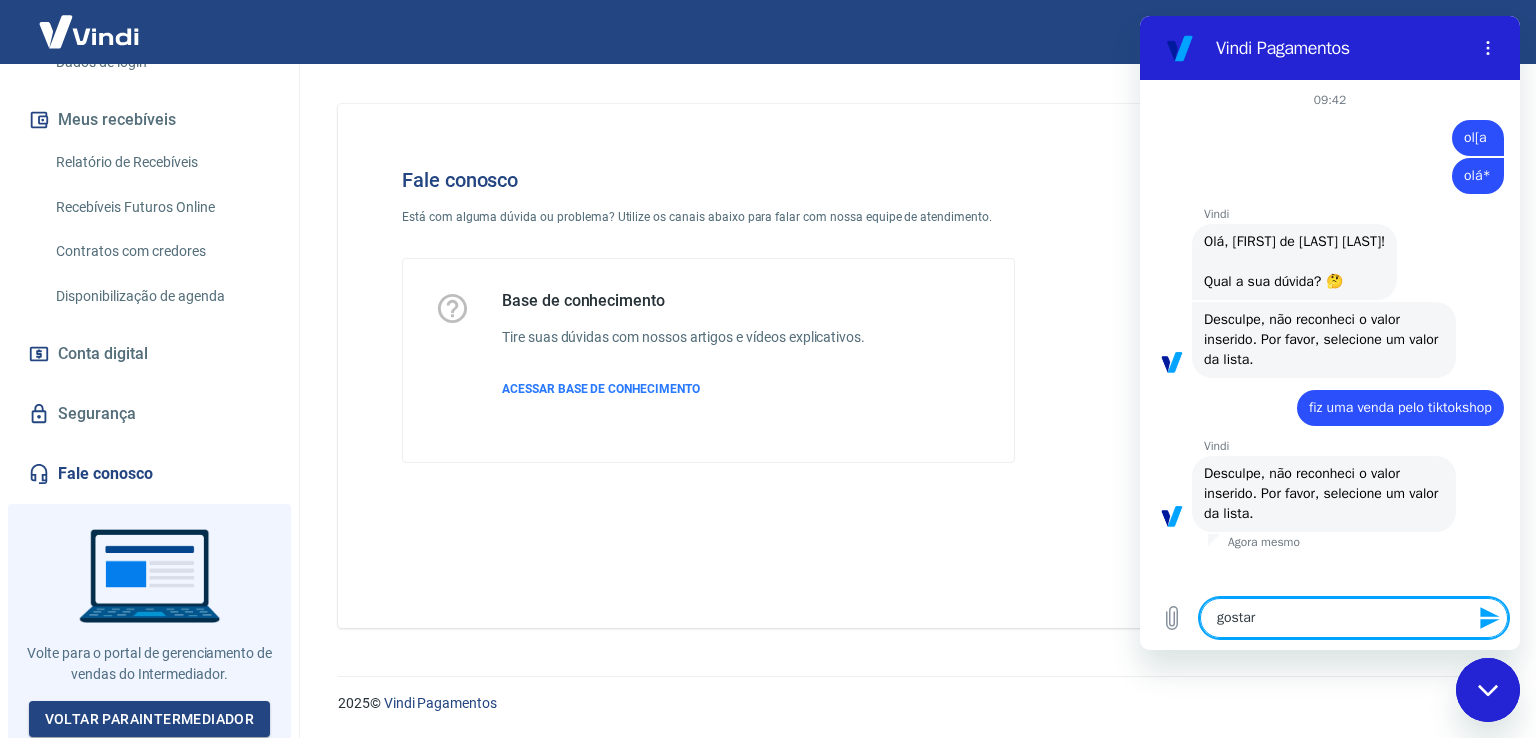 type on "gostaru" 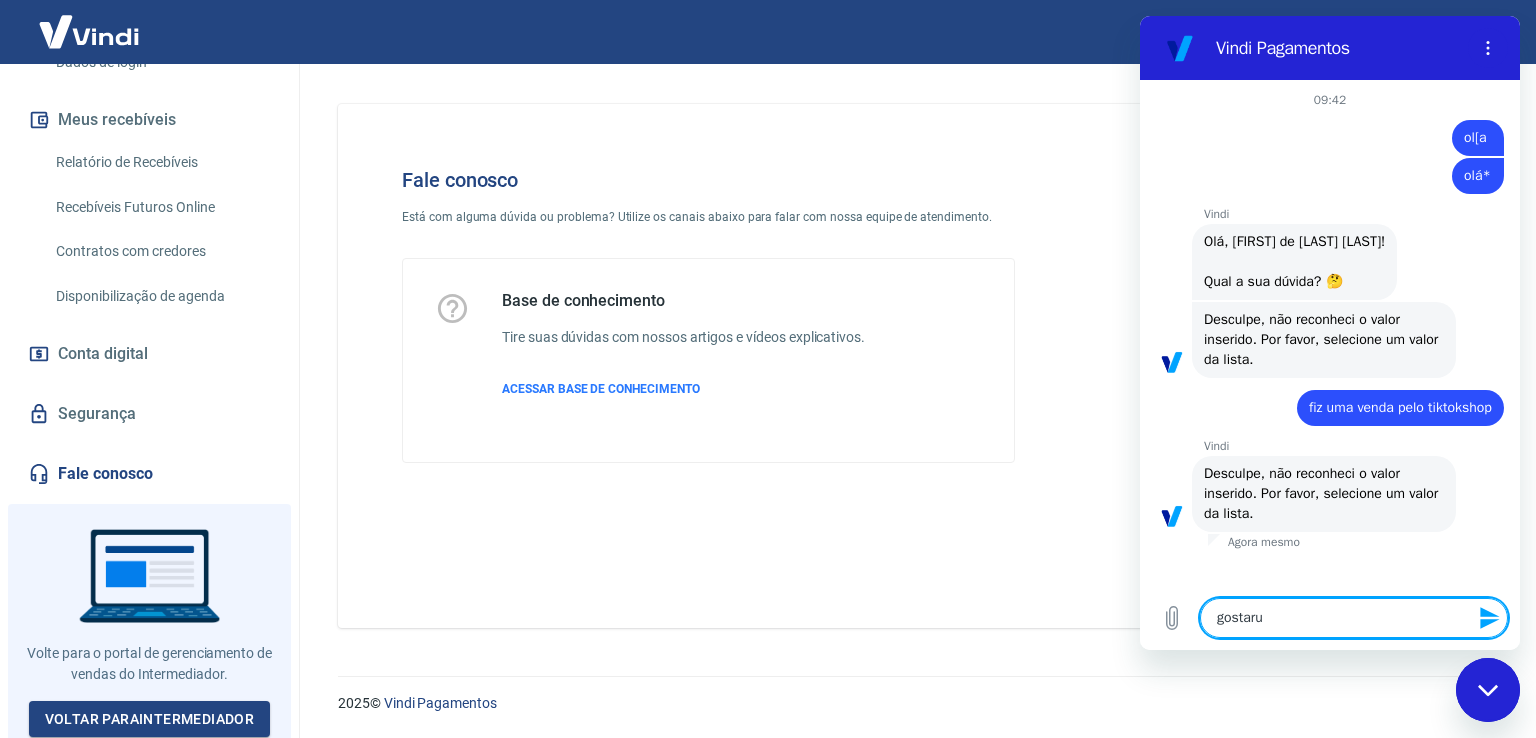 type on "gostarua" 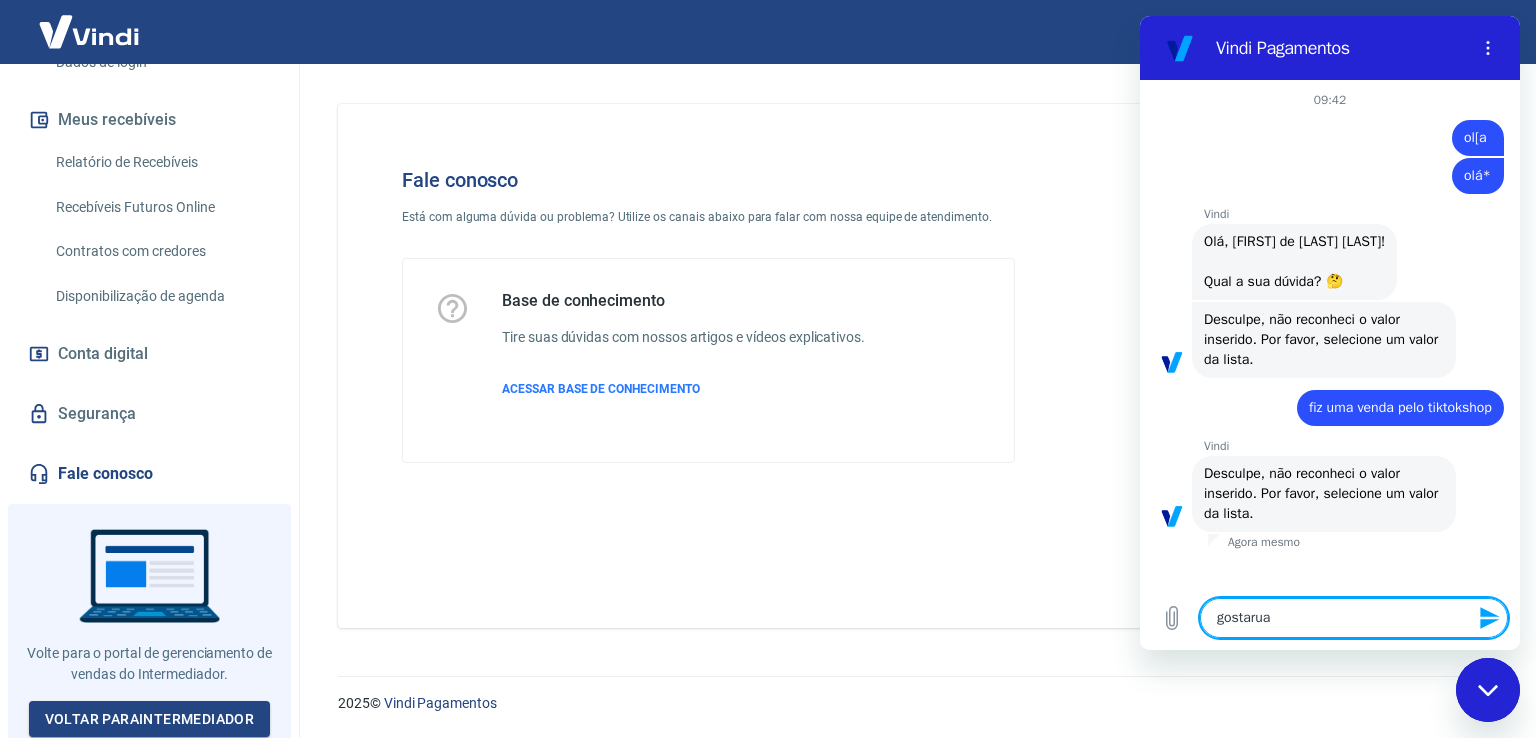 type on "gostaru" 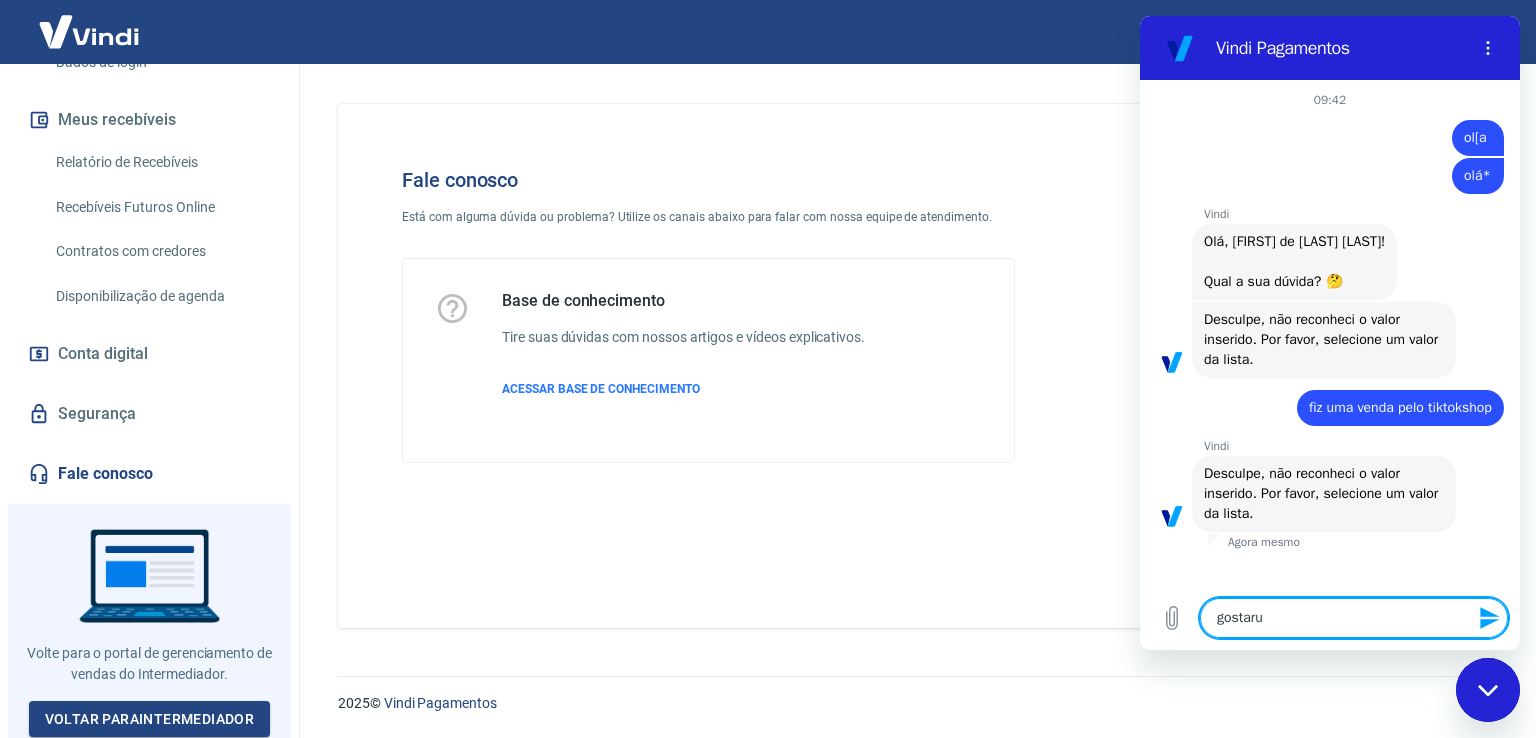 type on "x" 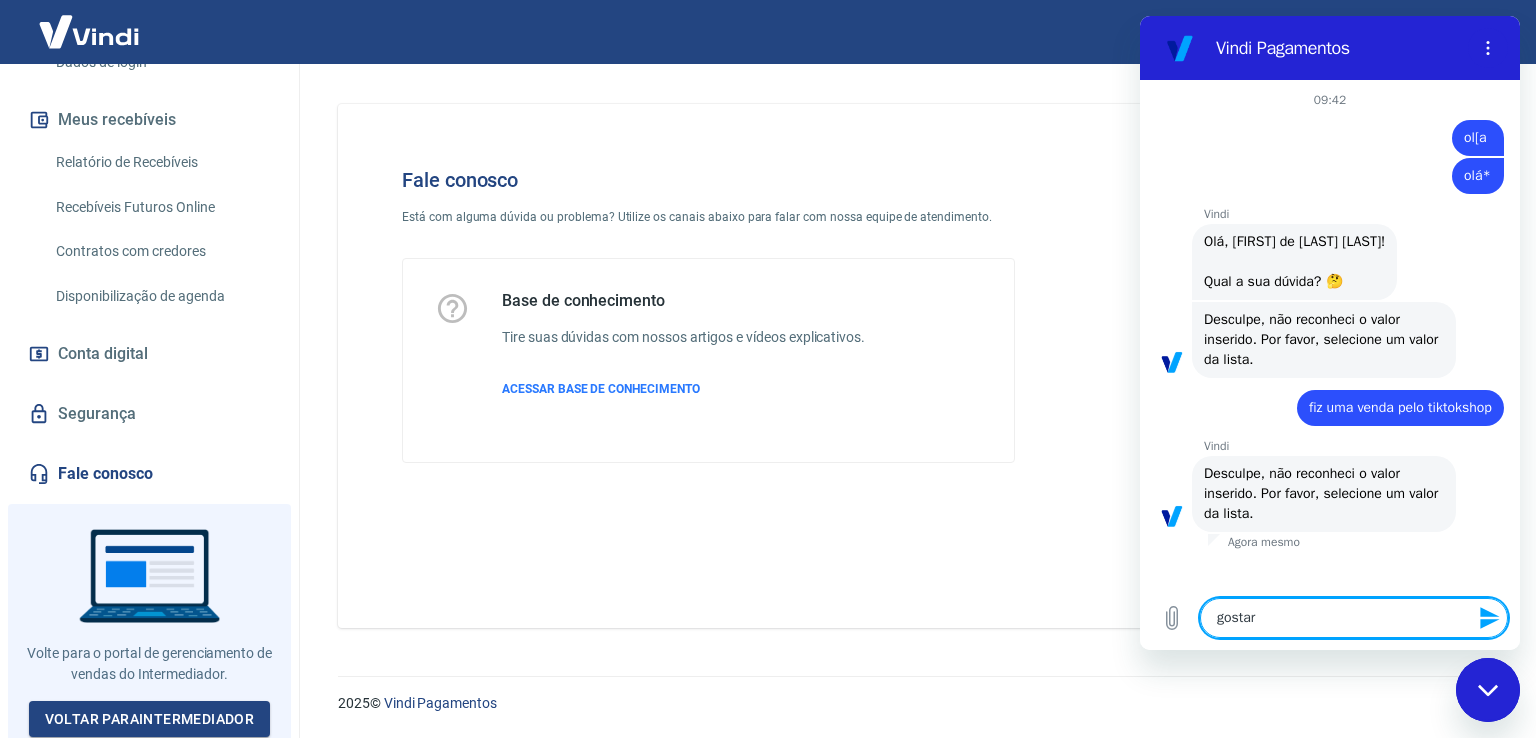 type on "x" 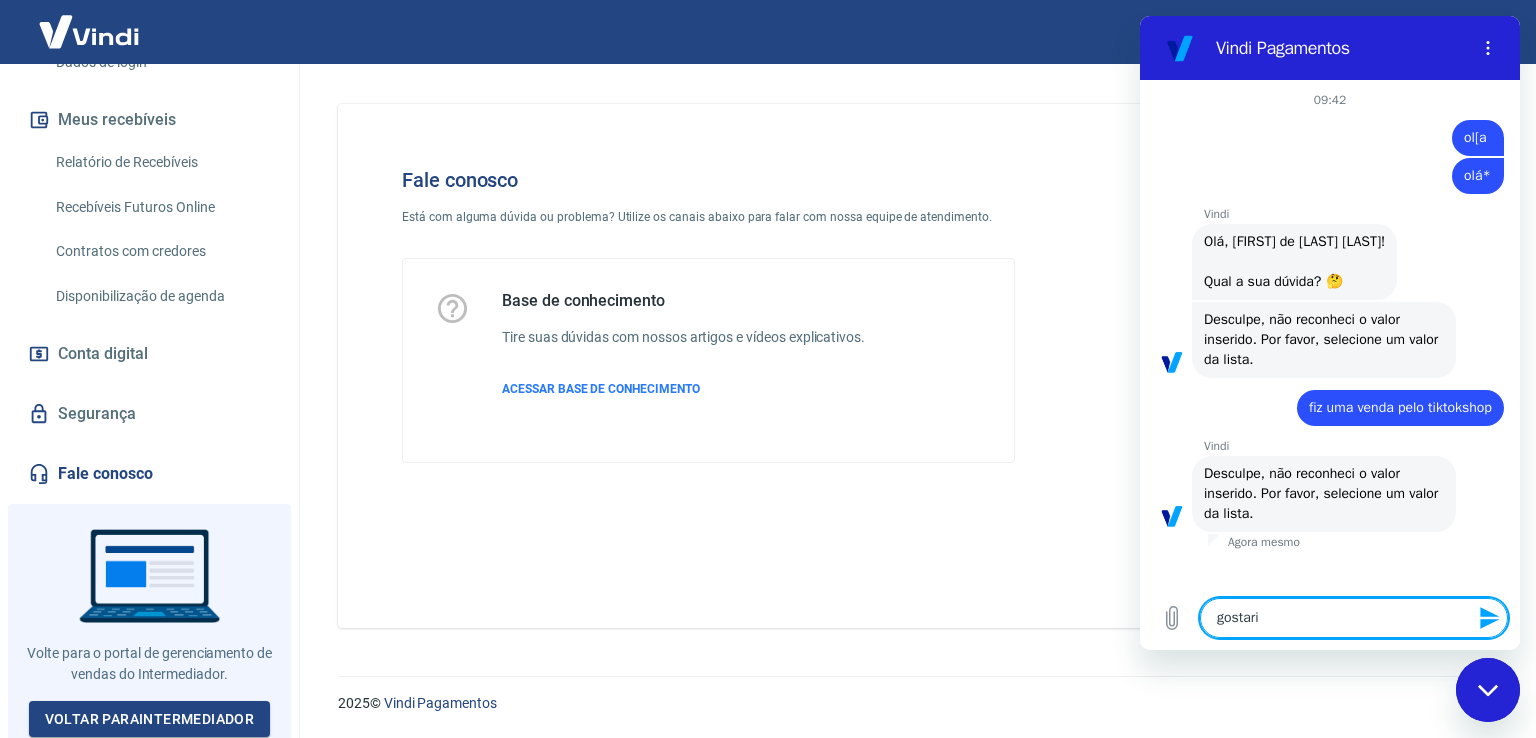 type on "x" 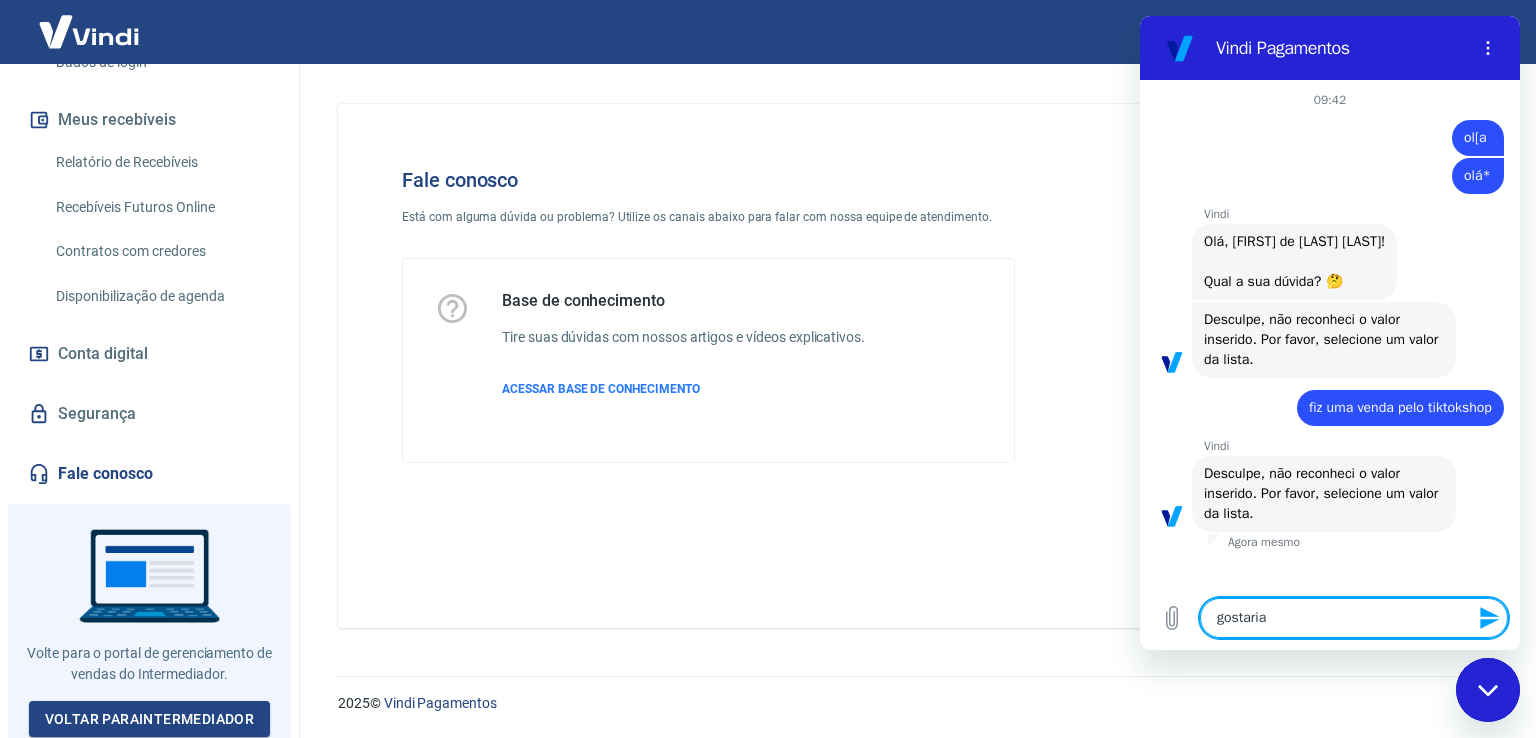 type on "gostaria" 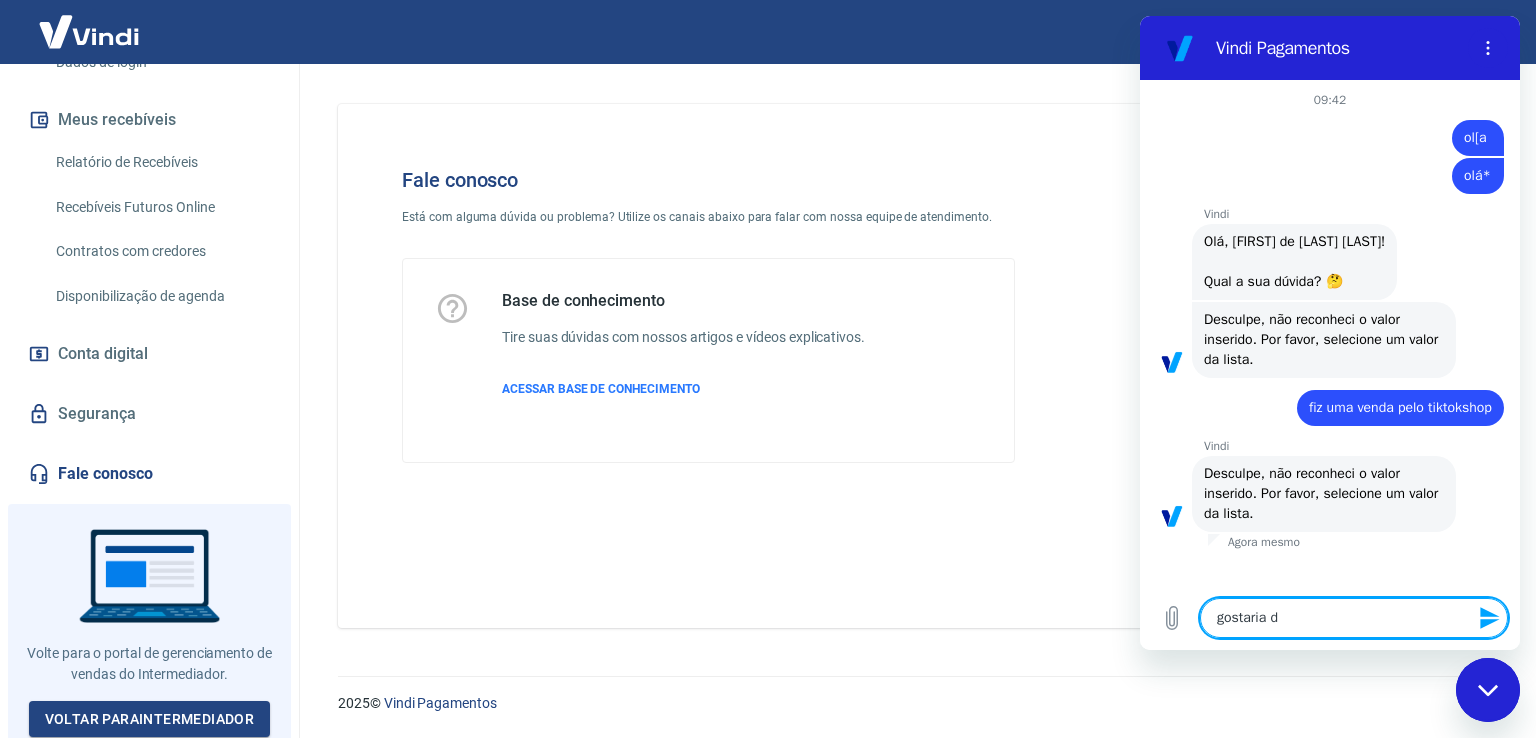 type on "gostaria de" 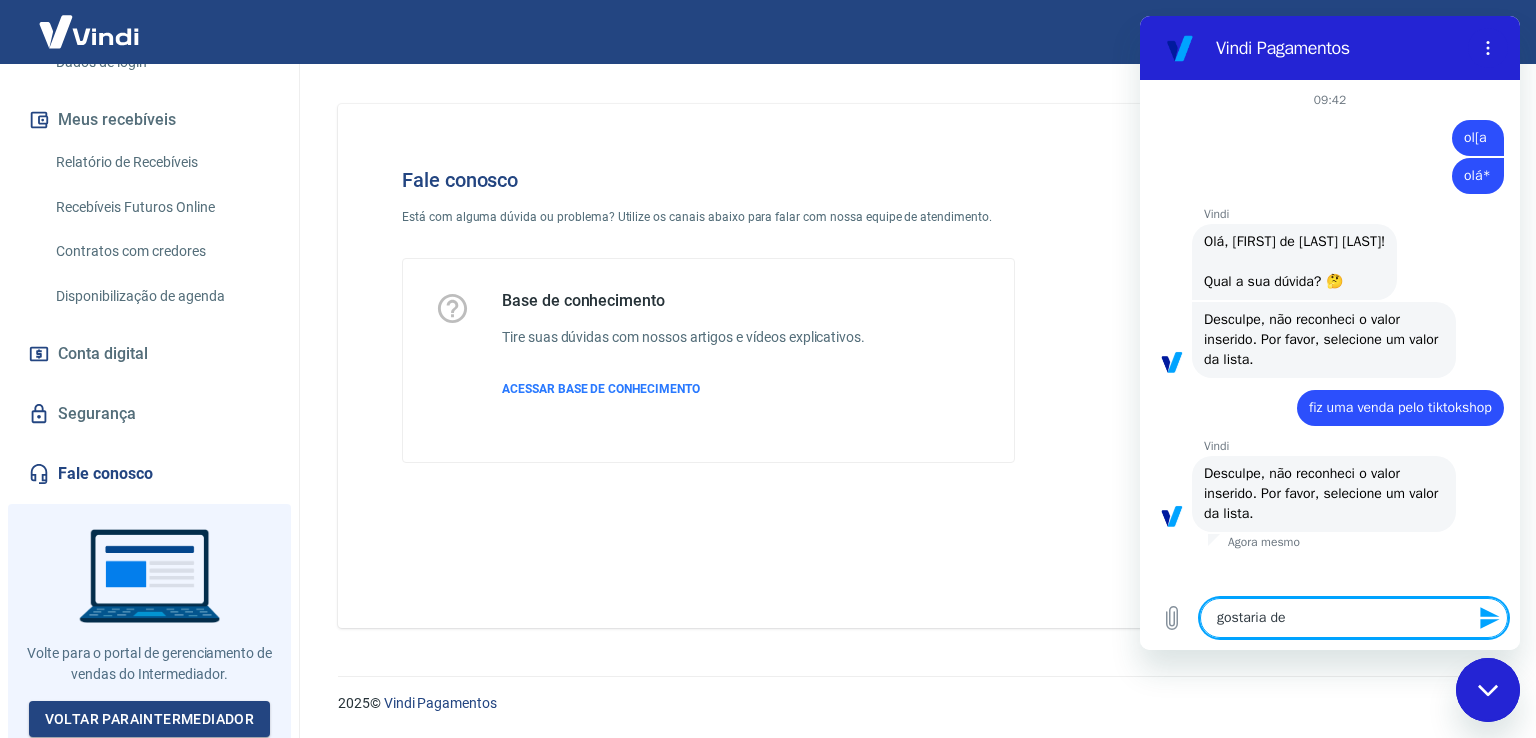 type on "x" 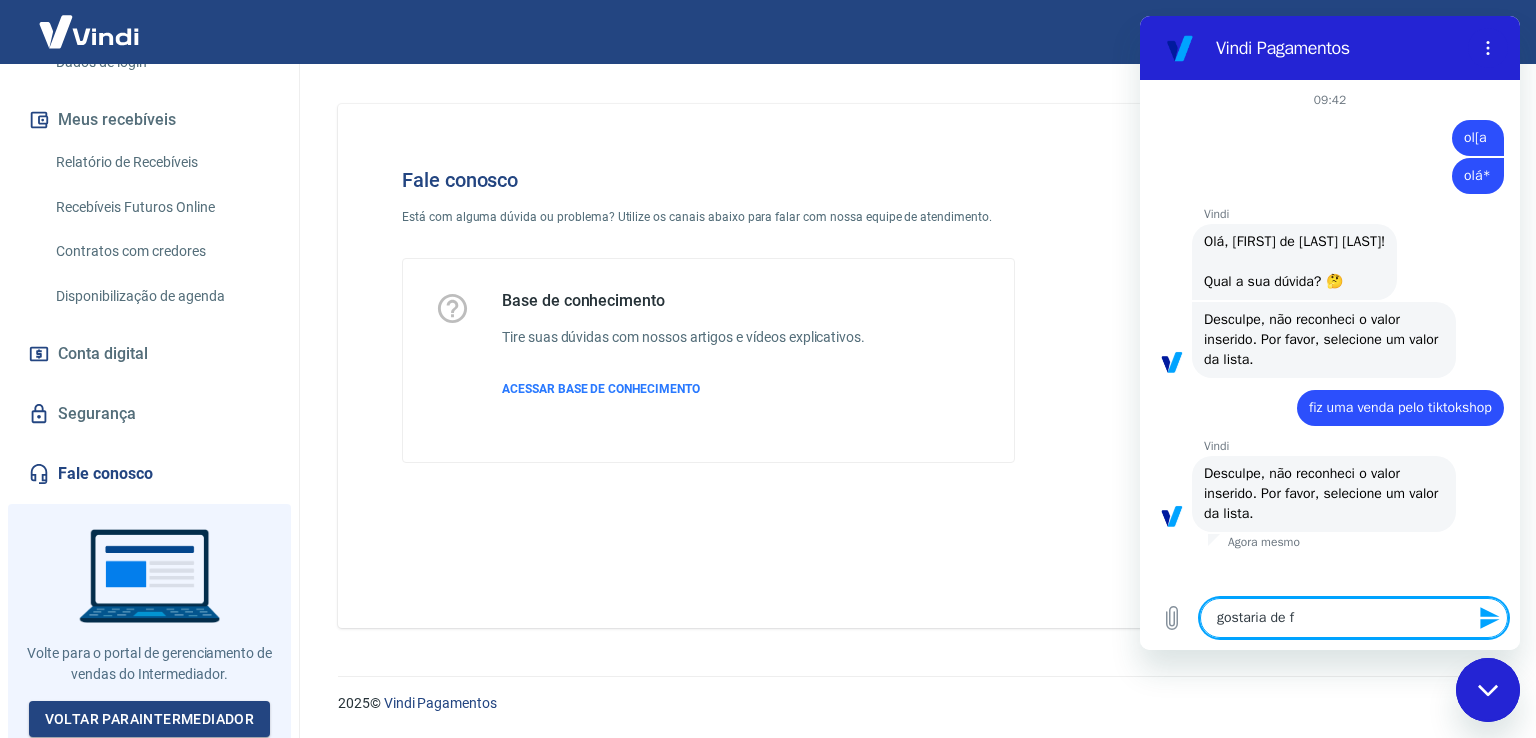 type on "gostaria de fa" 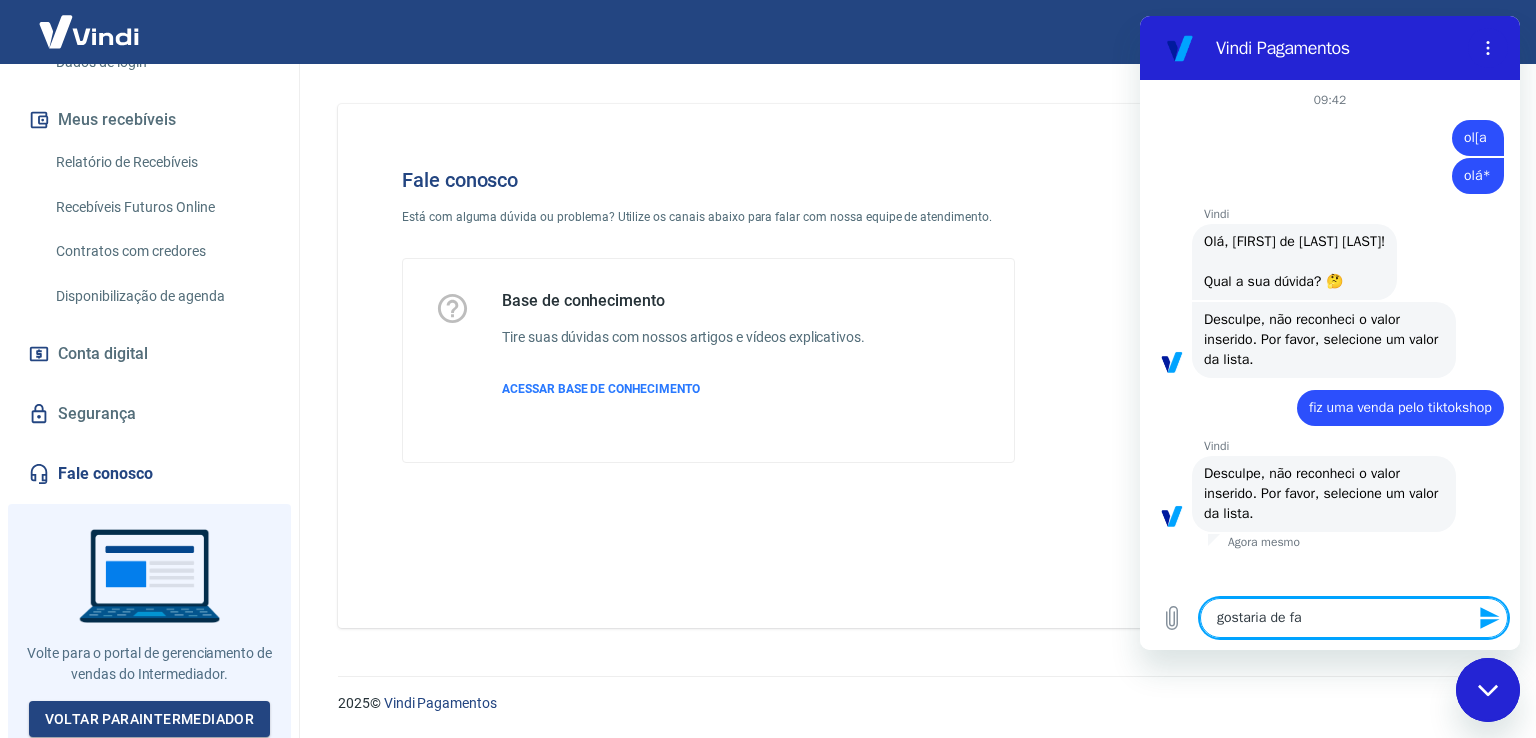 type on "gostaria de fal" 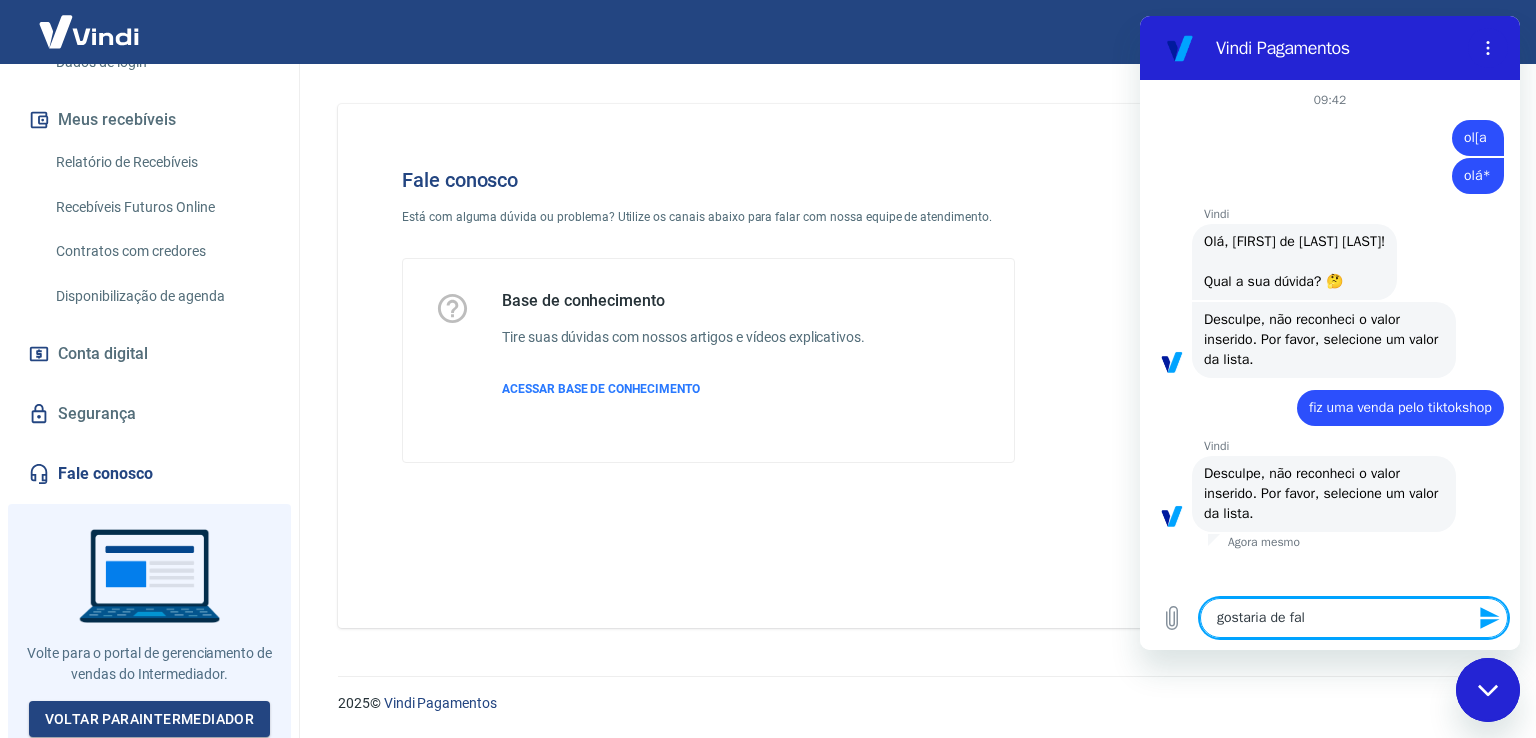 type on "x" 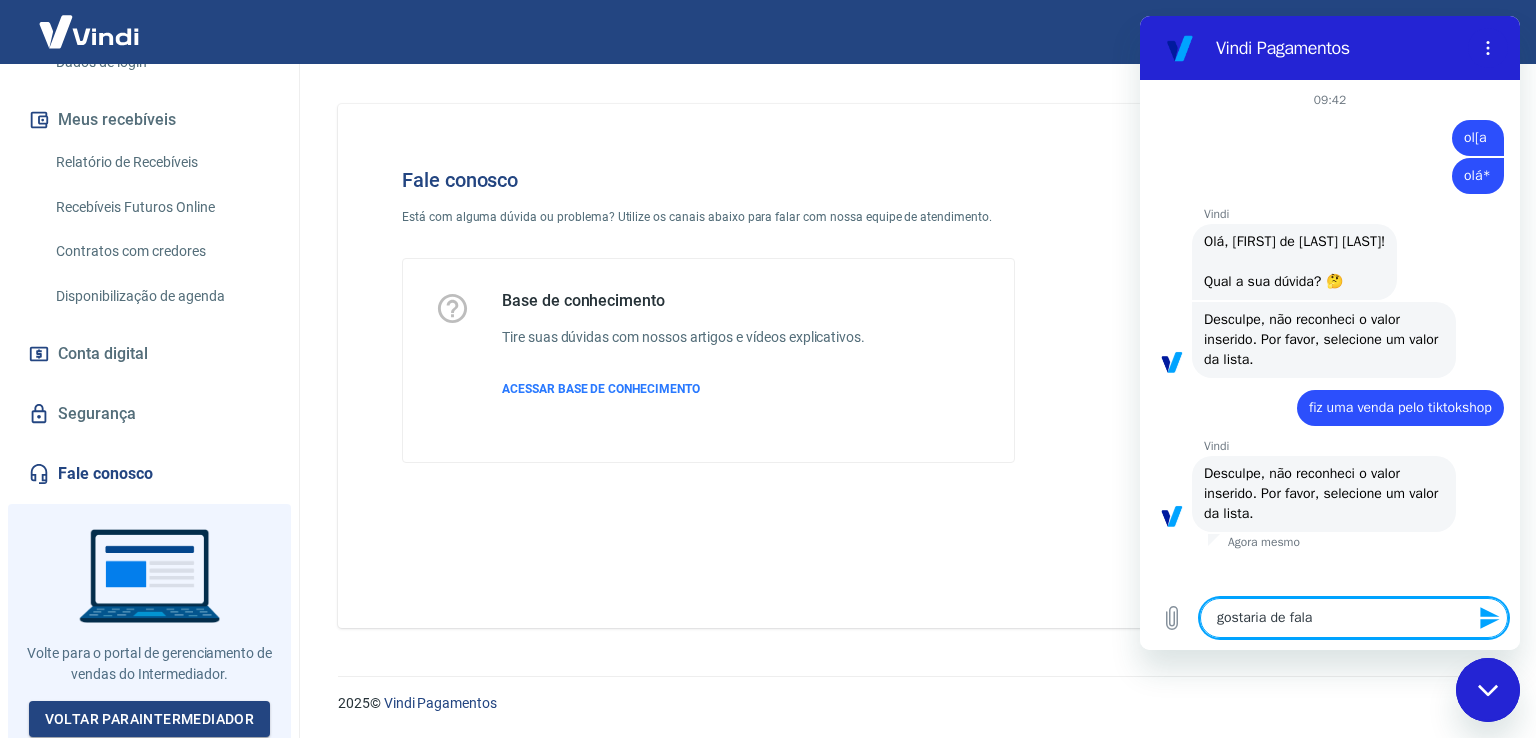 type on "gostaria de falar" 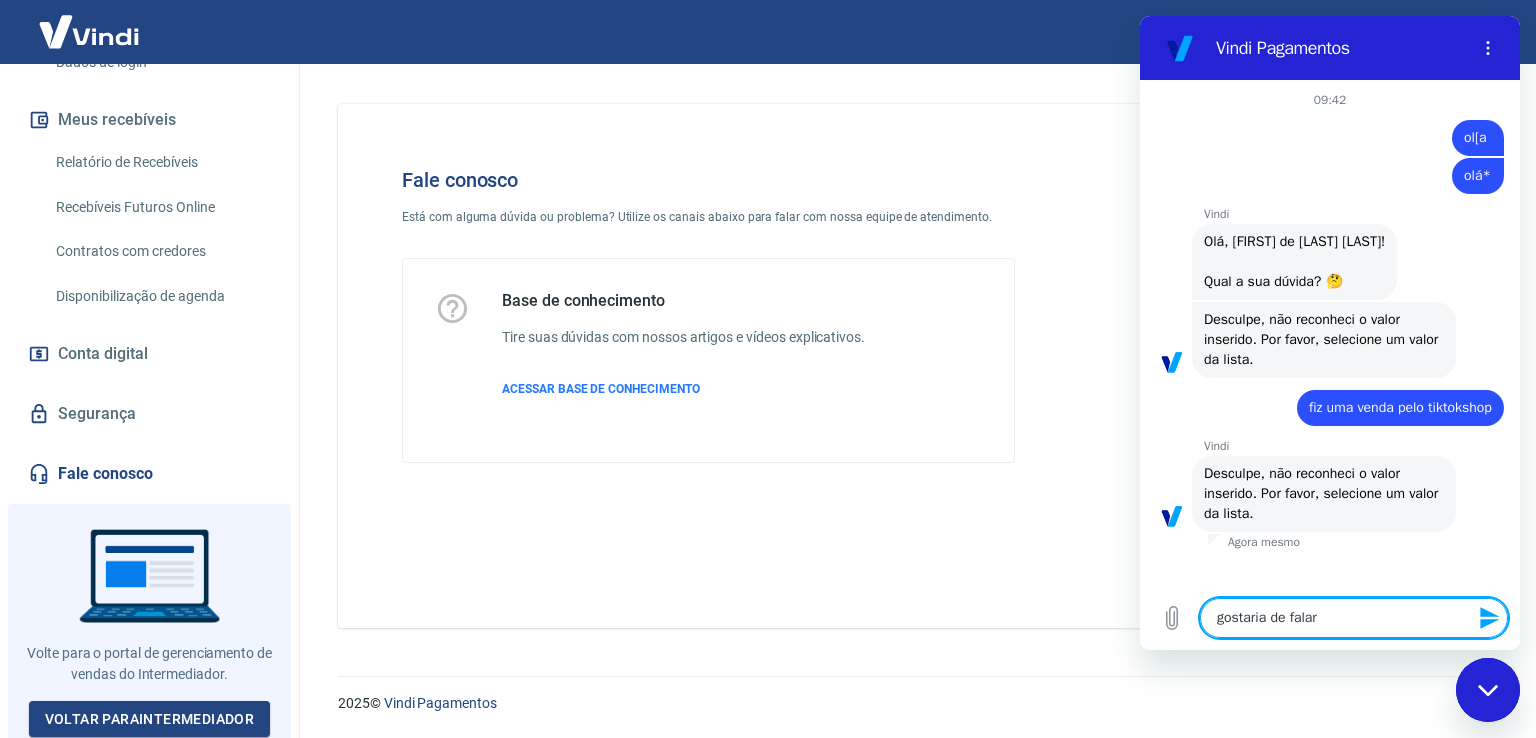 type on "gostaria de falar" 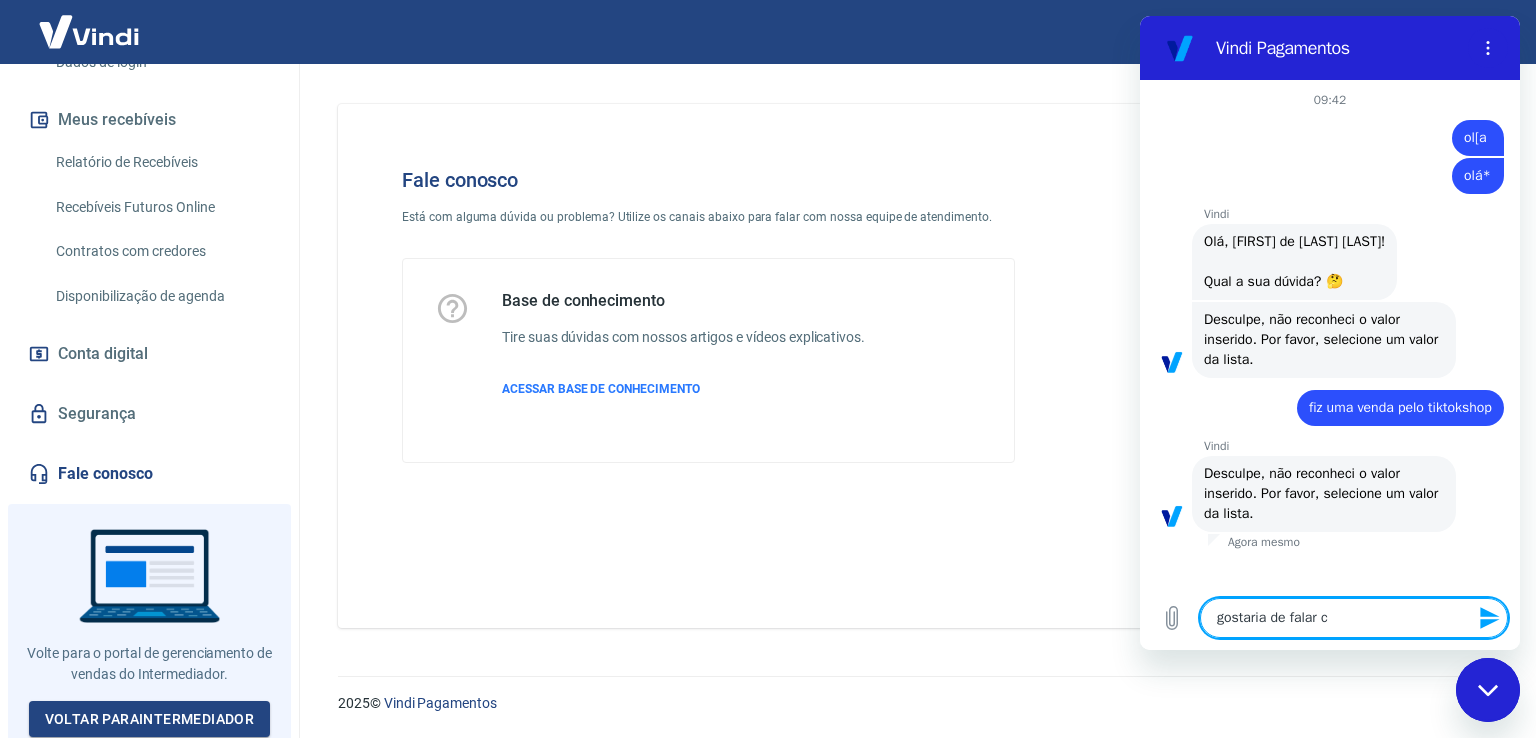 type on "x" 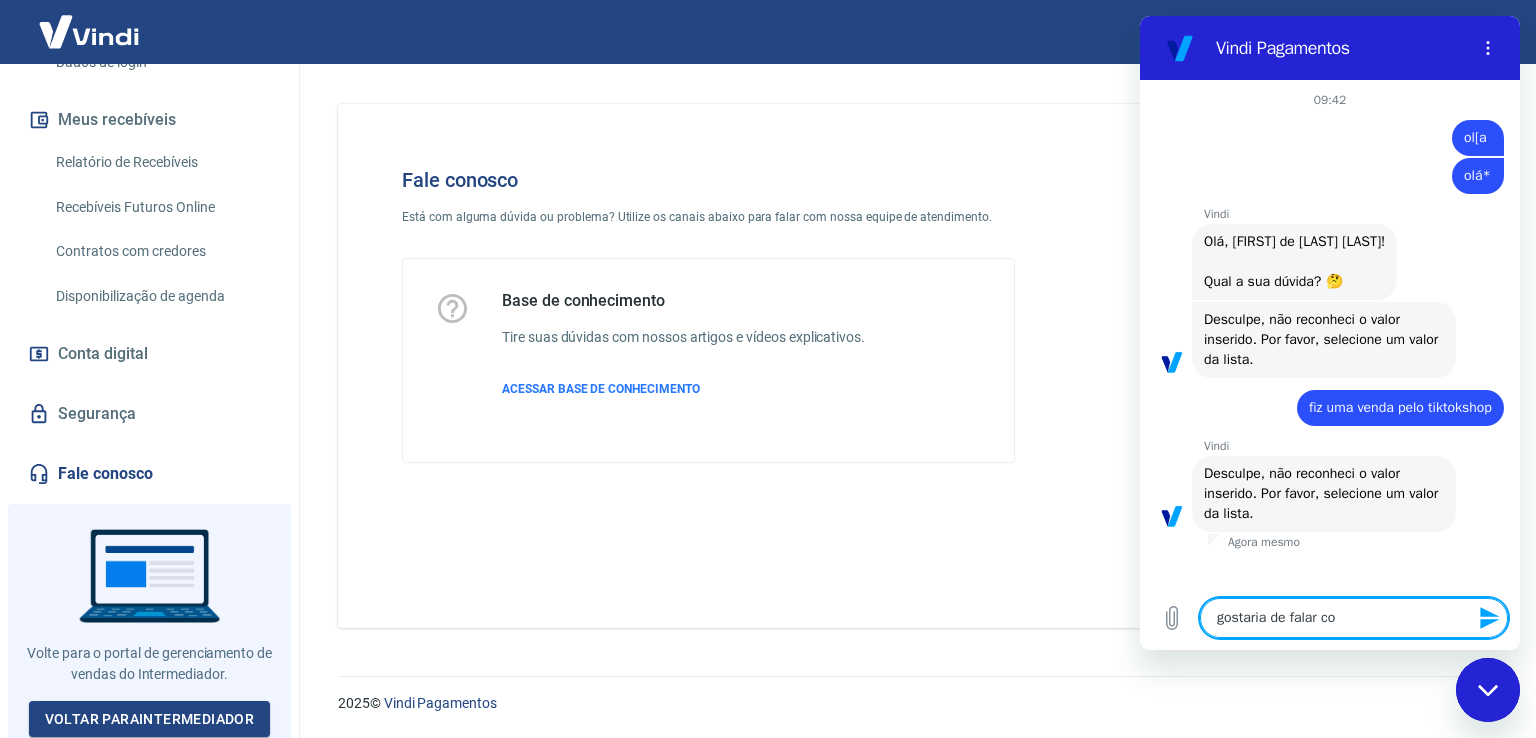 type on "gostaria de falar com" 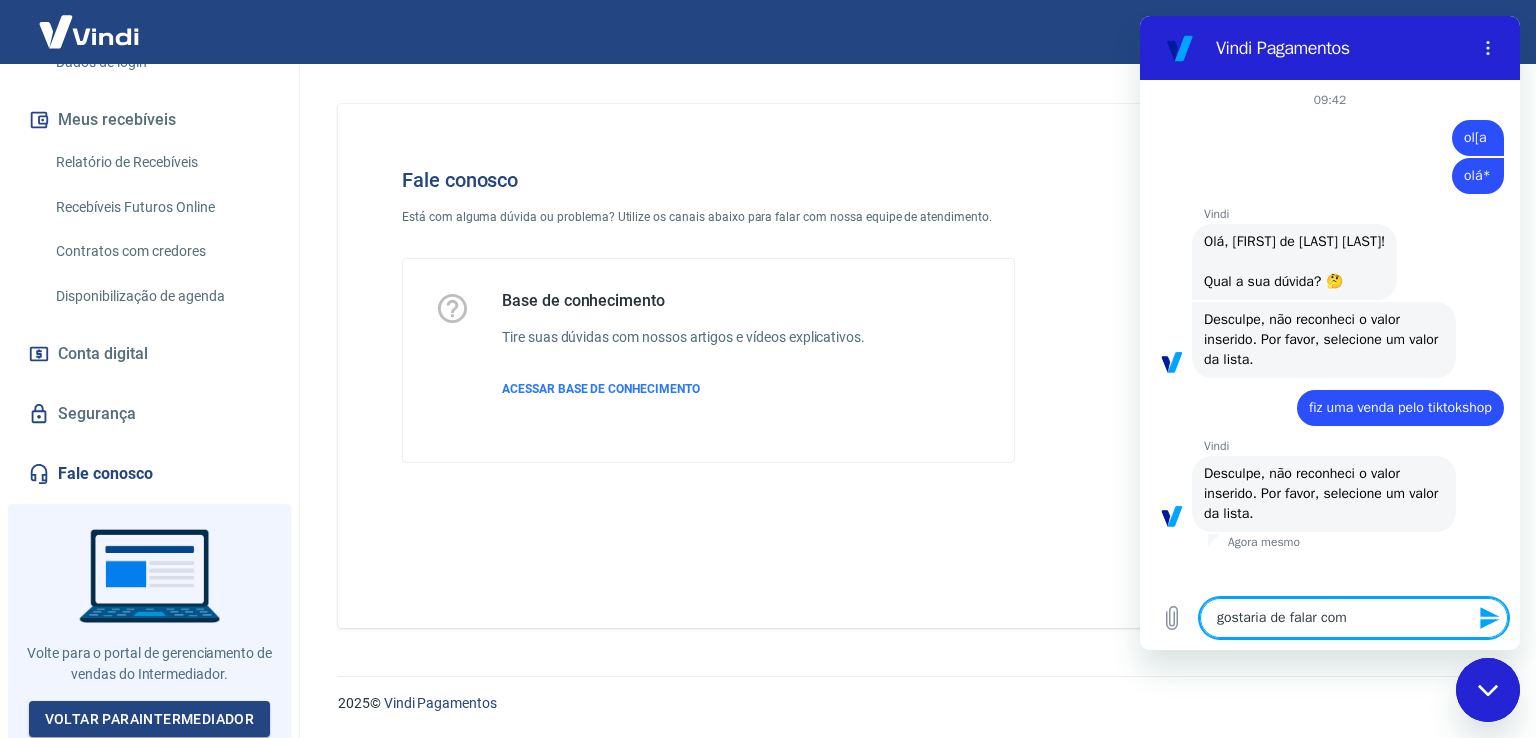 type on "gostaria de falar com" 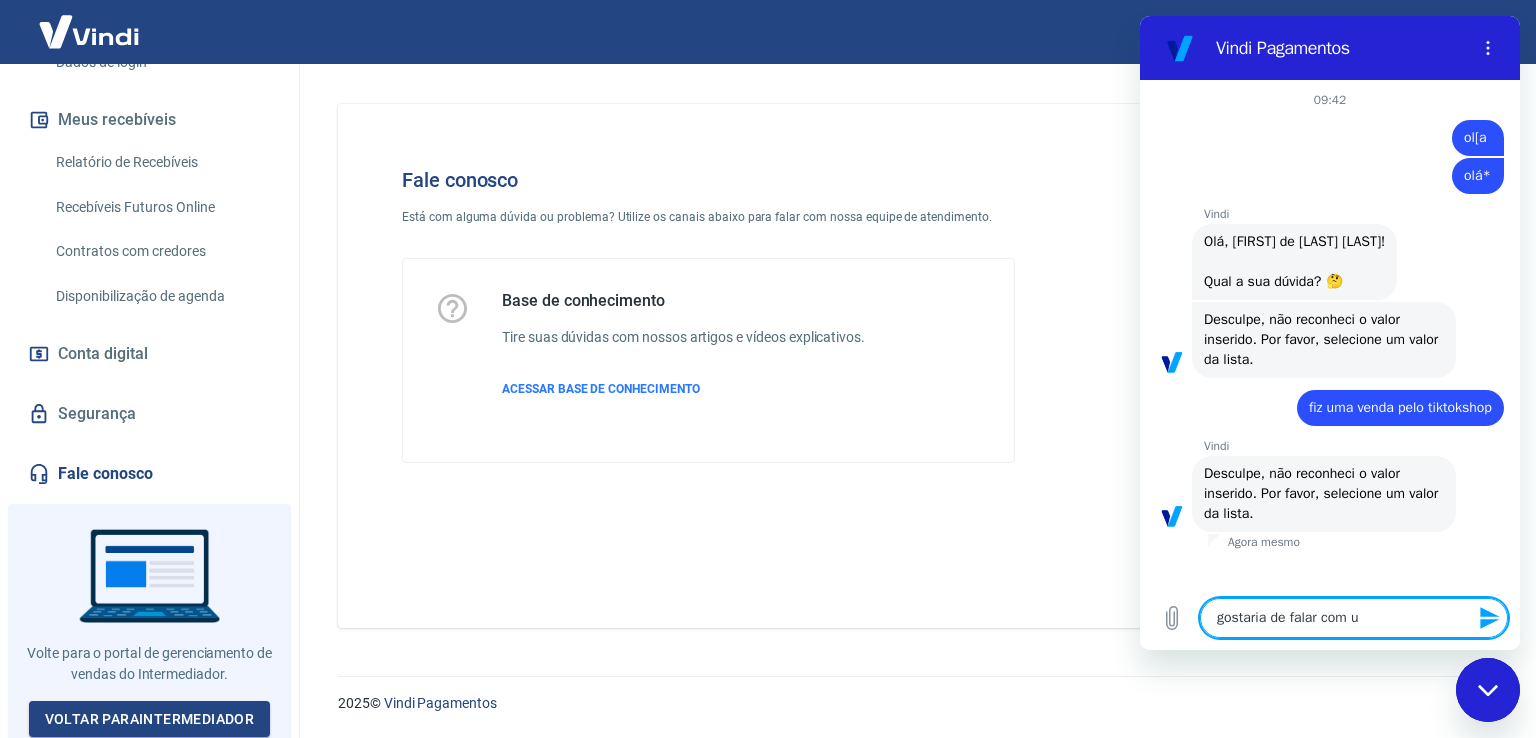 type on "gostaria de falar com um" 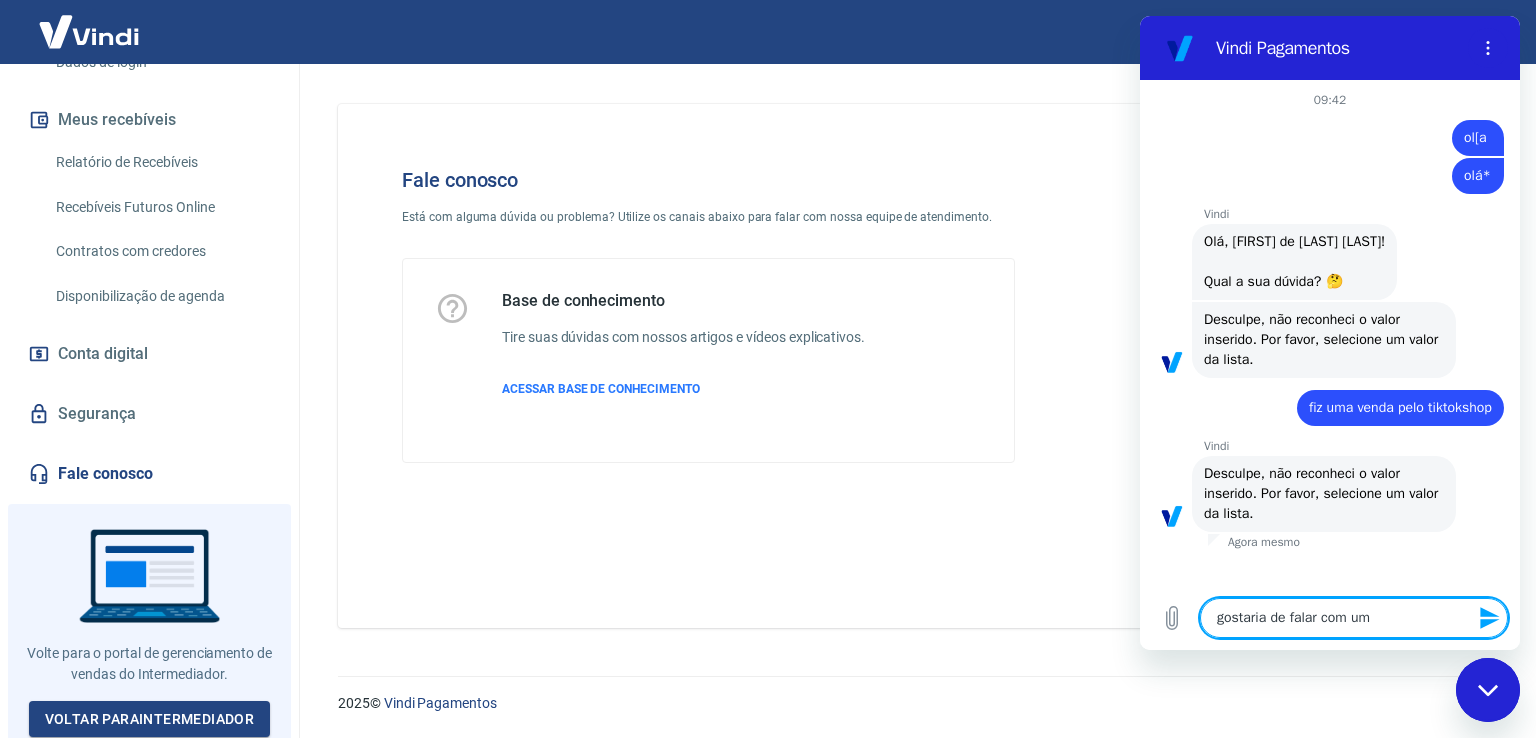 type on "gostaria de falar com um" 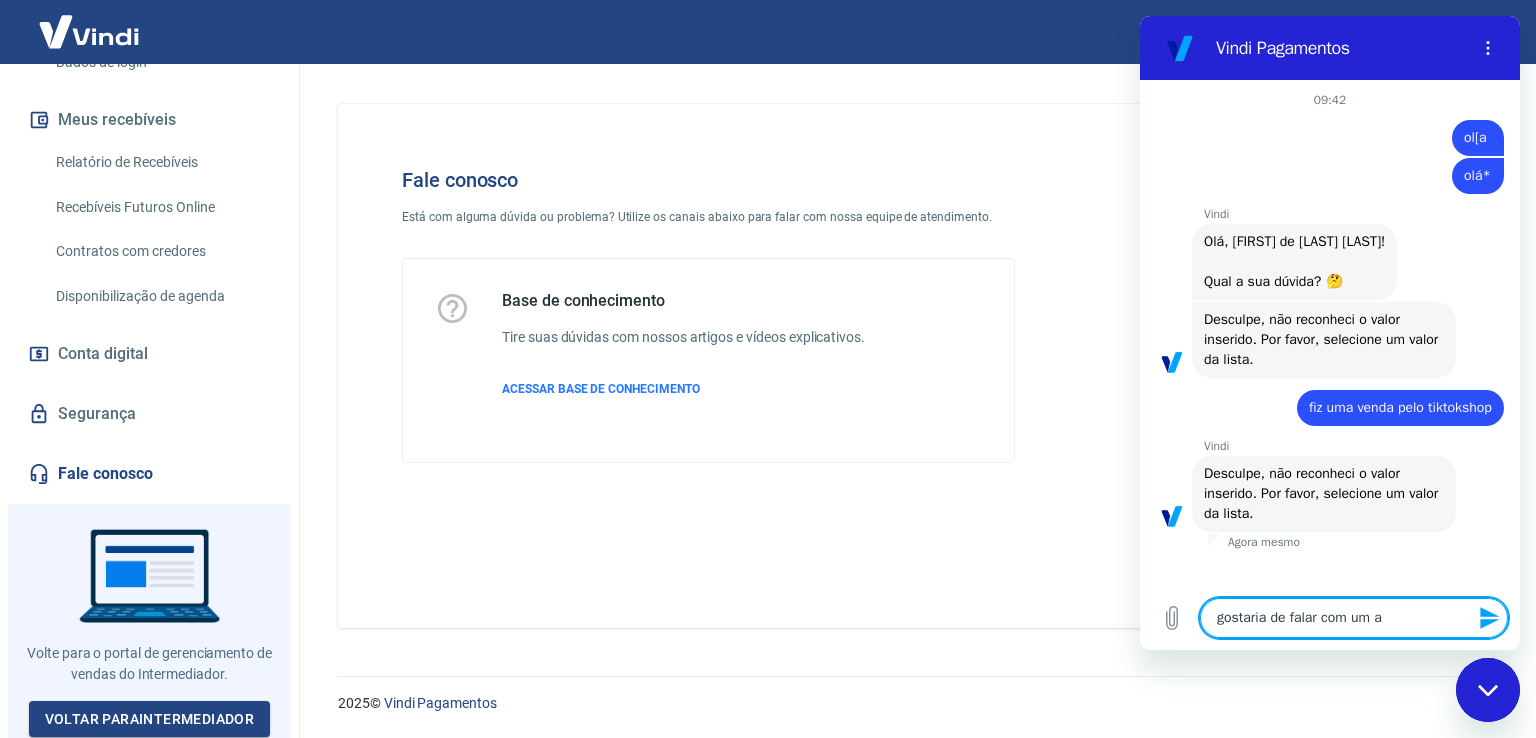 type on "gostaria de falar com um at" 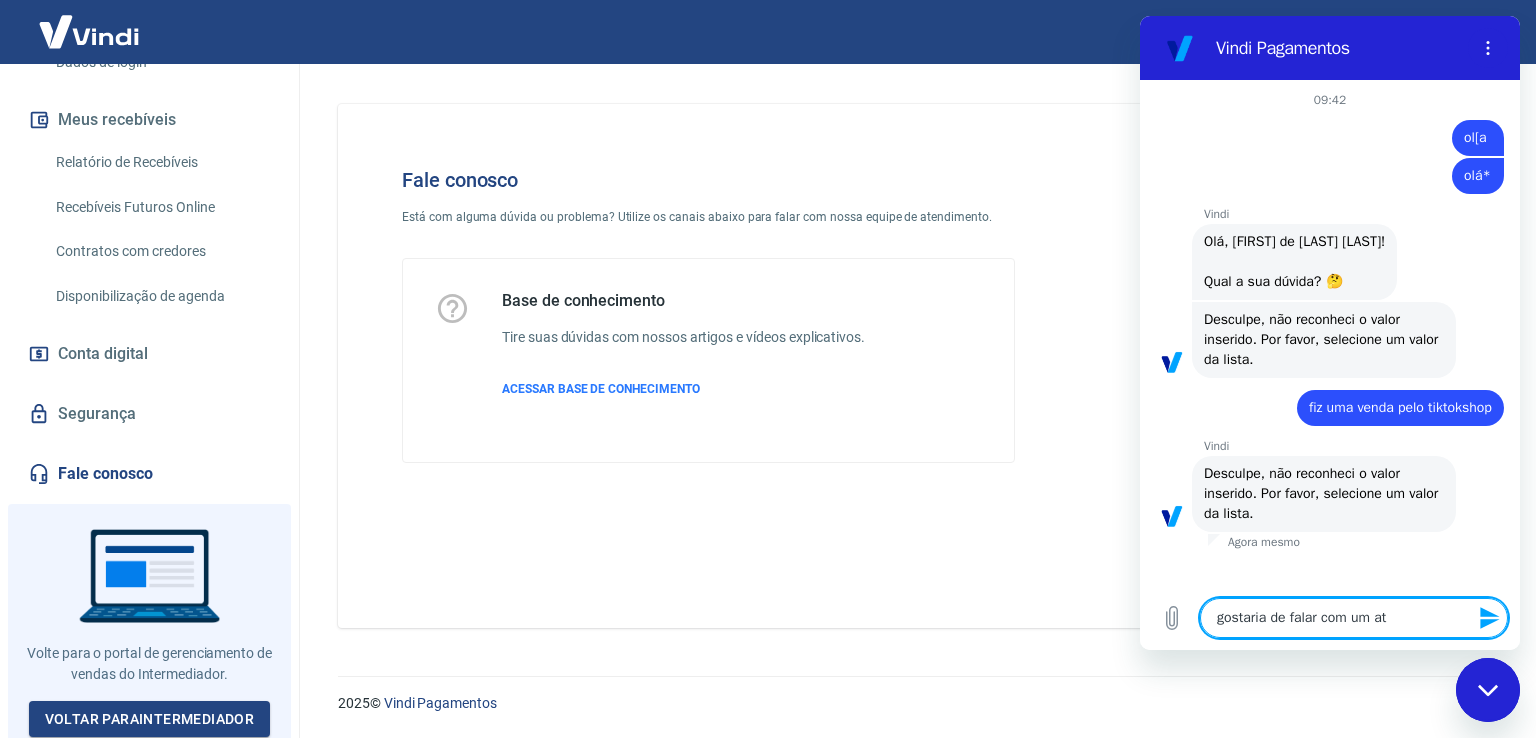 type on "x" 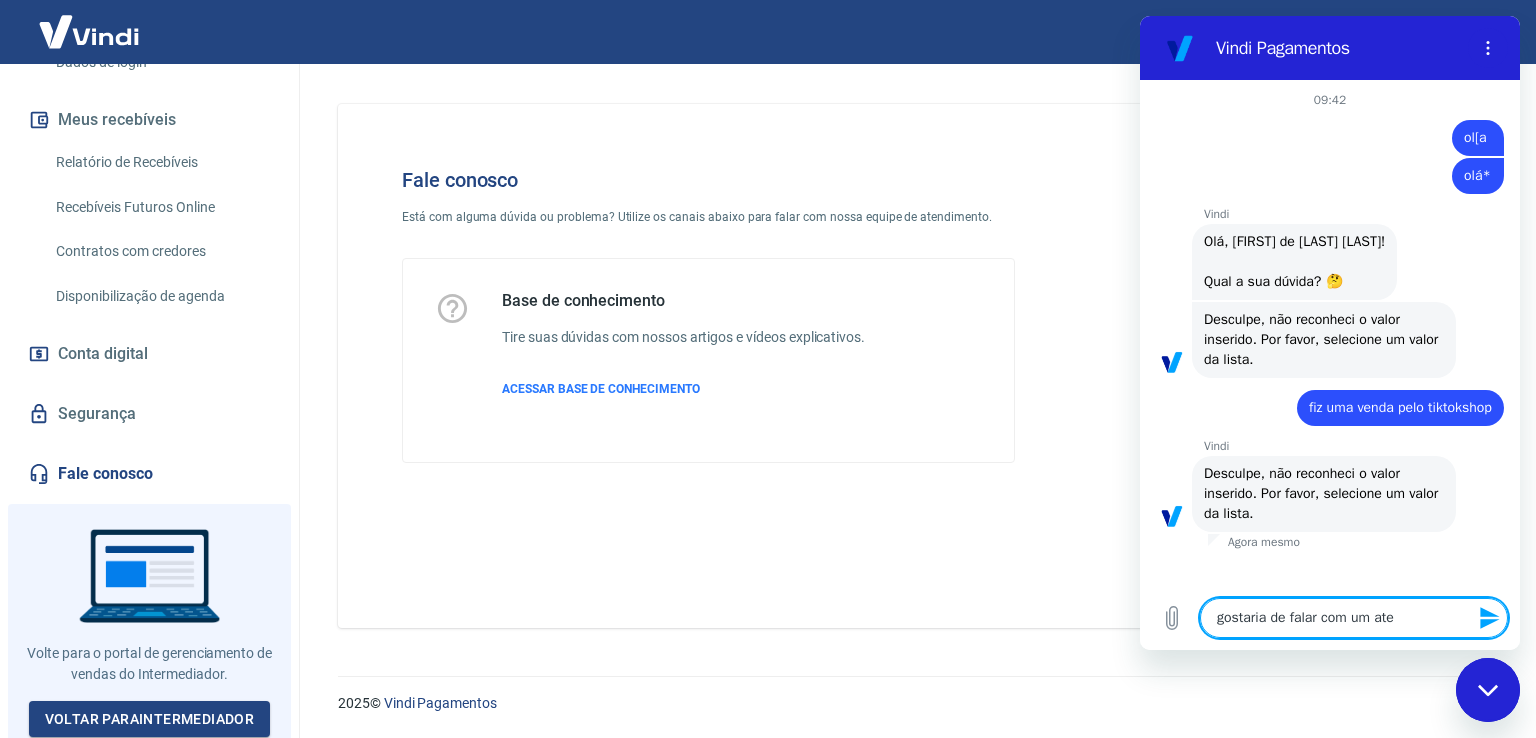 type on "gostaria de falar com um aten" 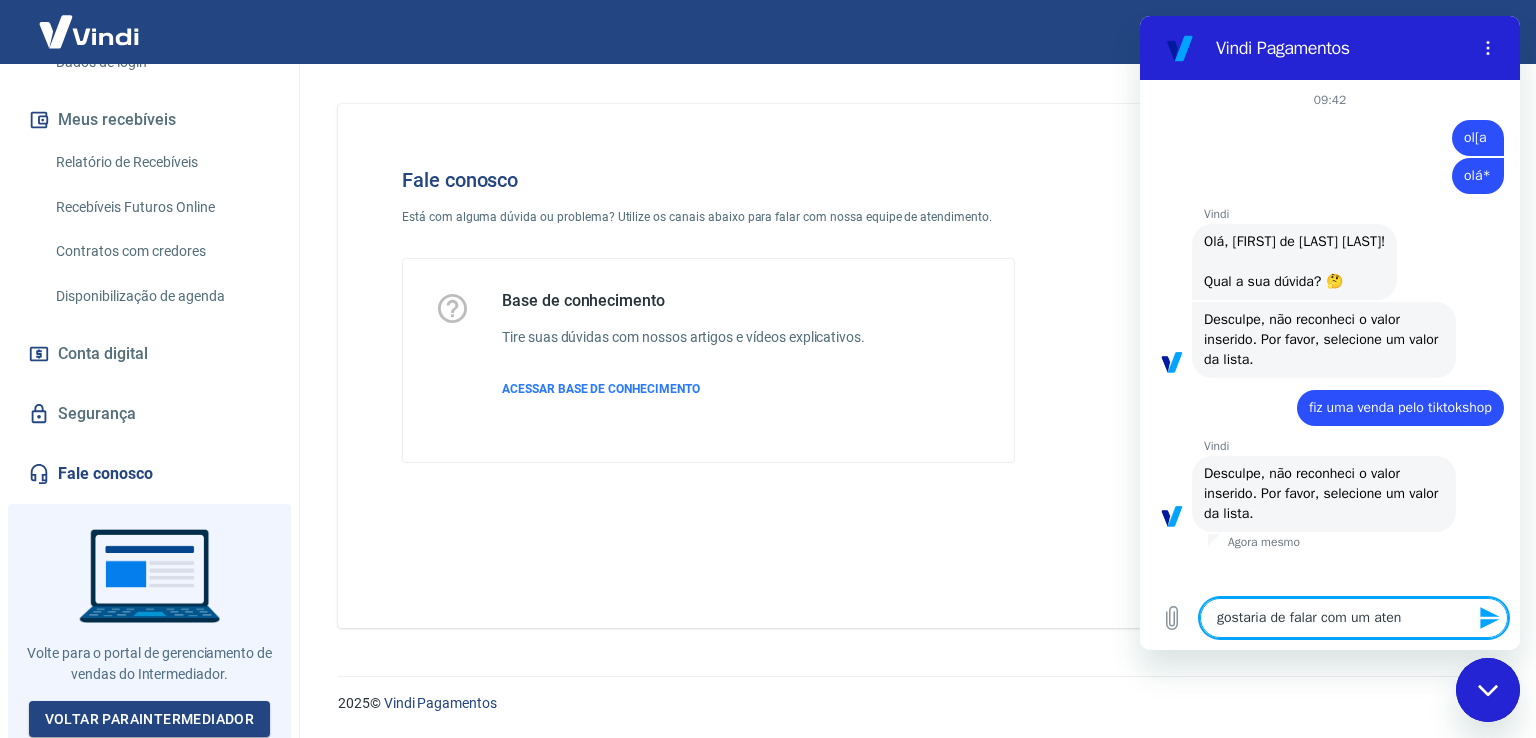 type 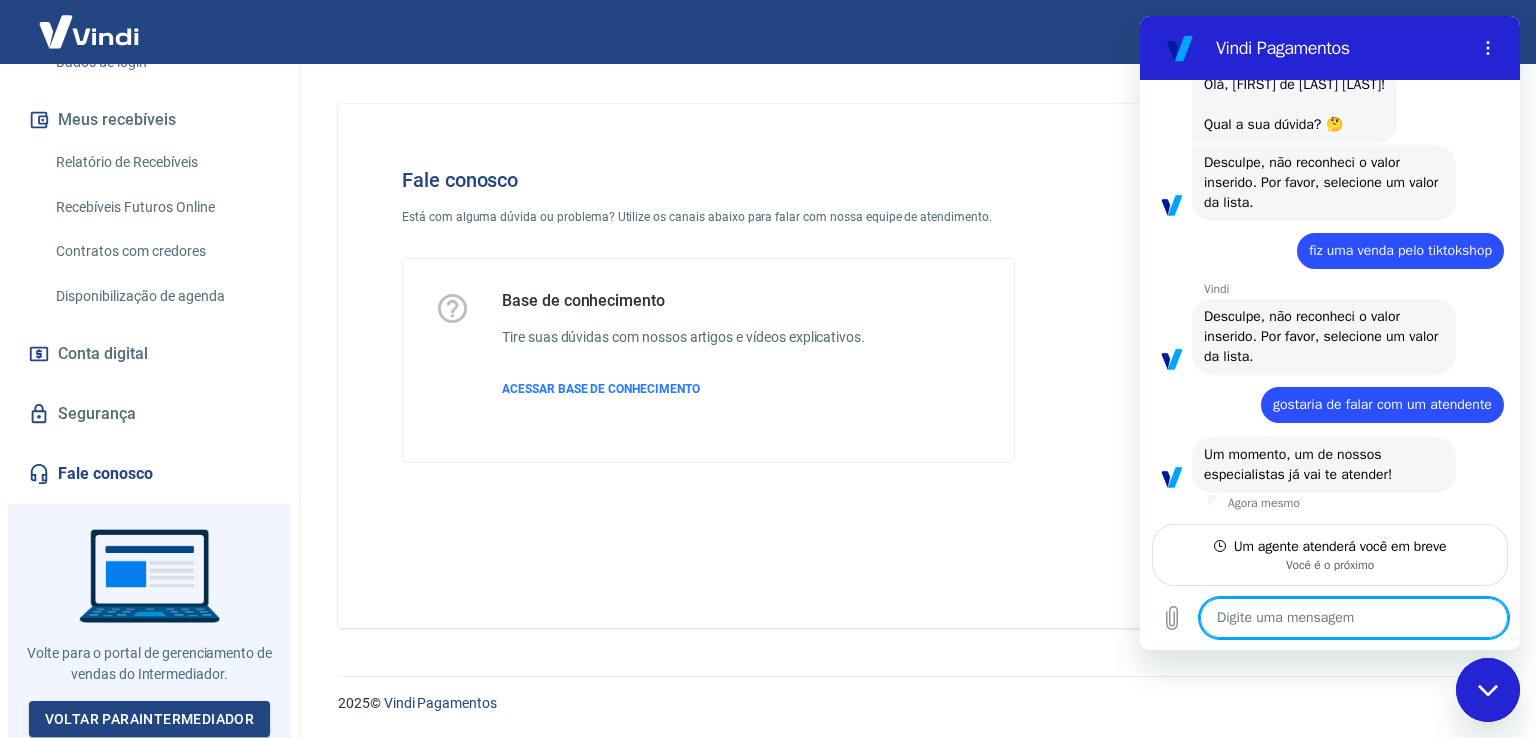 scroll, scrollTop: 156, scrollLeft: 0, axis: vertical 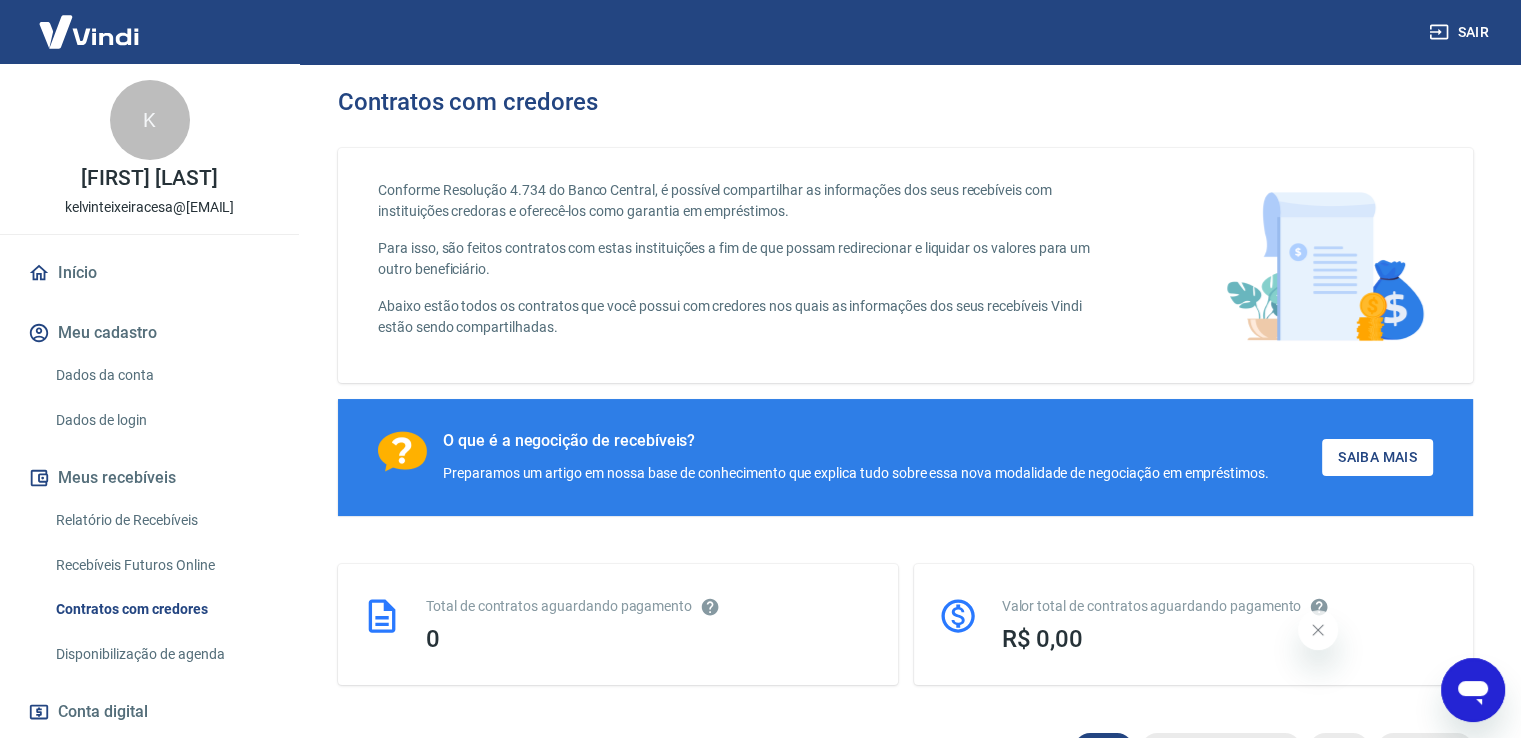 click 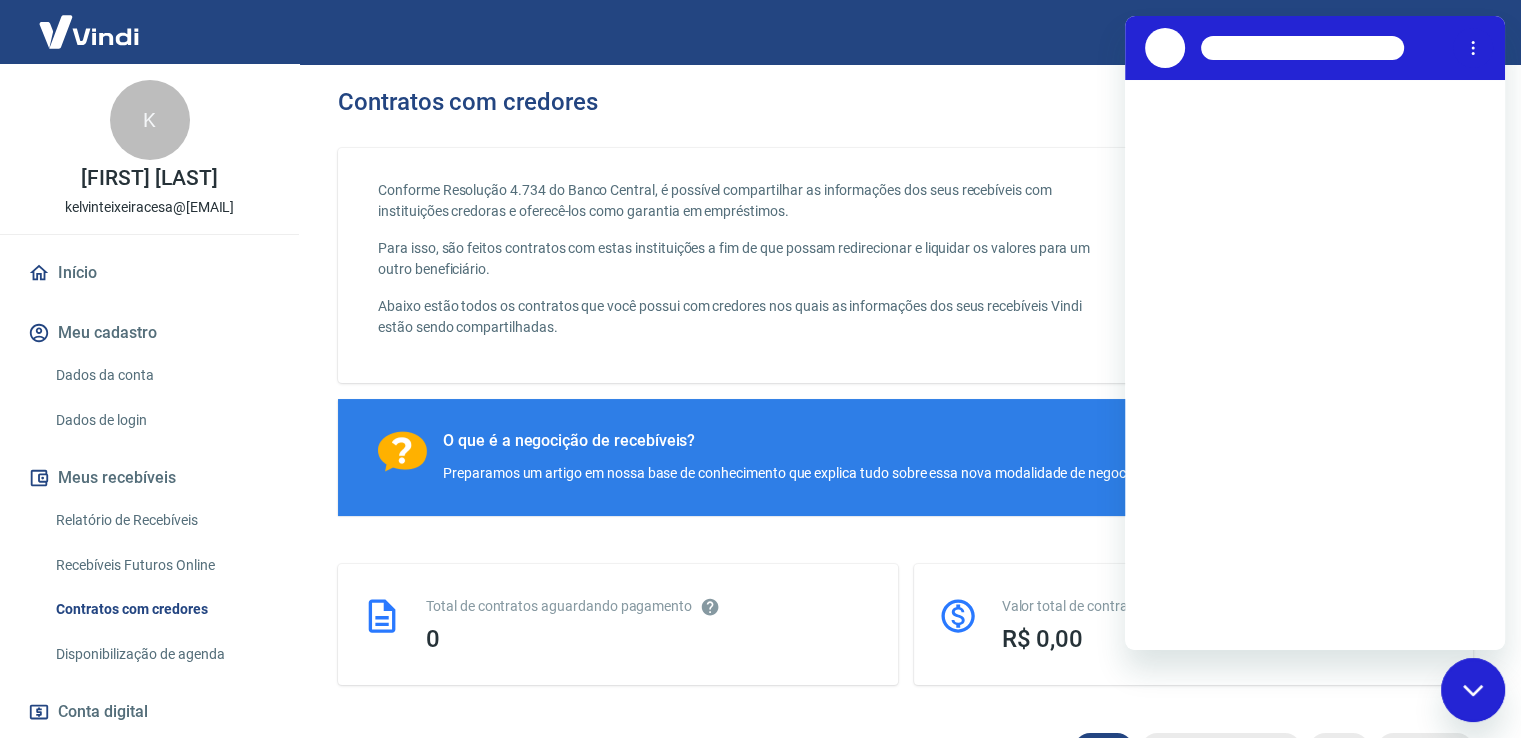 scroll, scrollTop: 0, scrollLeft: 0, axis: both 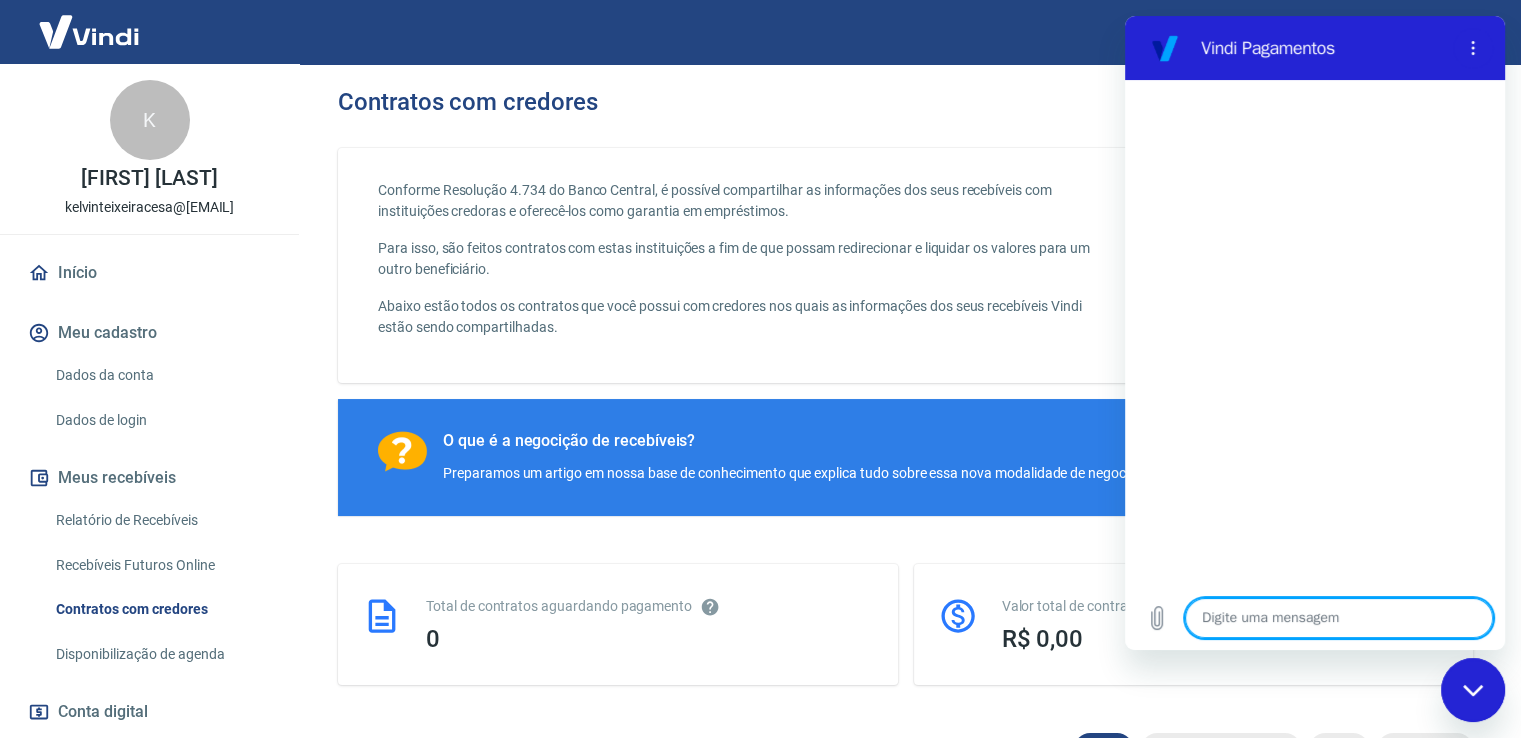 click at bounding box center (1339, 618) 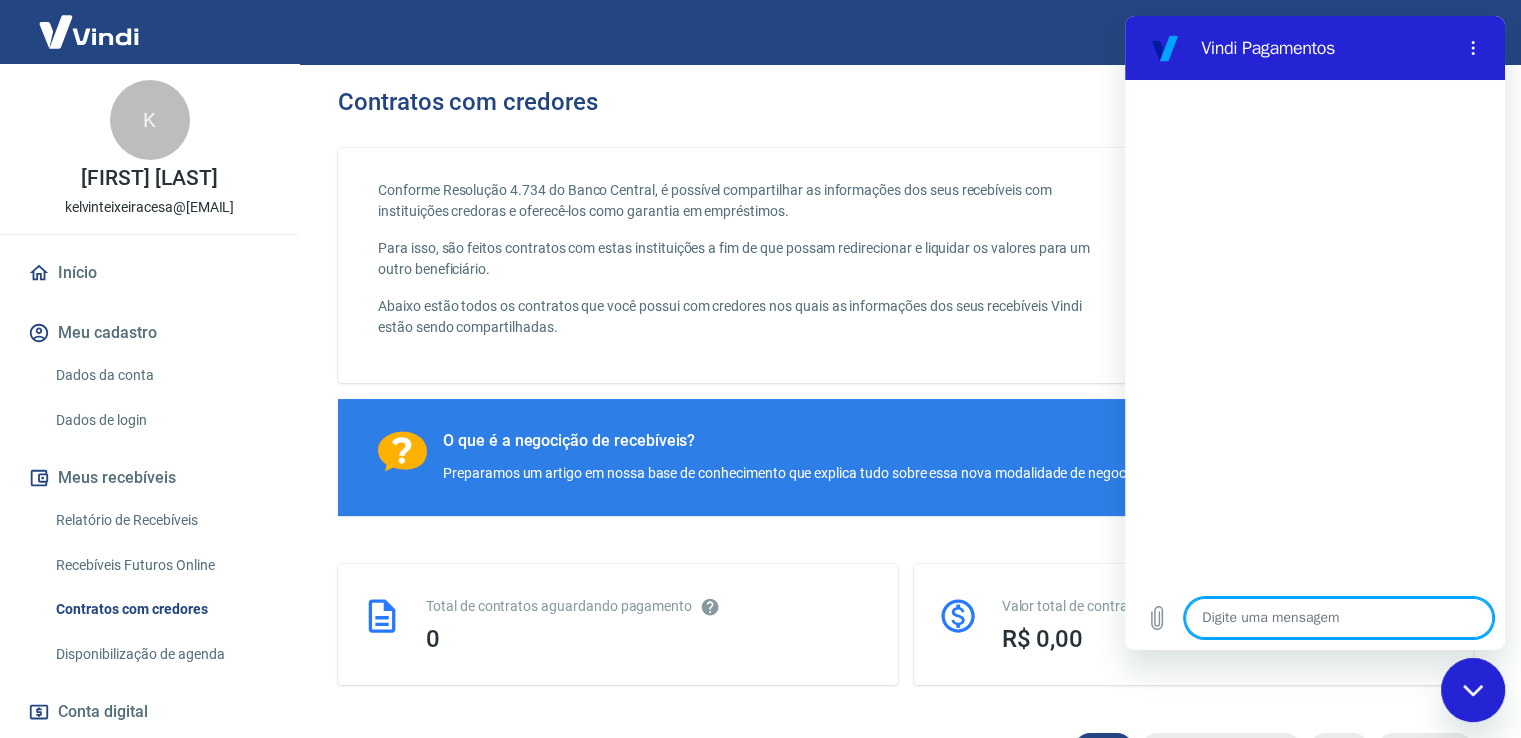 type on "O" 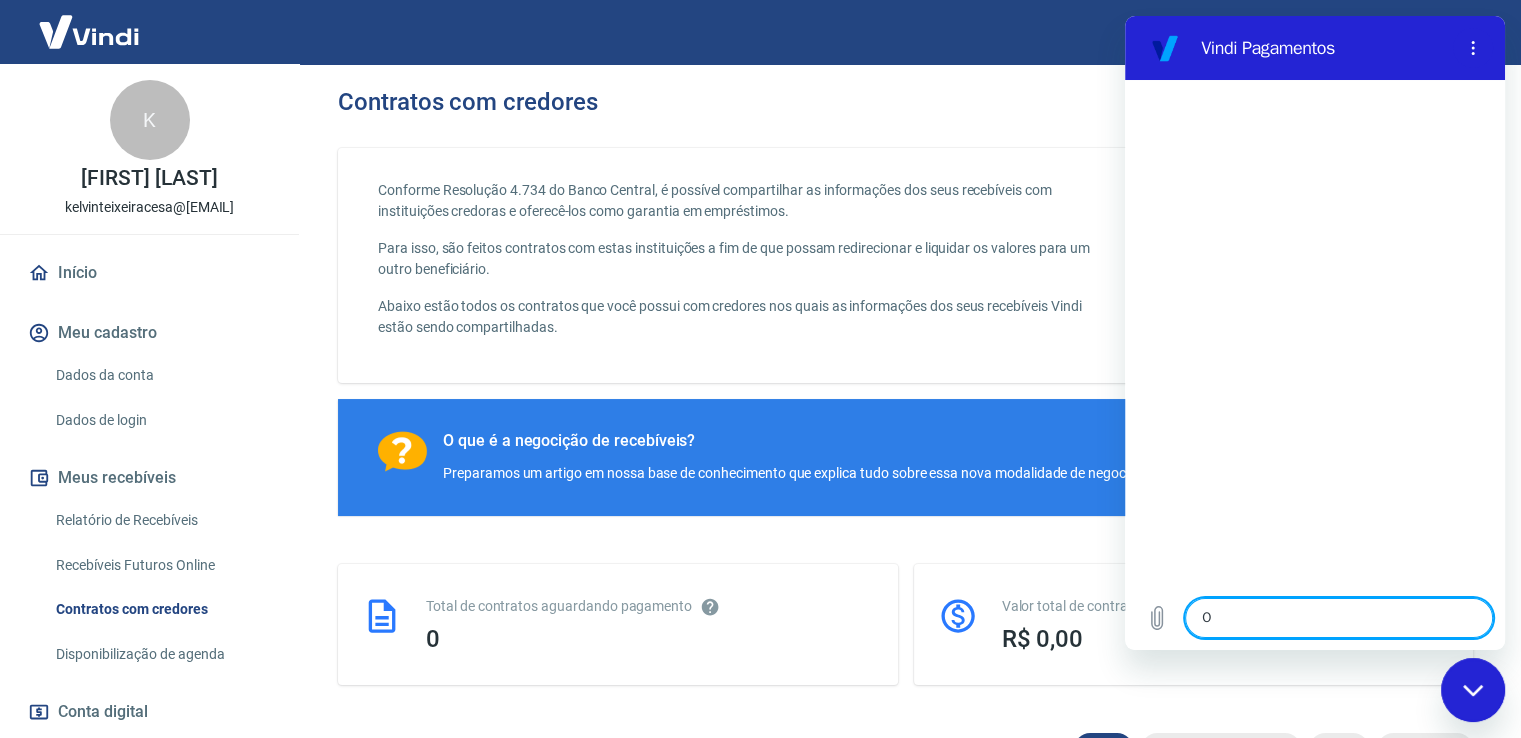 type on "x" 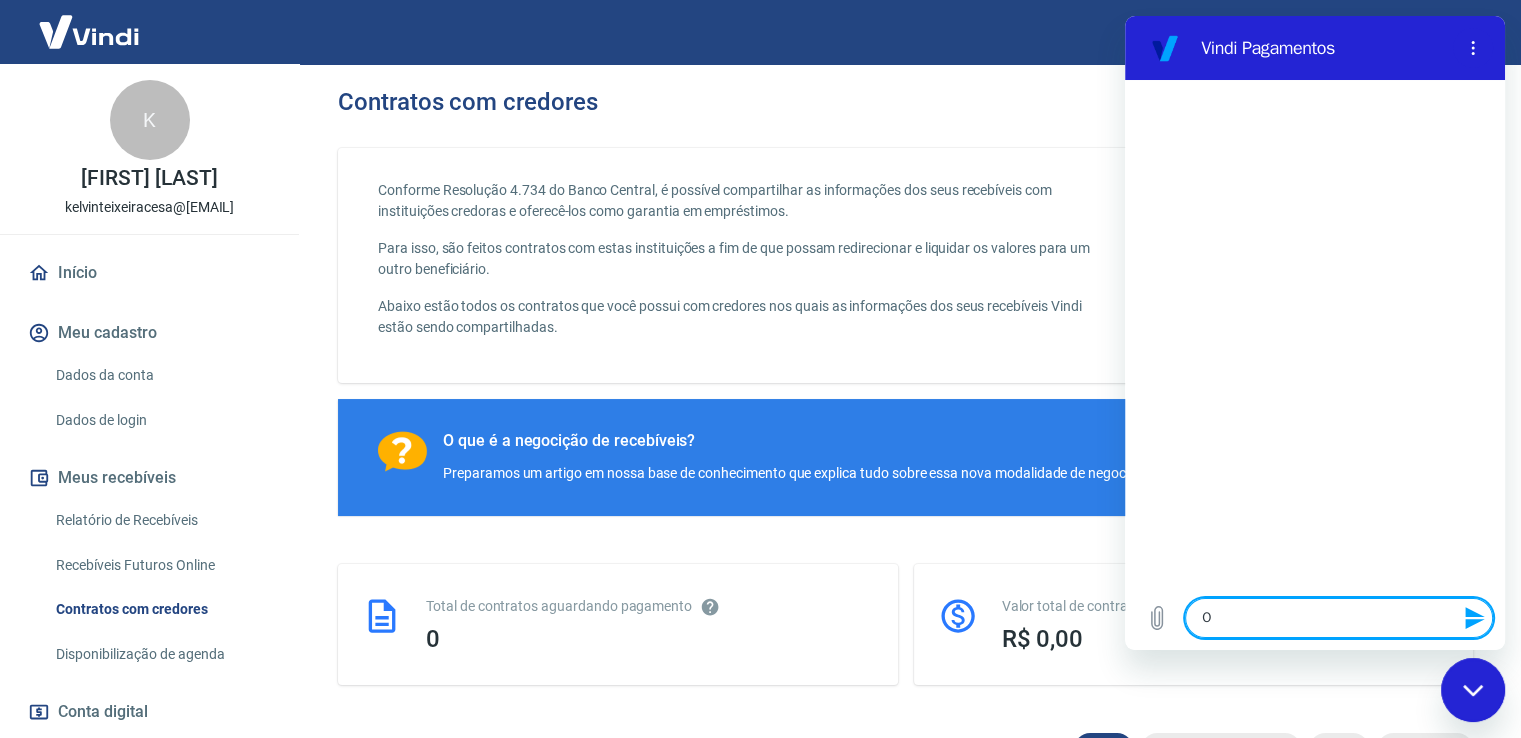 type on "Ol" 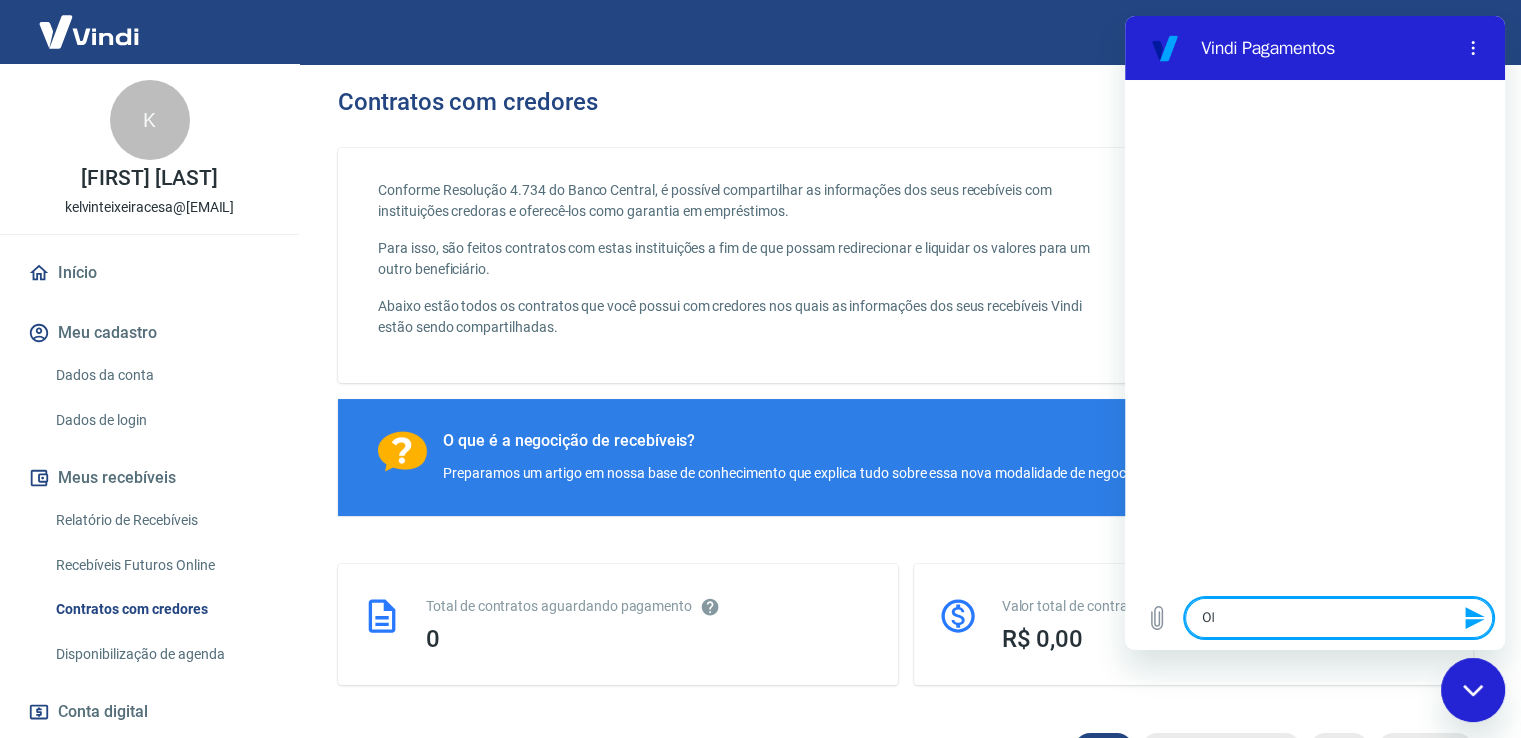 type on "Olá" 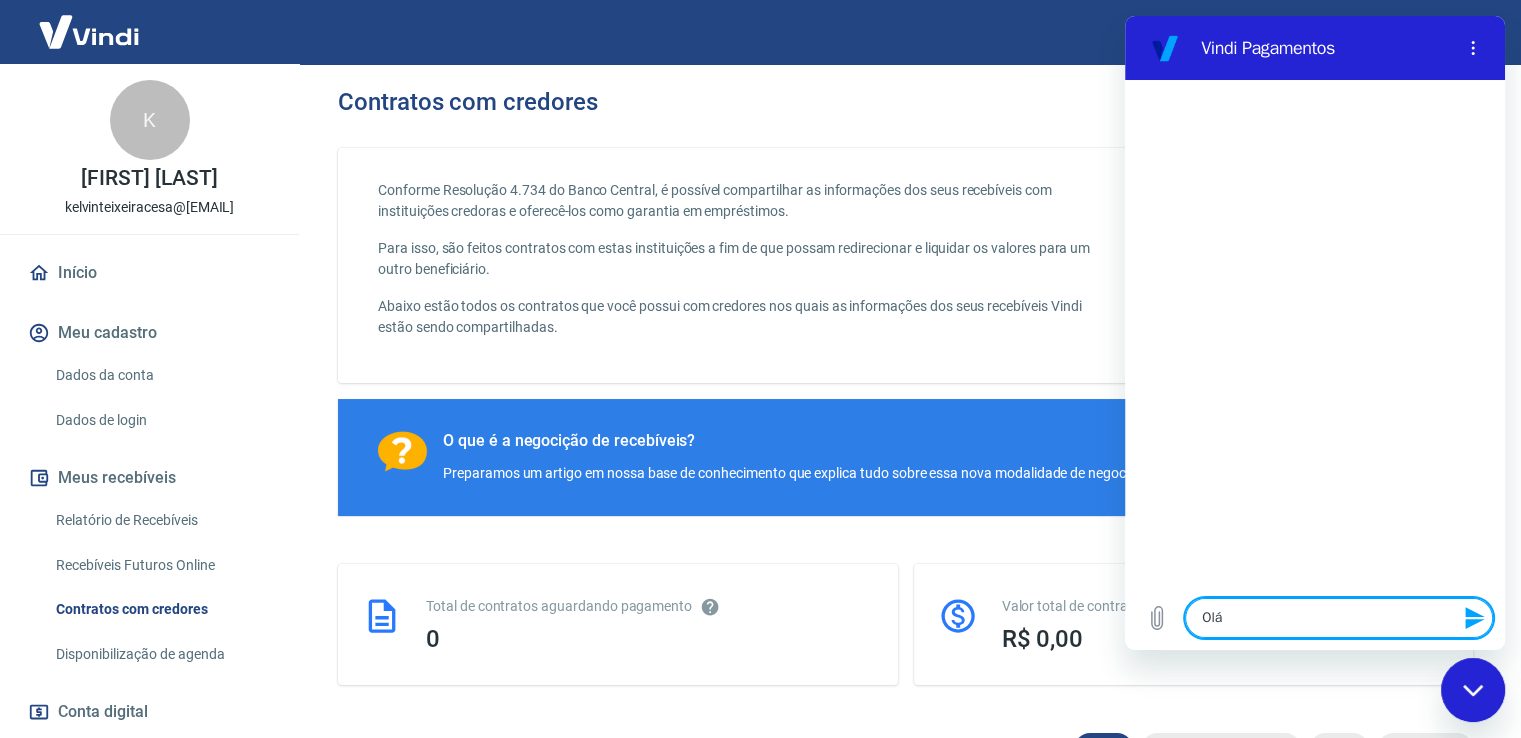 type 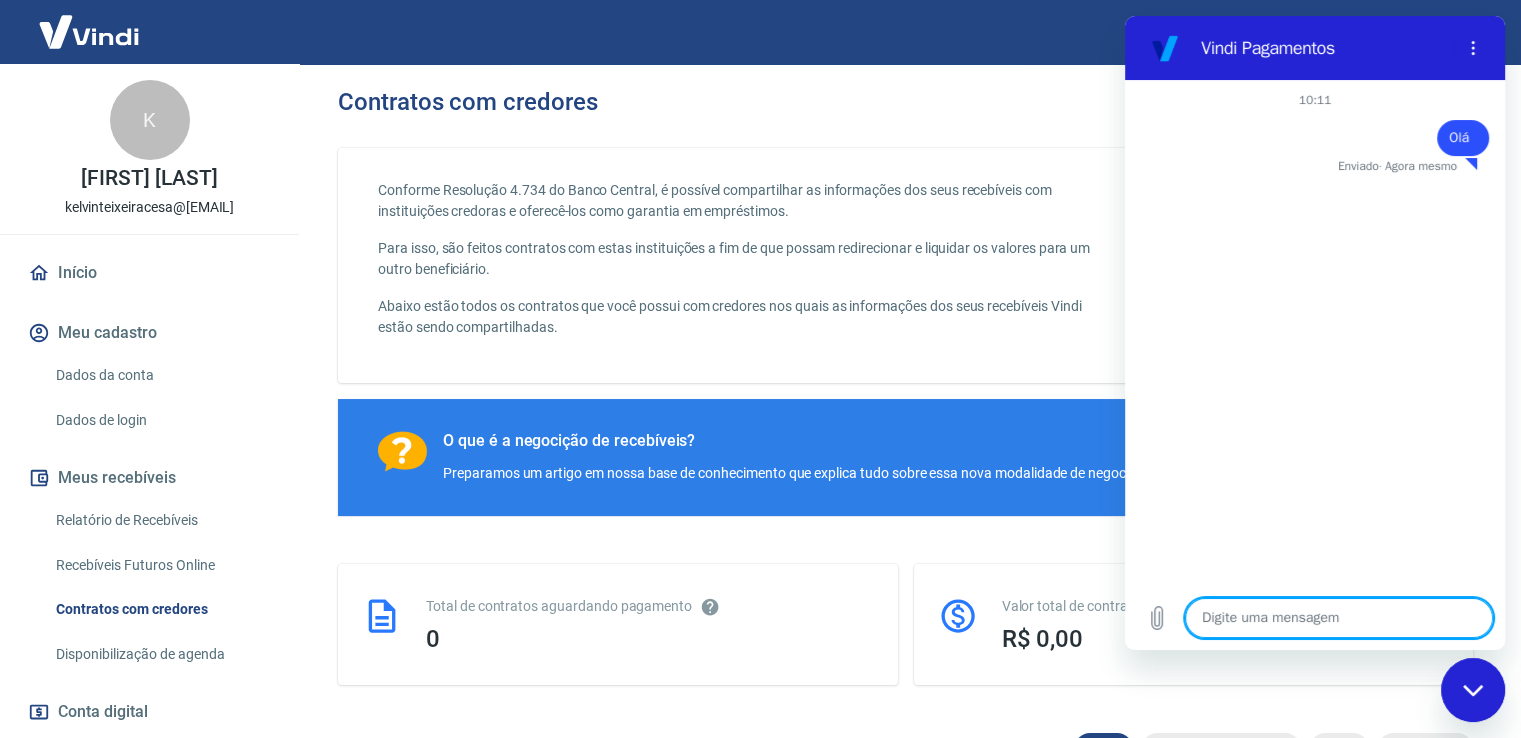 type on "x" 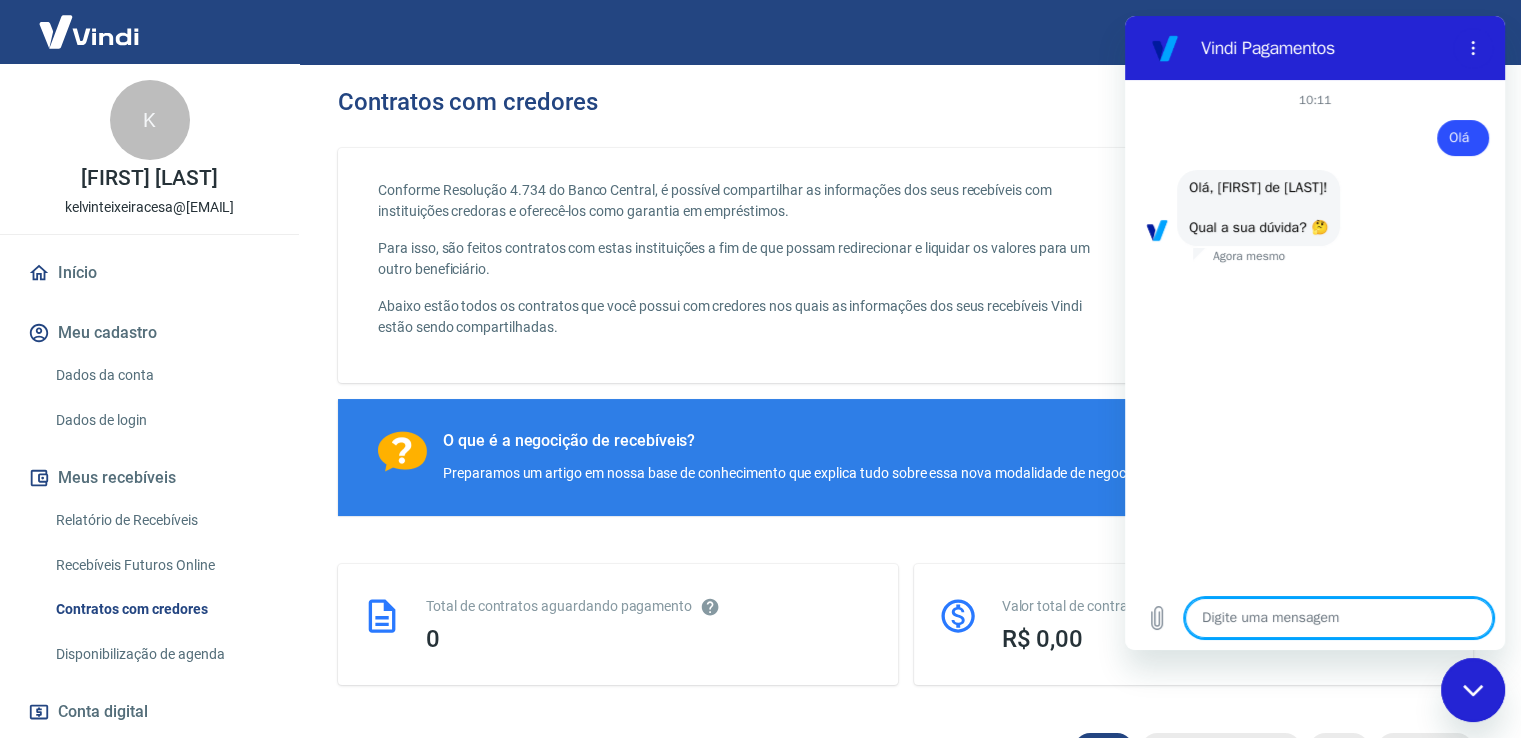 scroll, scrollTop: 48, scrollLeft: 0, axis: vertical 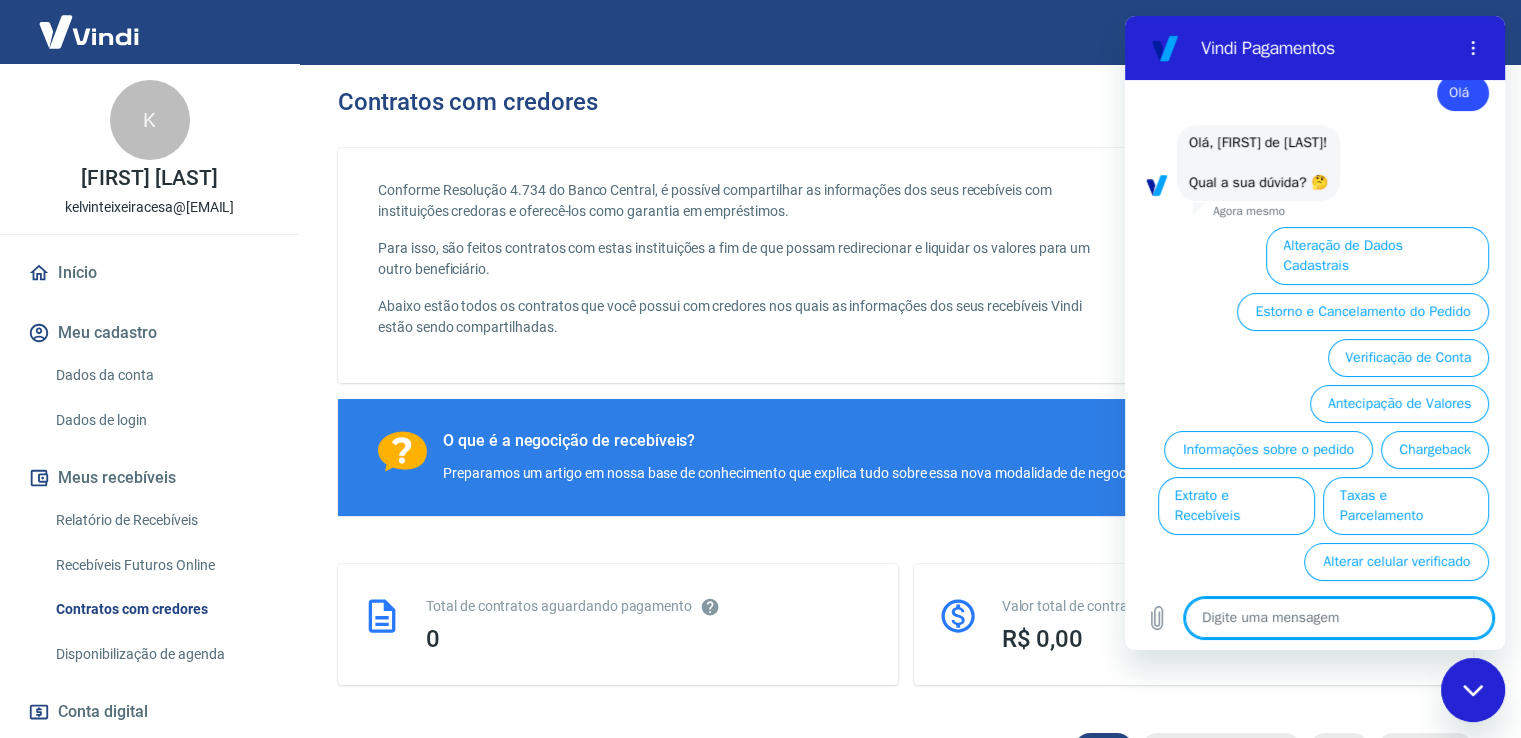 click at bounding box center [1339, 618] 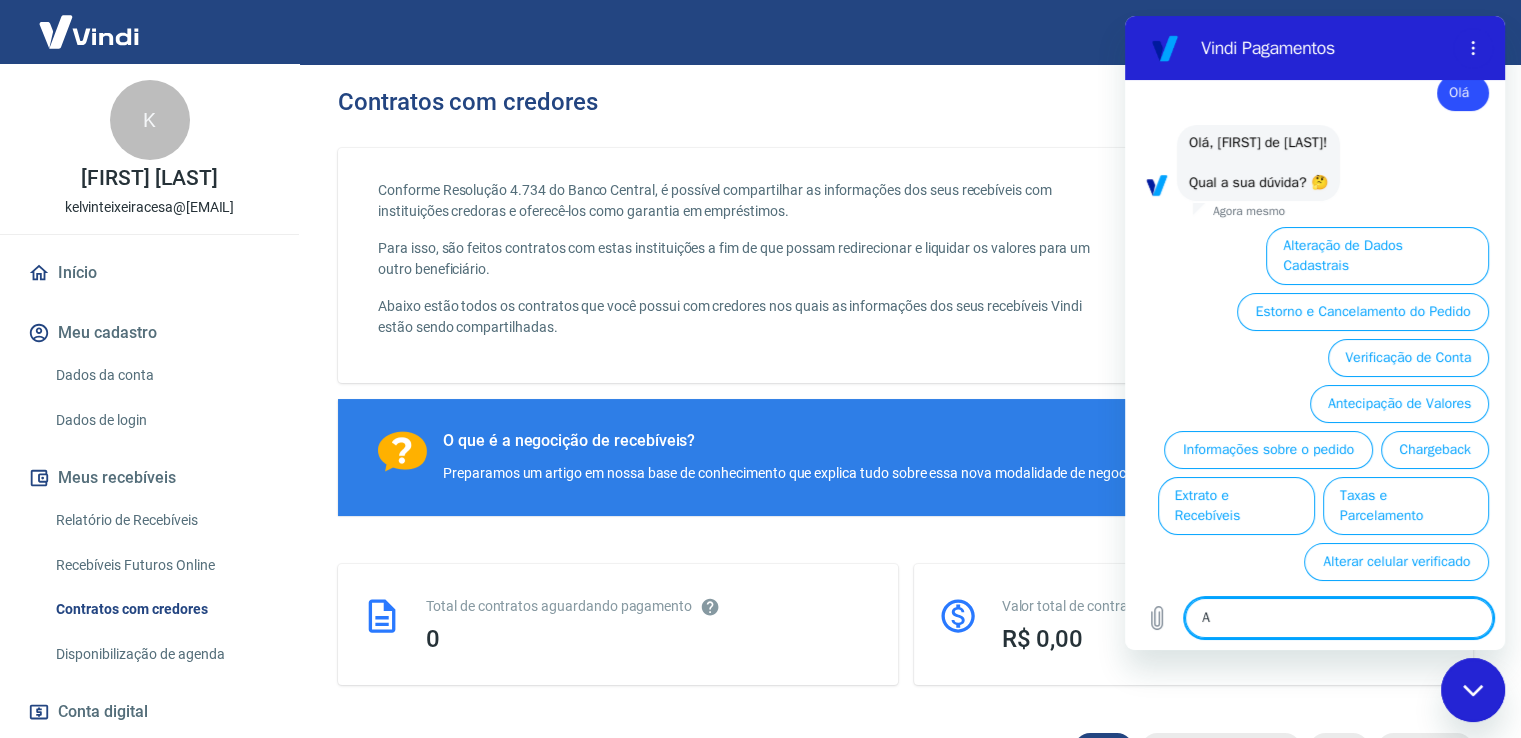 type on "x" 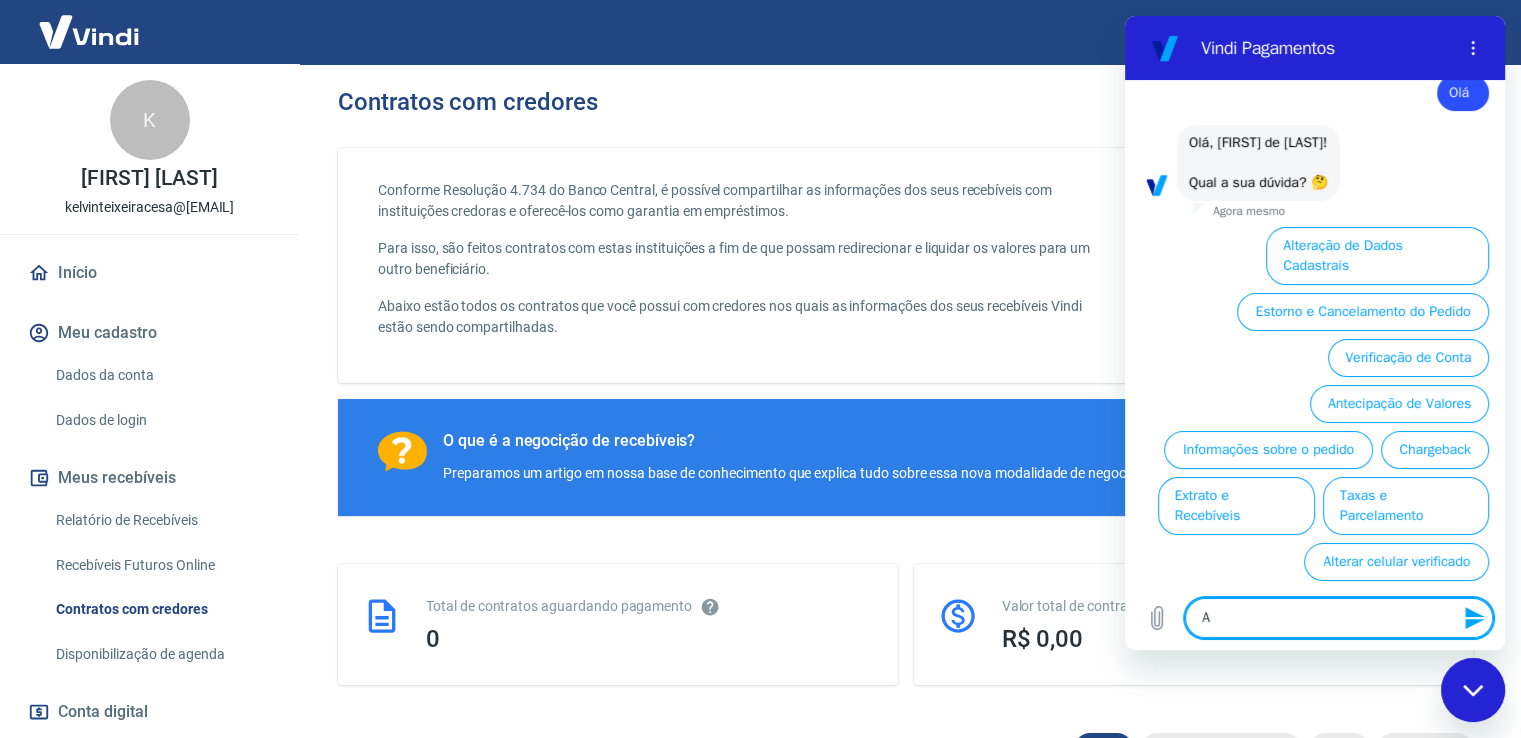type on "At" 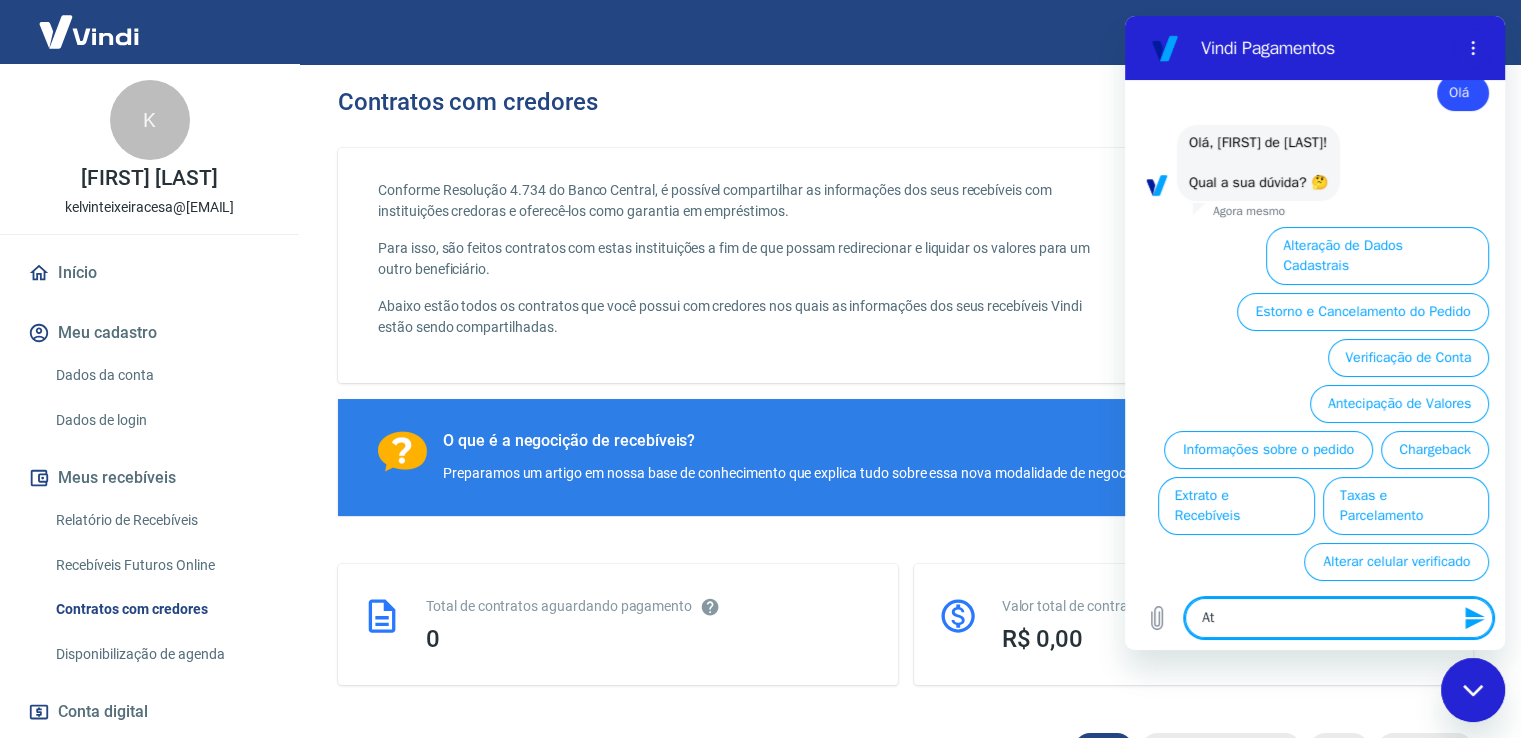 type on "Ate" 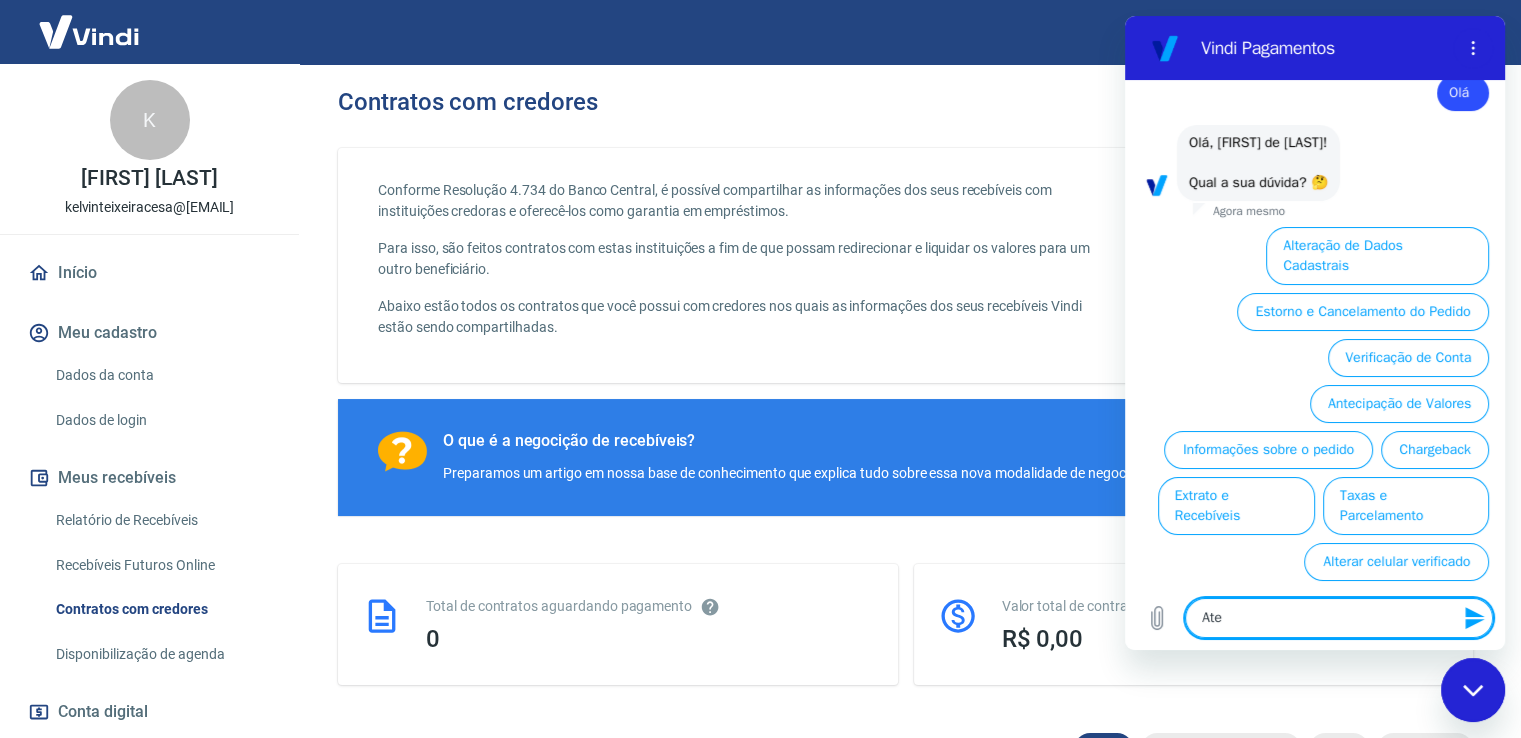 type on "Aten" 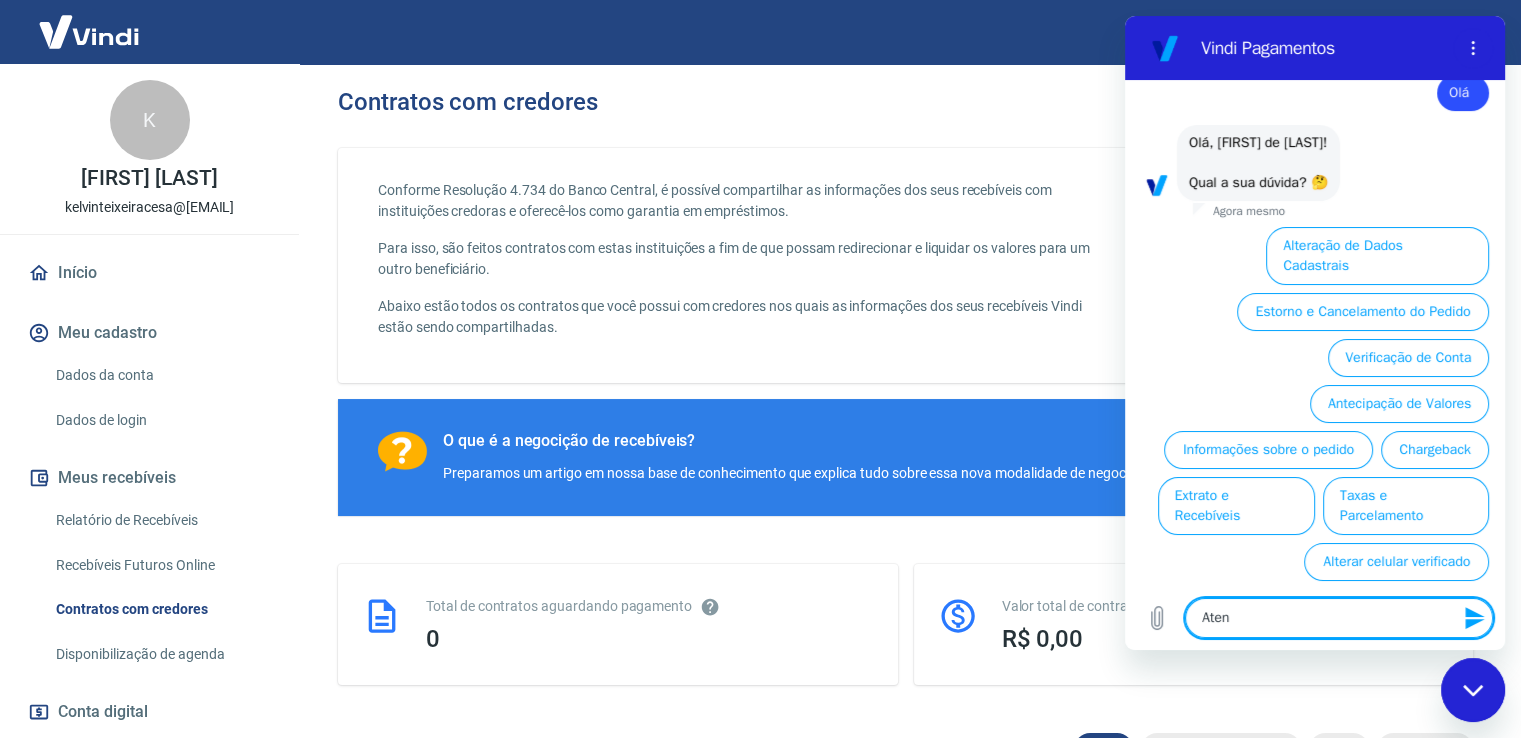 type on "Atend" 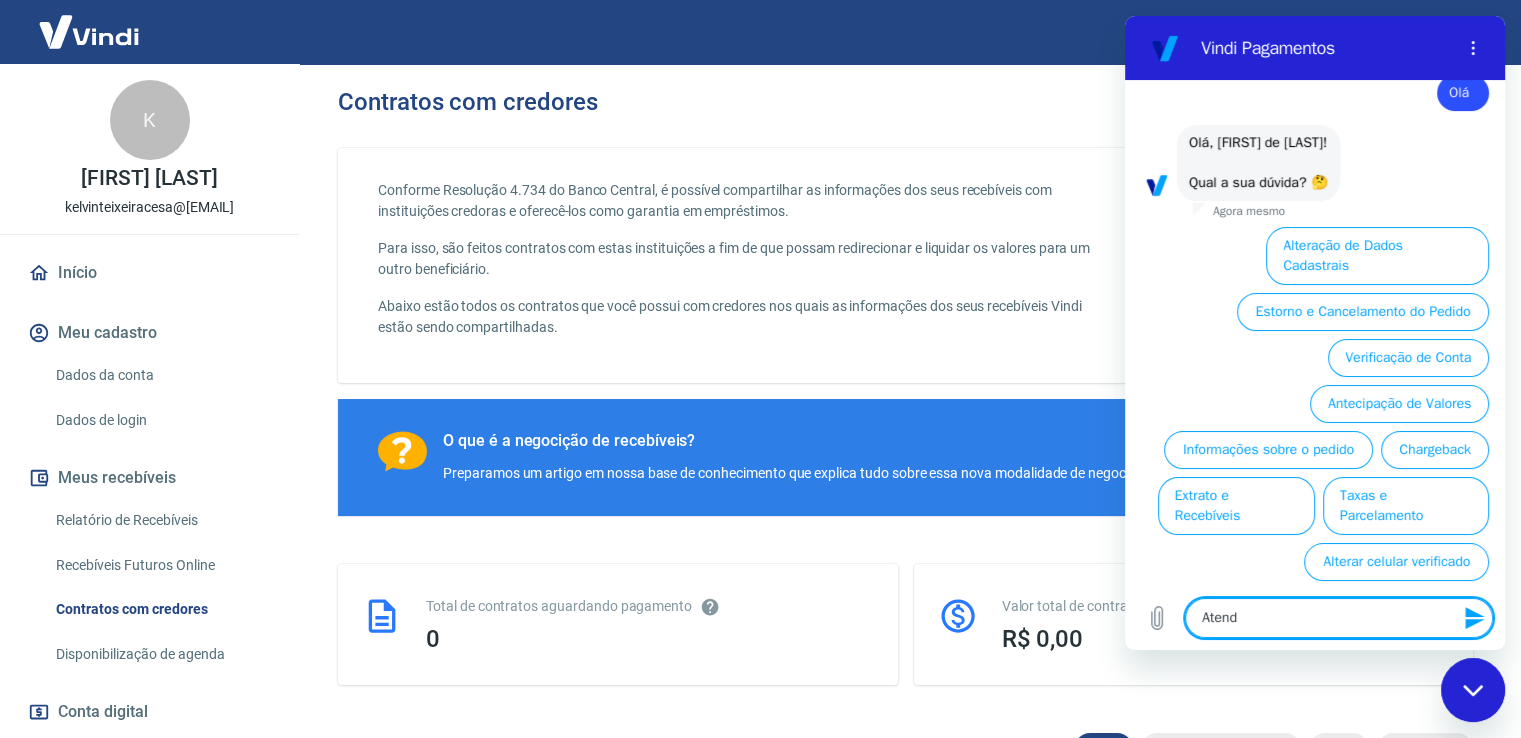type on "Atende" 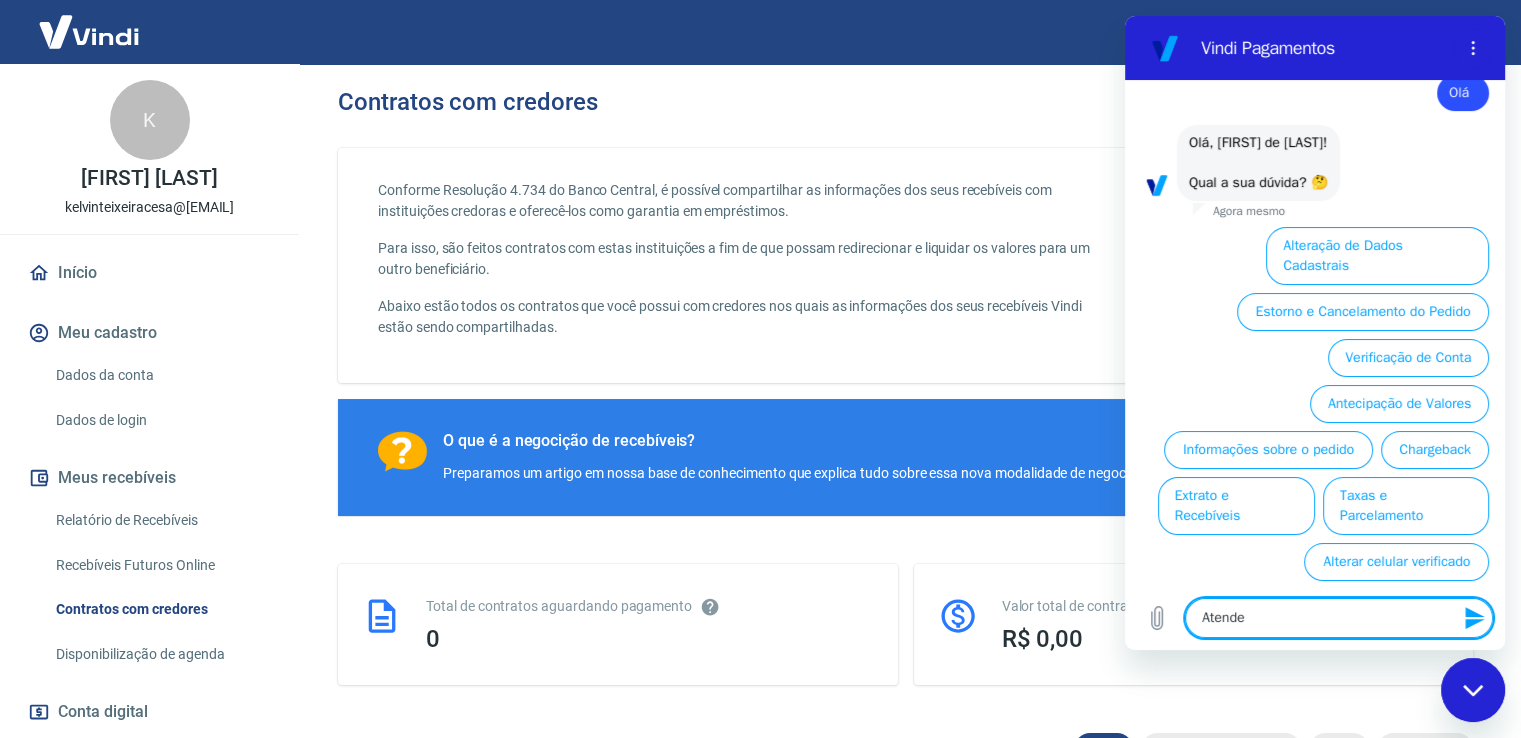 type on "x" 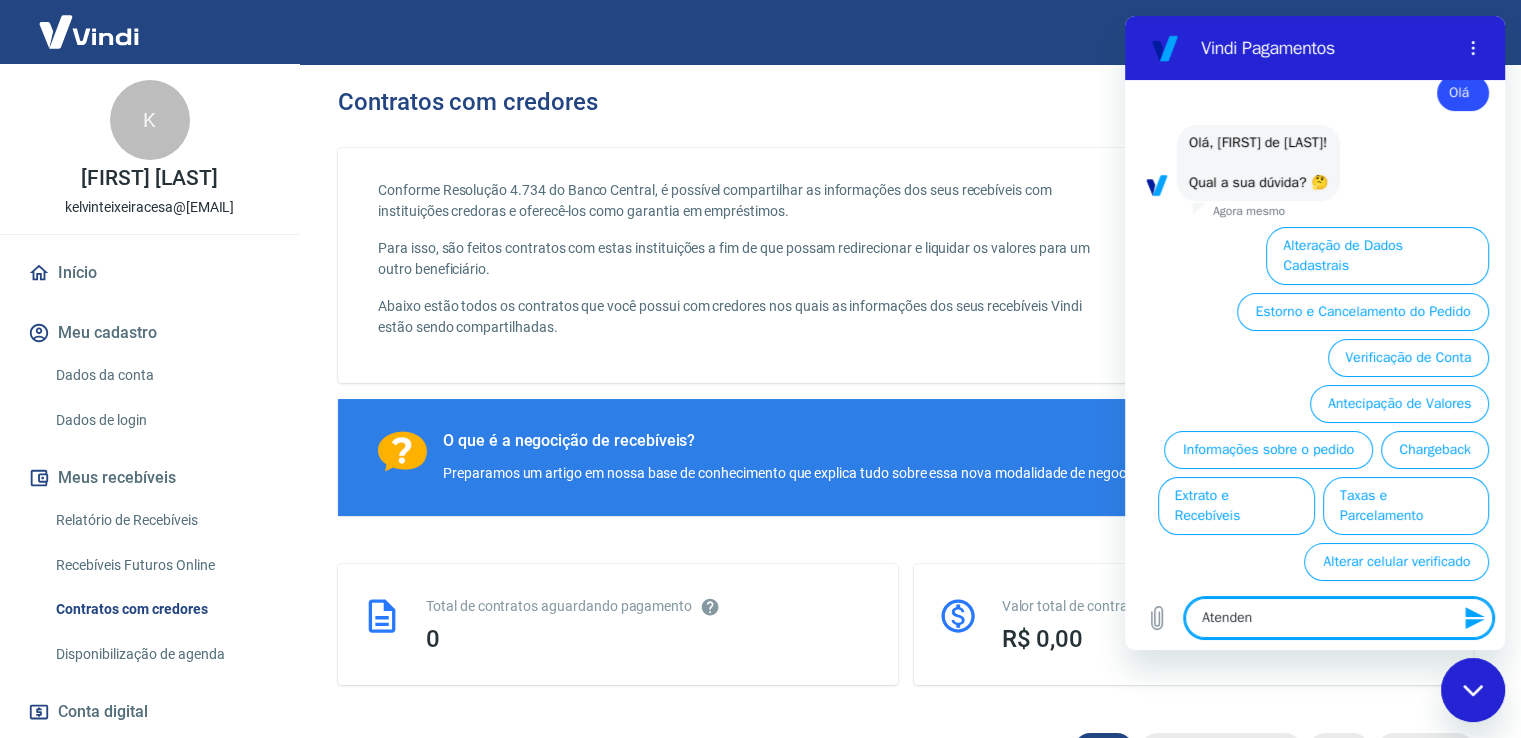type on "Atendent" 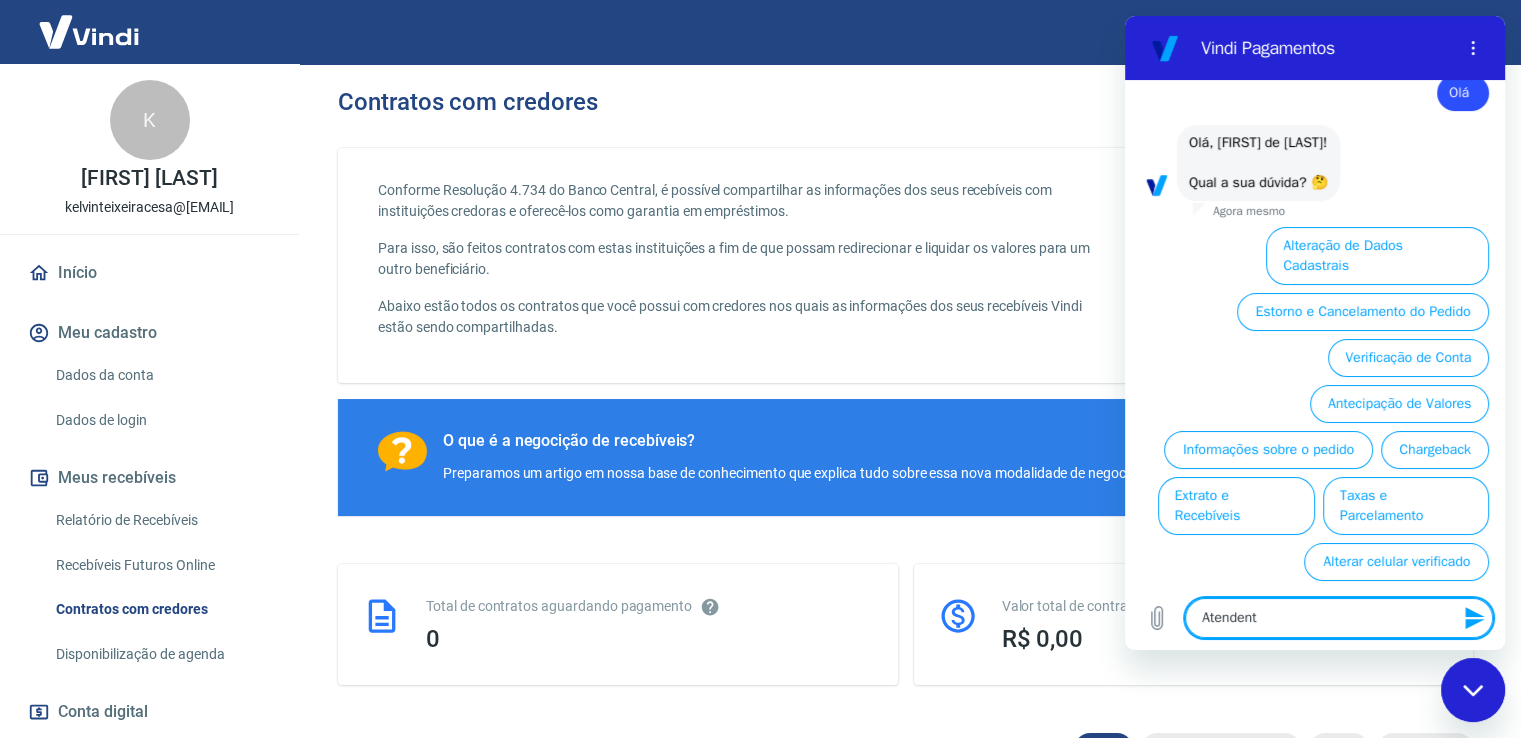 type on "Atendente" 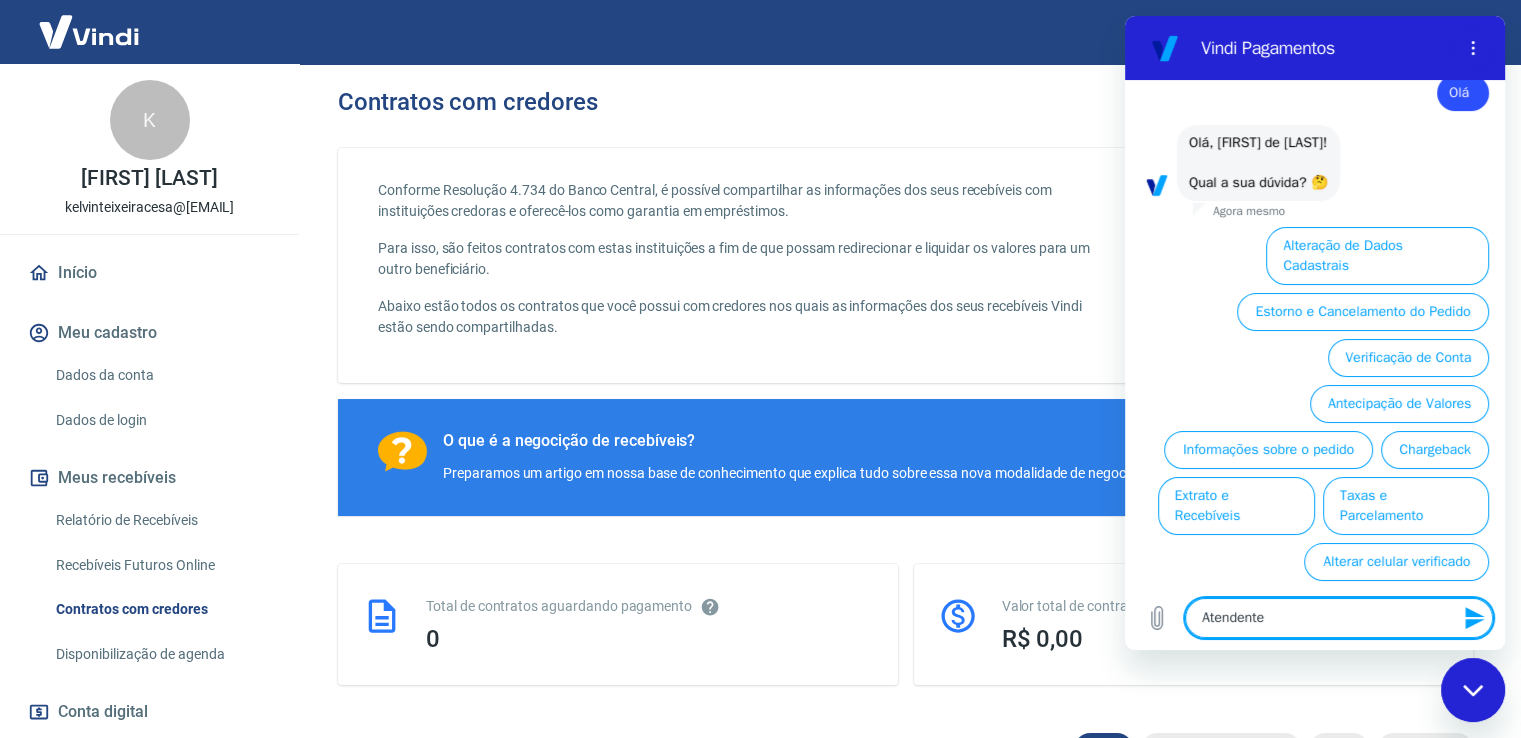 type 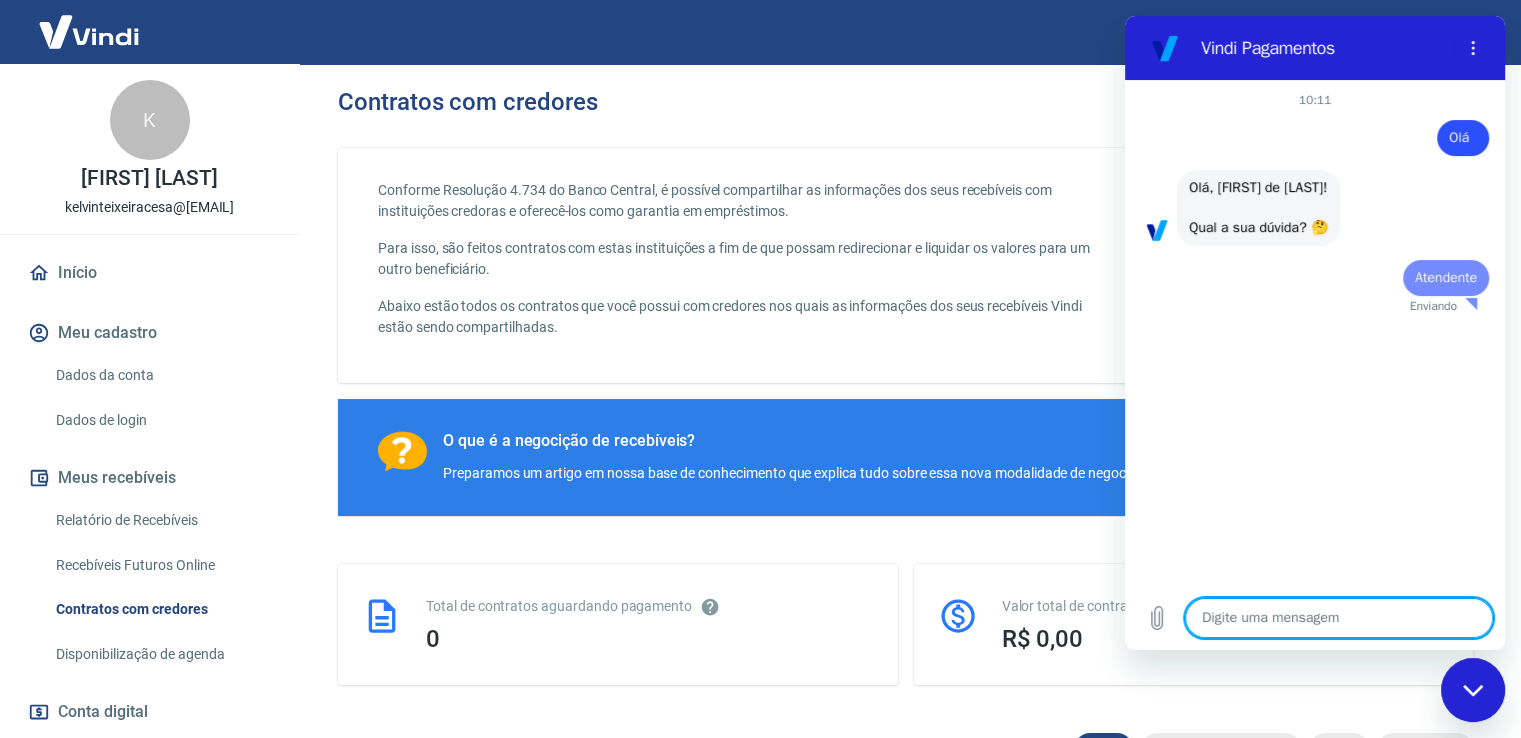 scroll, scrollTop: 0, scrollLeft: 0, axis: both 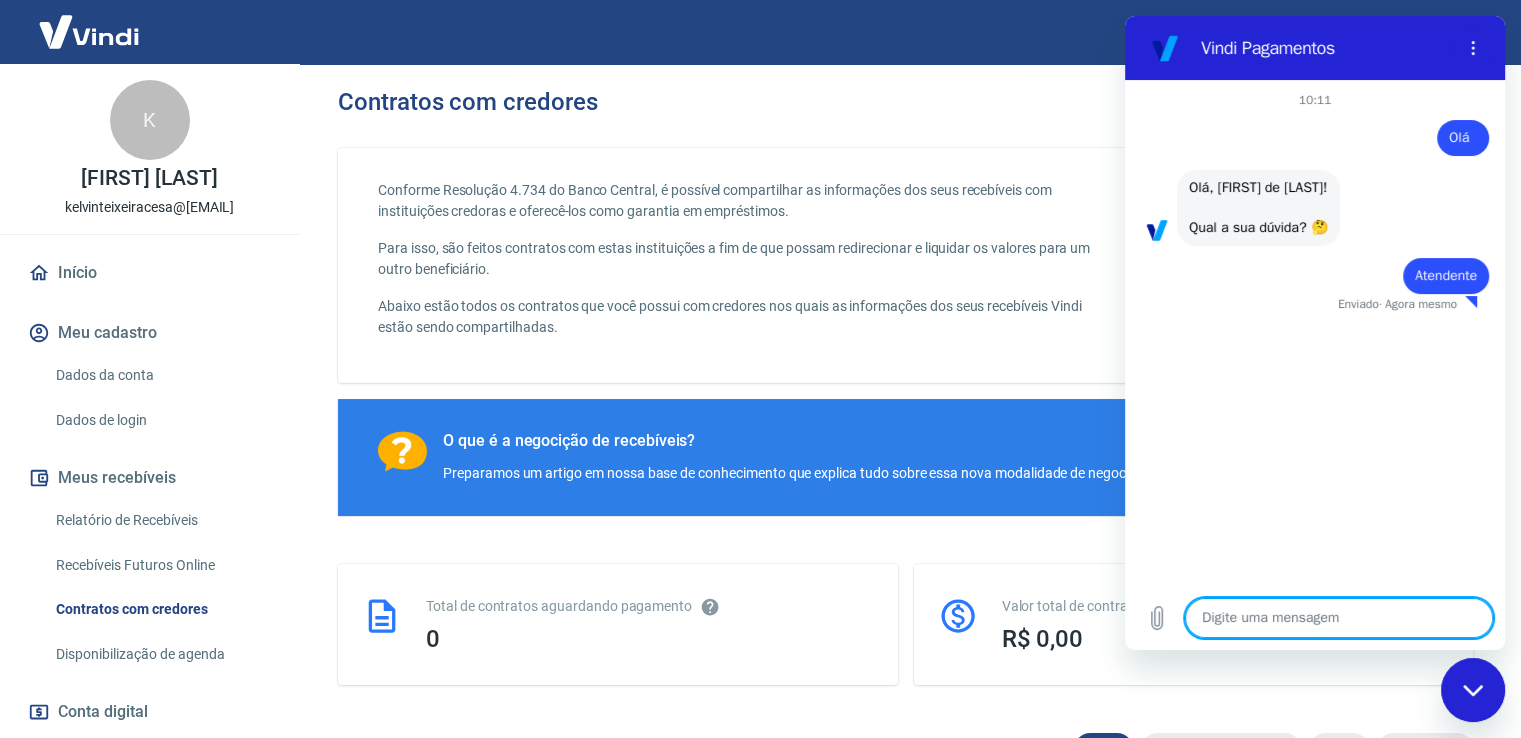 type on "x" 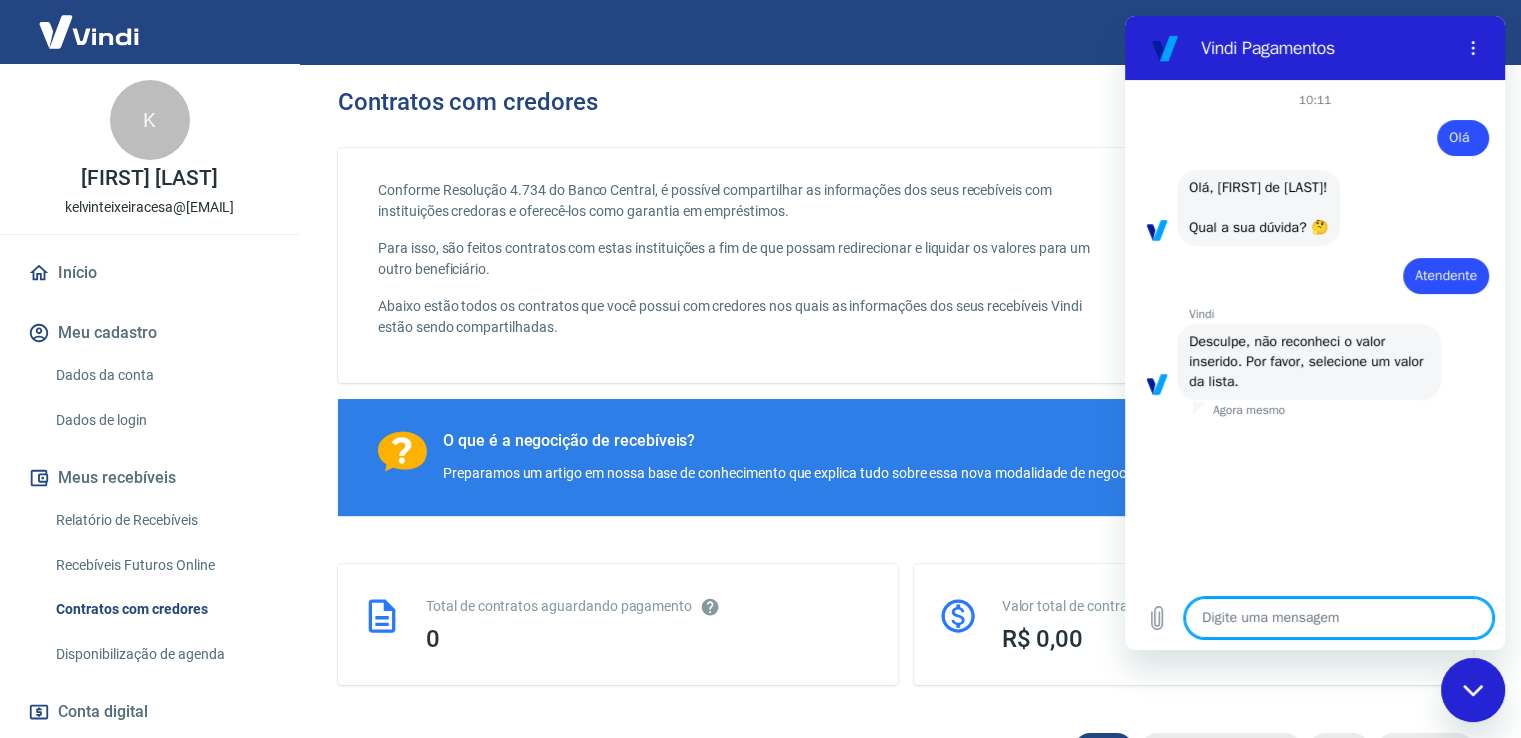 click at bounding box center (1339, 618) 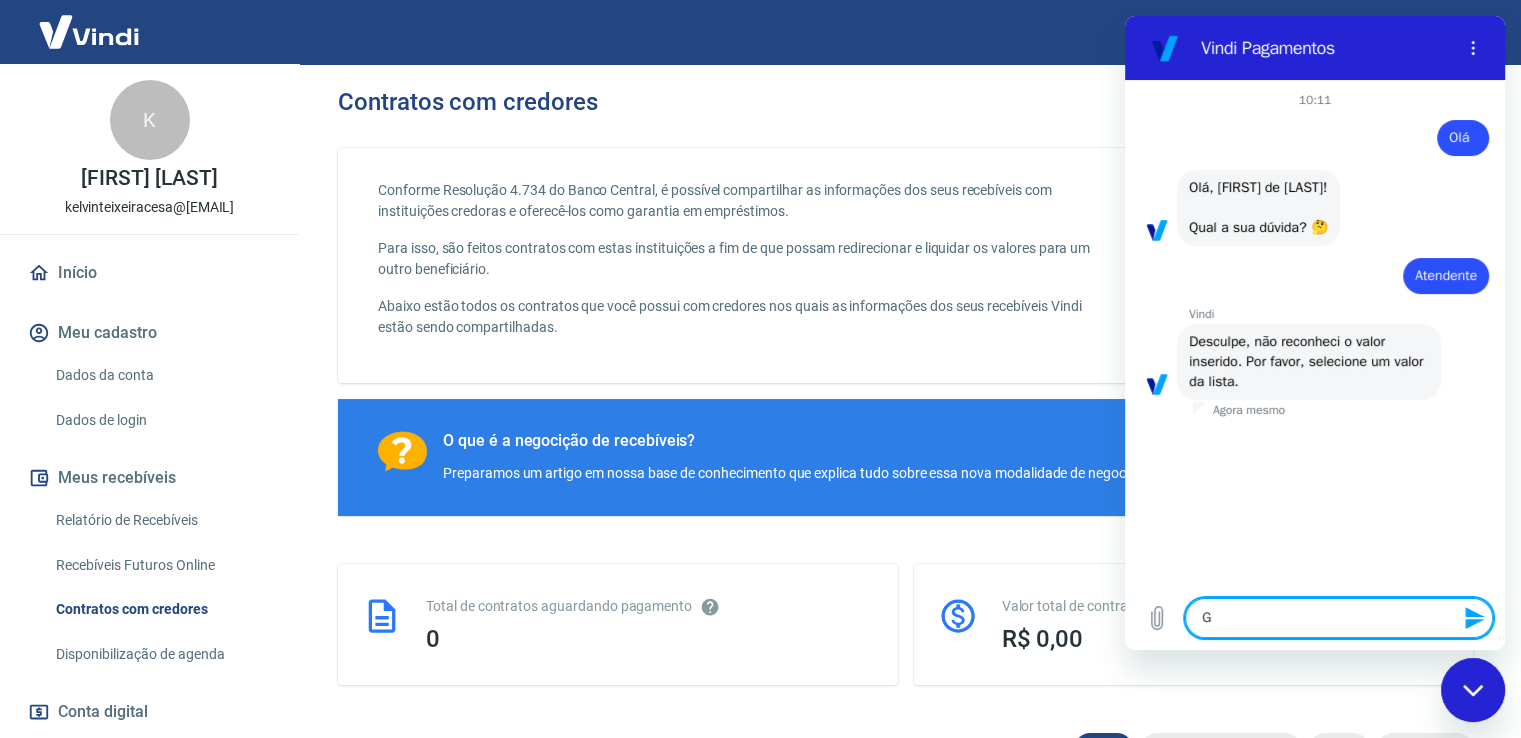 type on "Go" 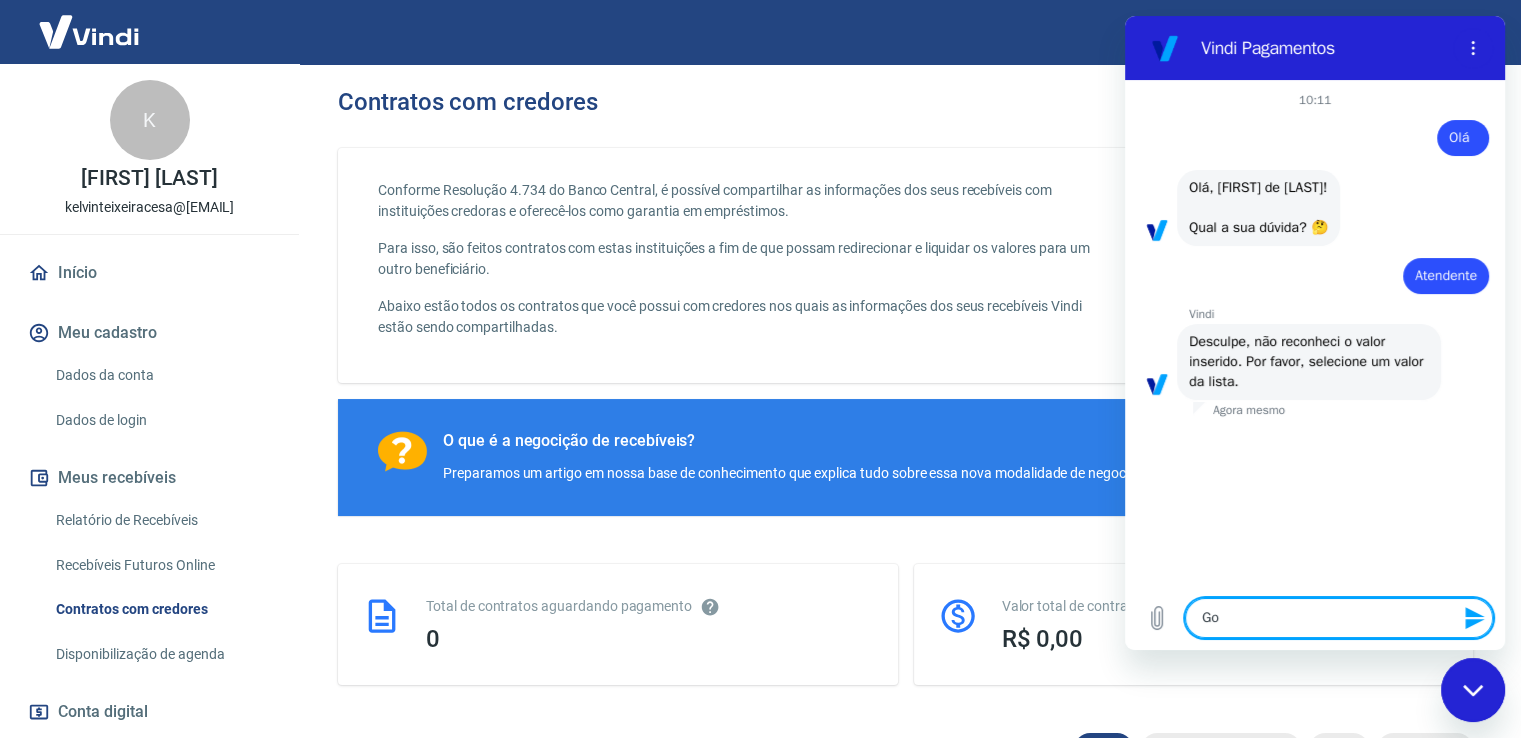type on "Gos" 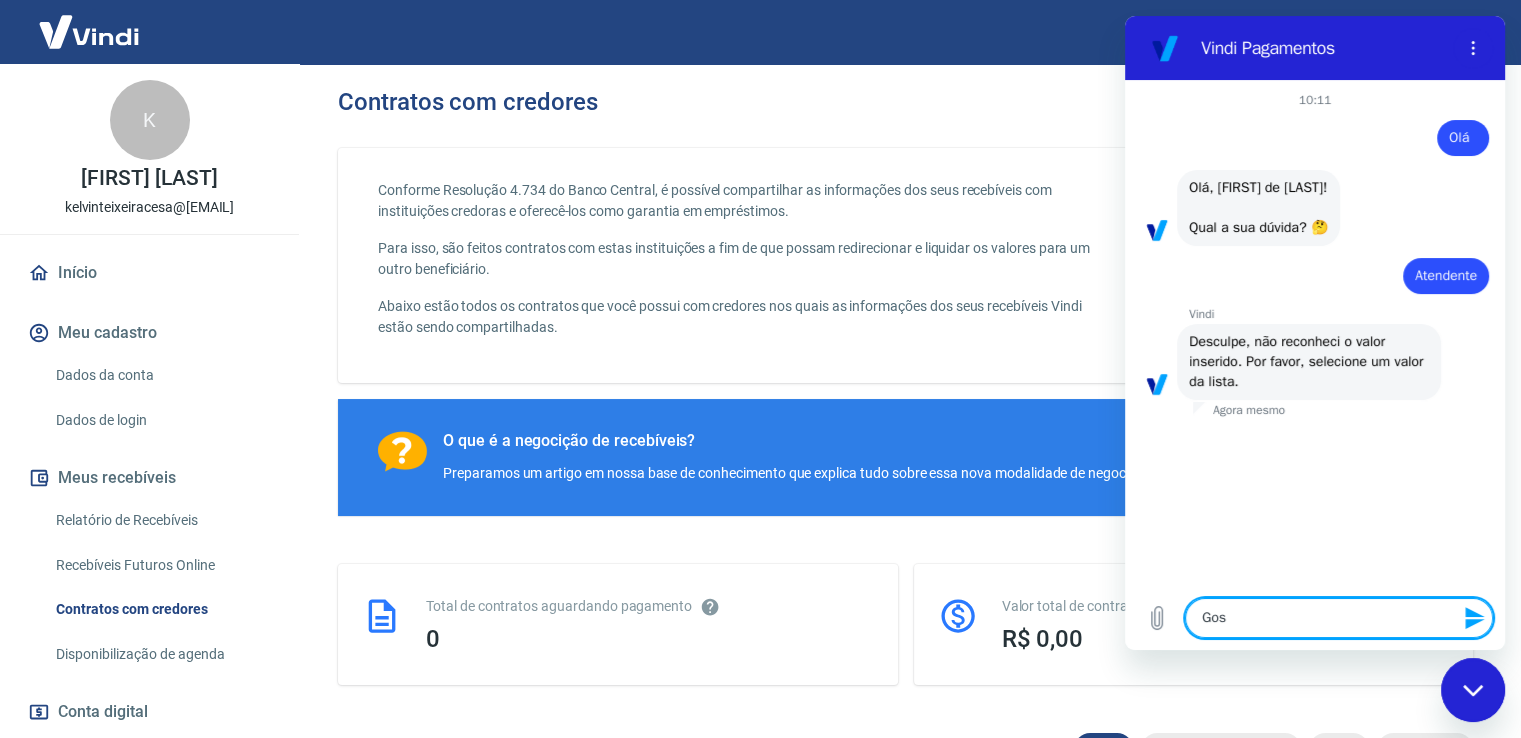 type on "Gost" 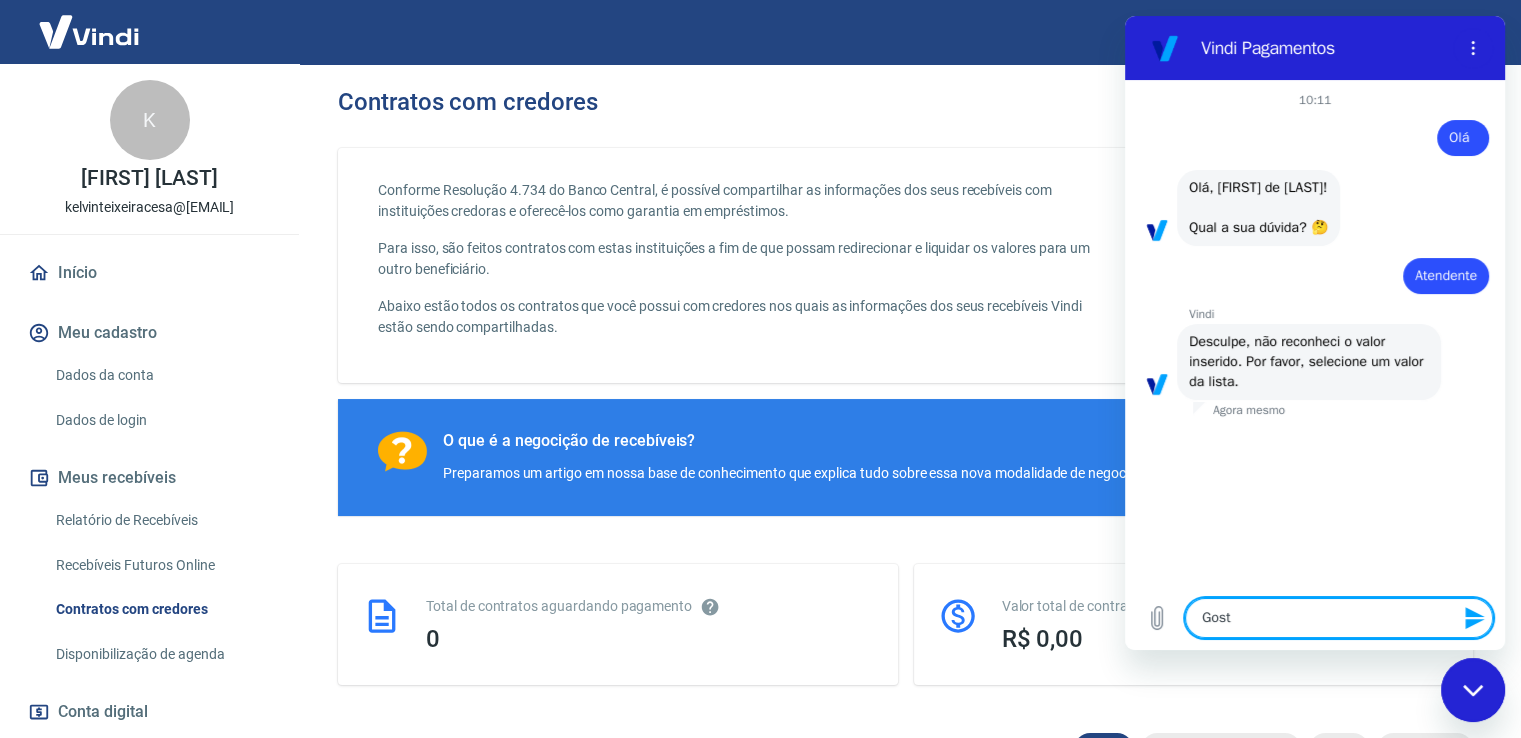 type on "Gosta" 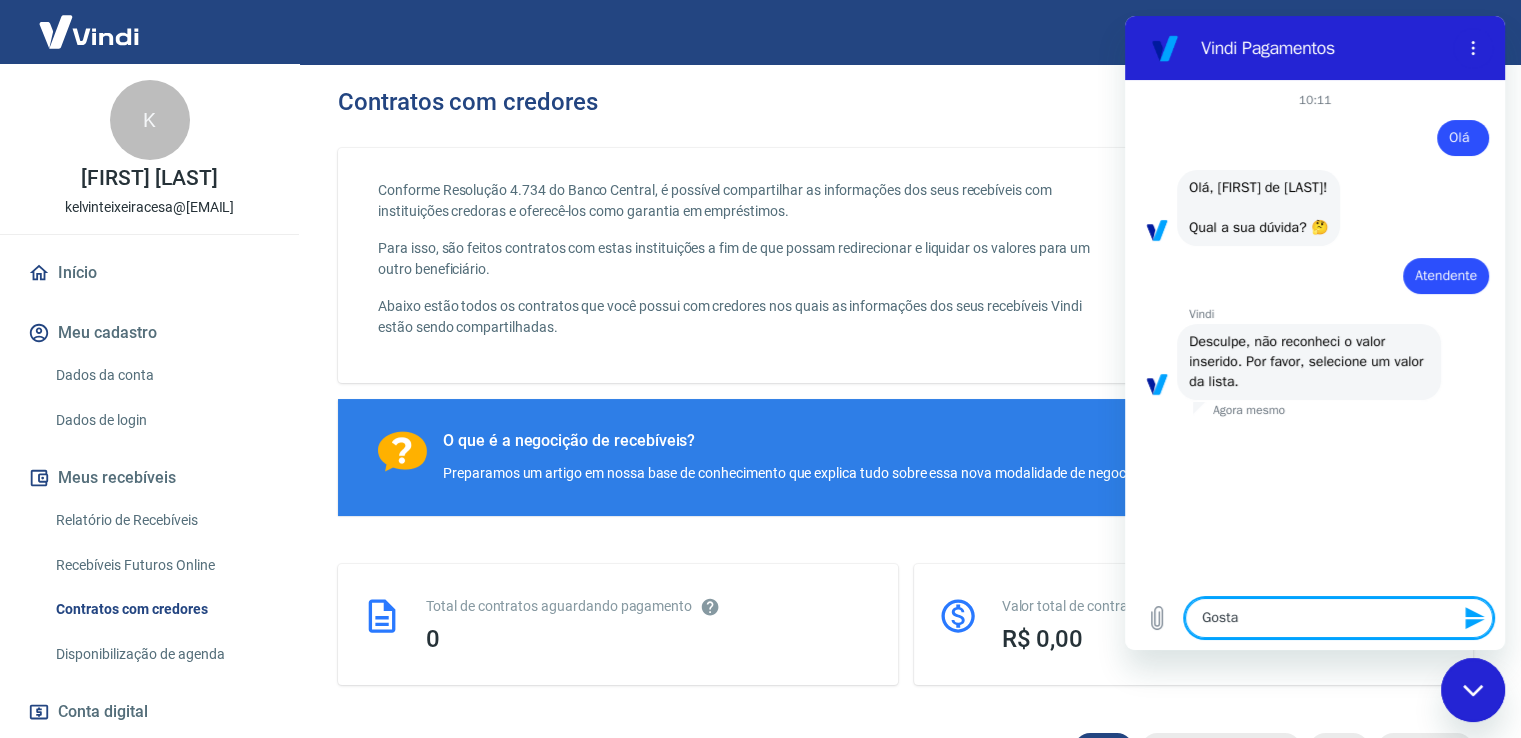 type on "Gostar" 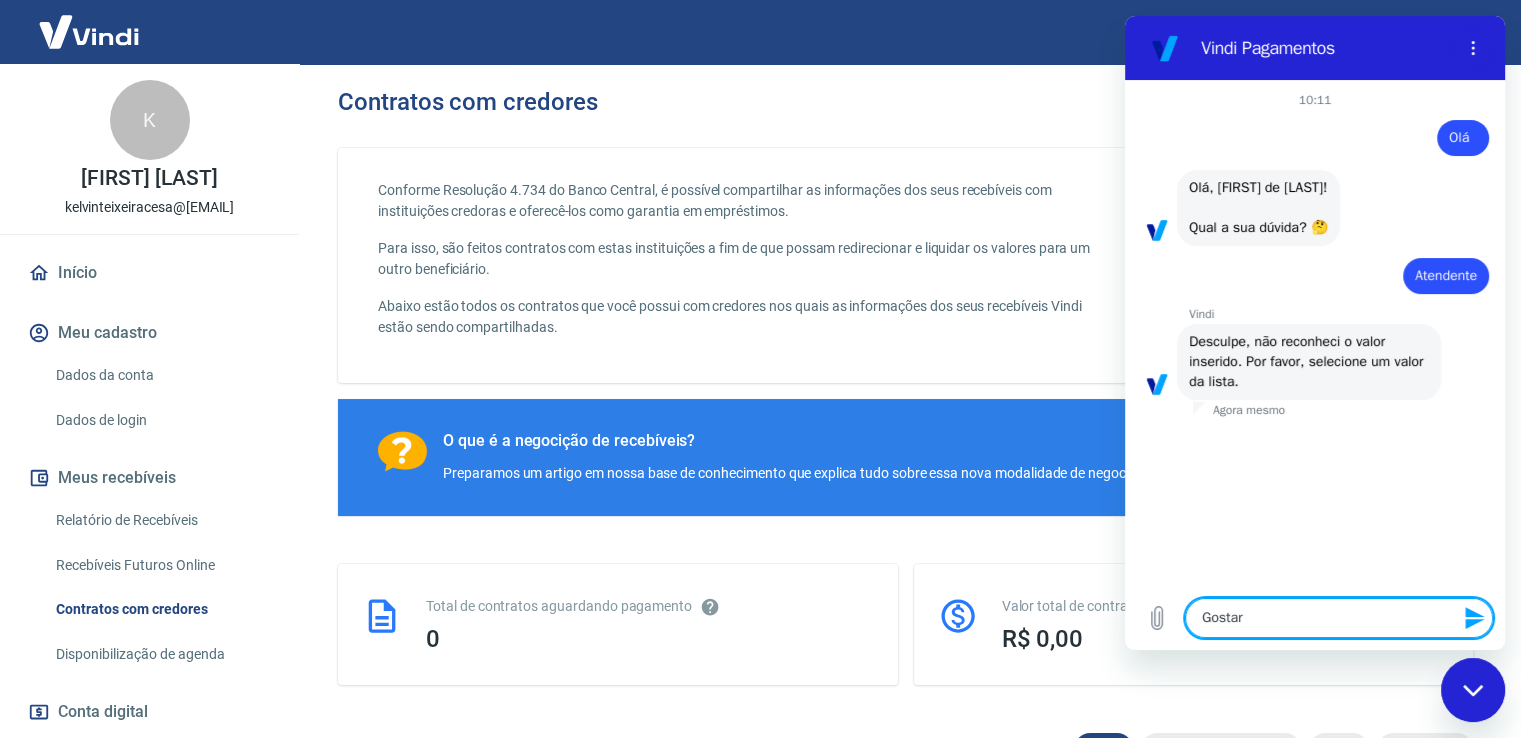 type on "Gostari" 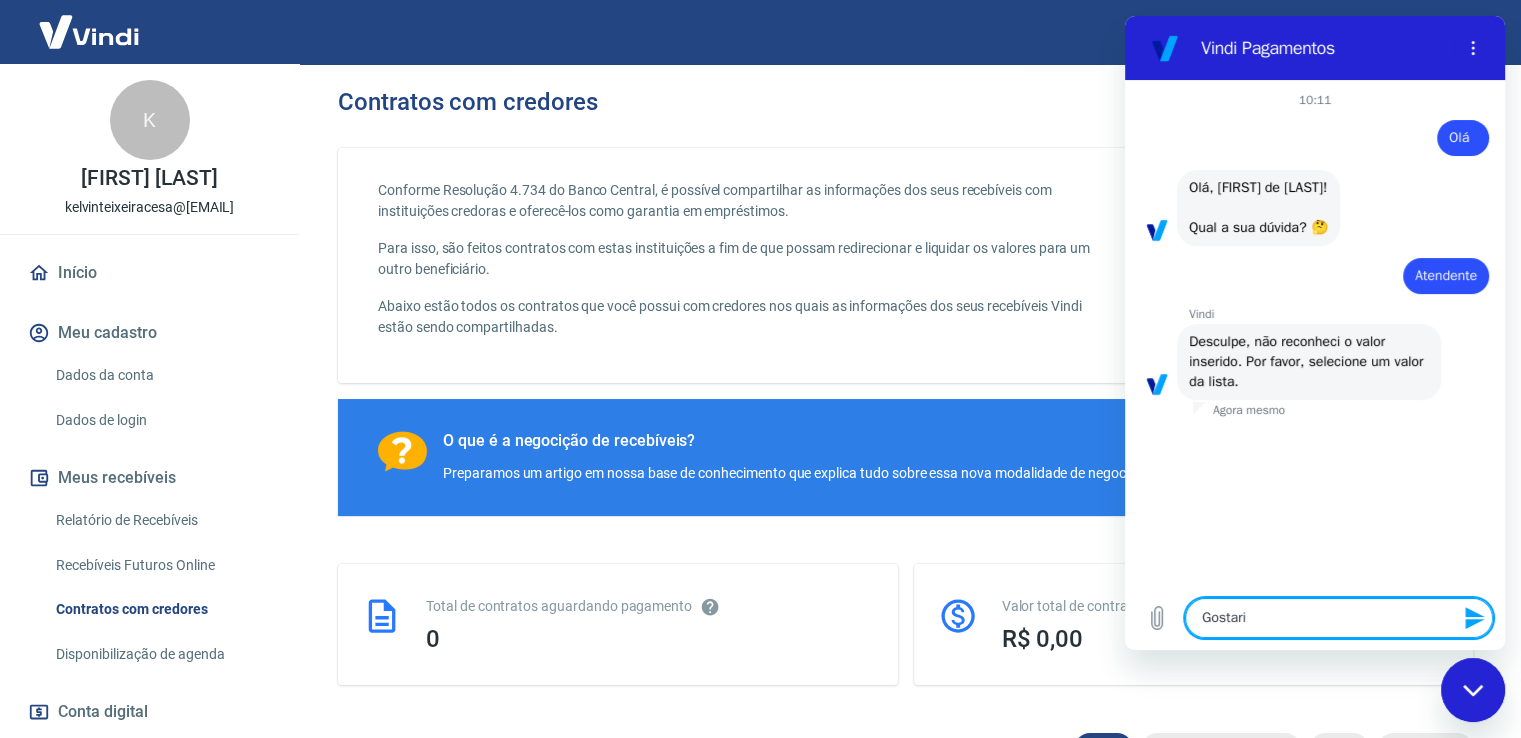 type on "x" 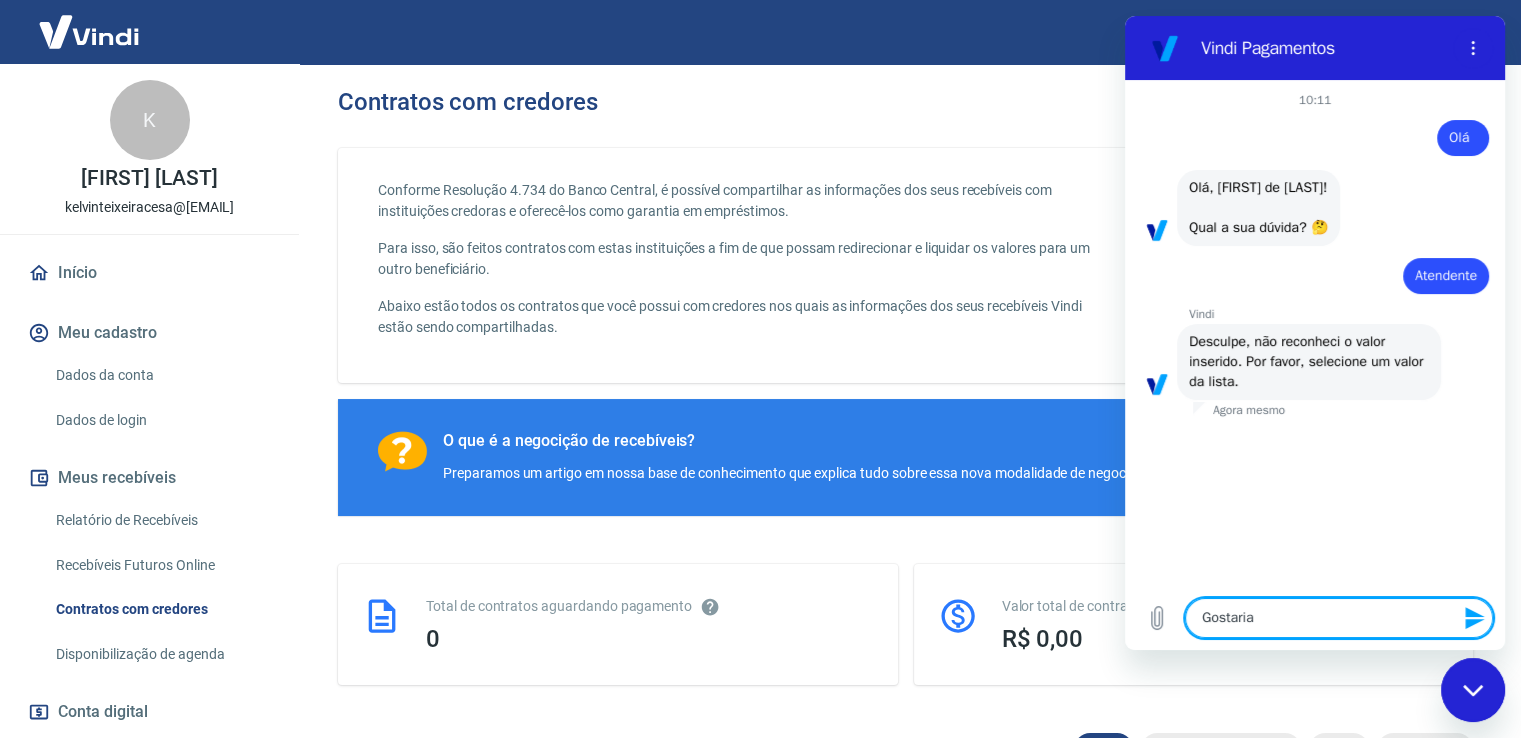 type on "Gostaria" 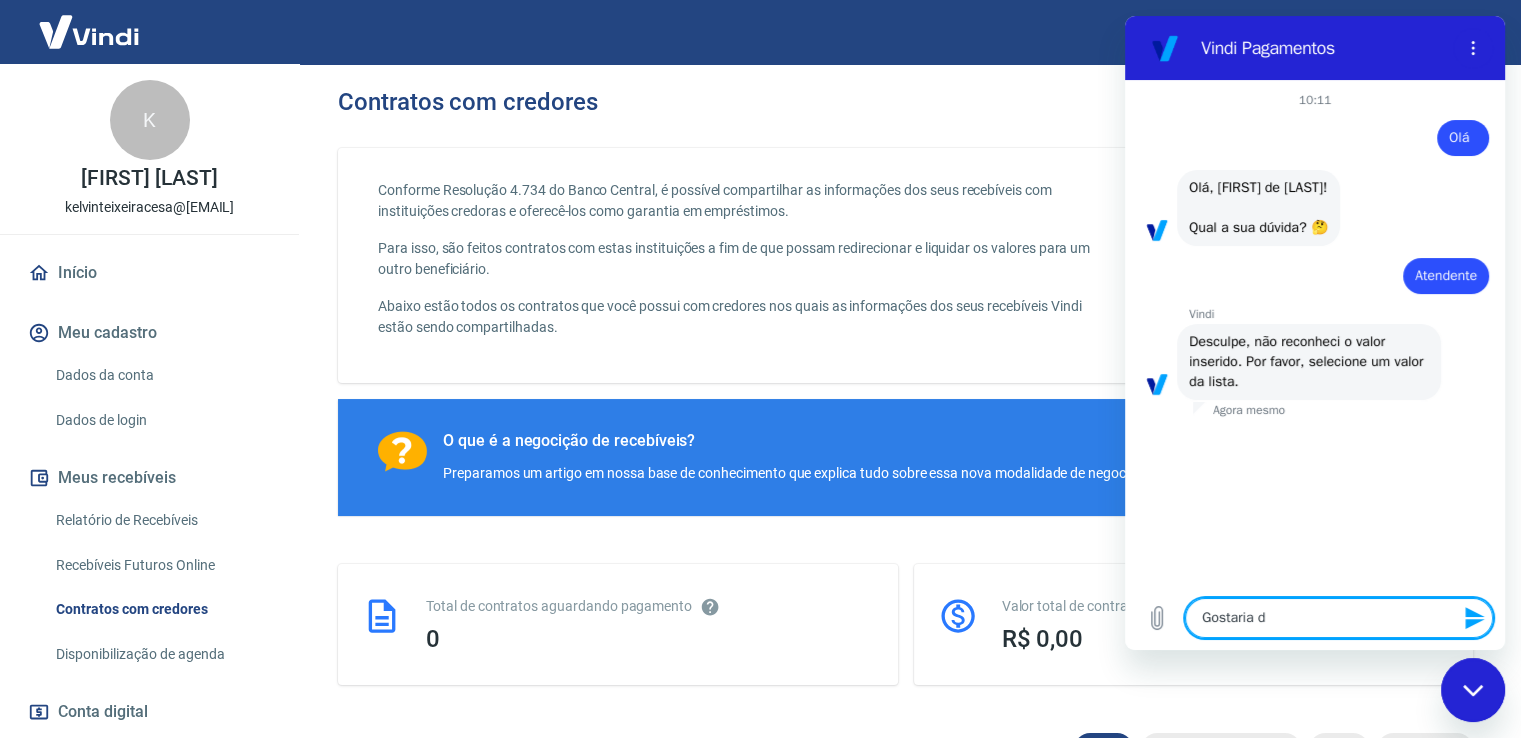 type on "x" 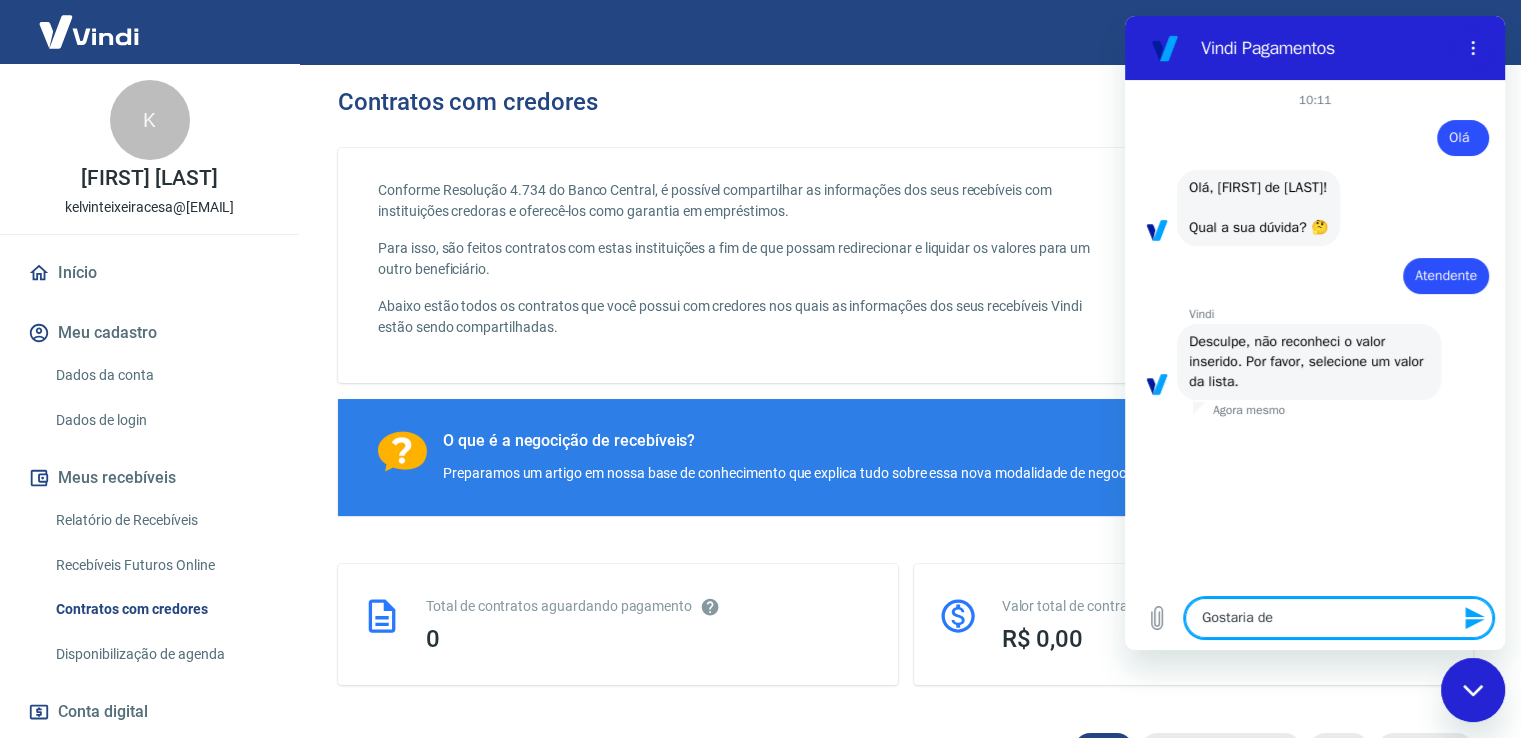 type on "Gostaria de" 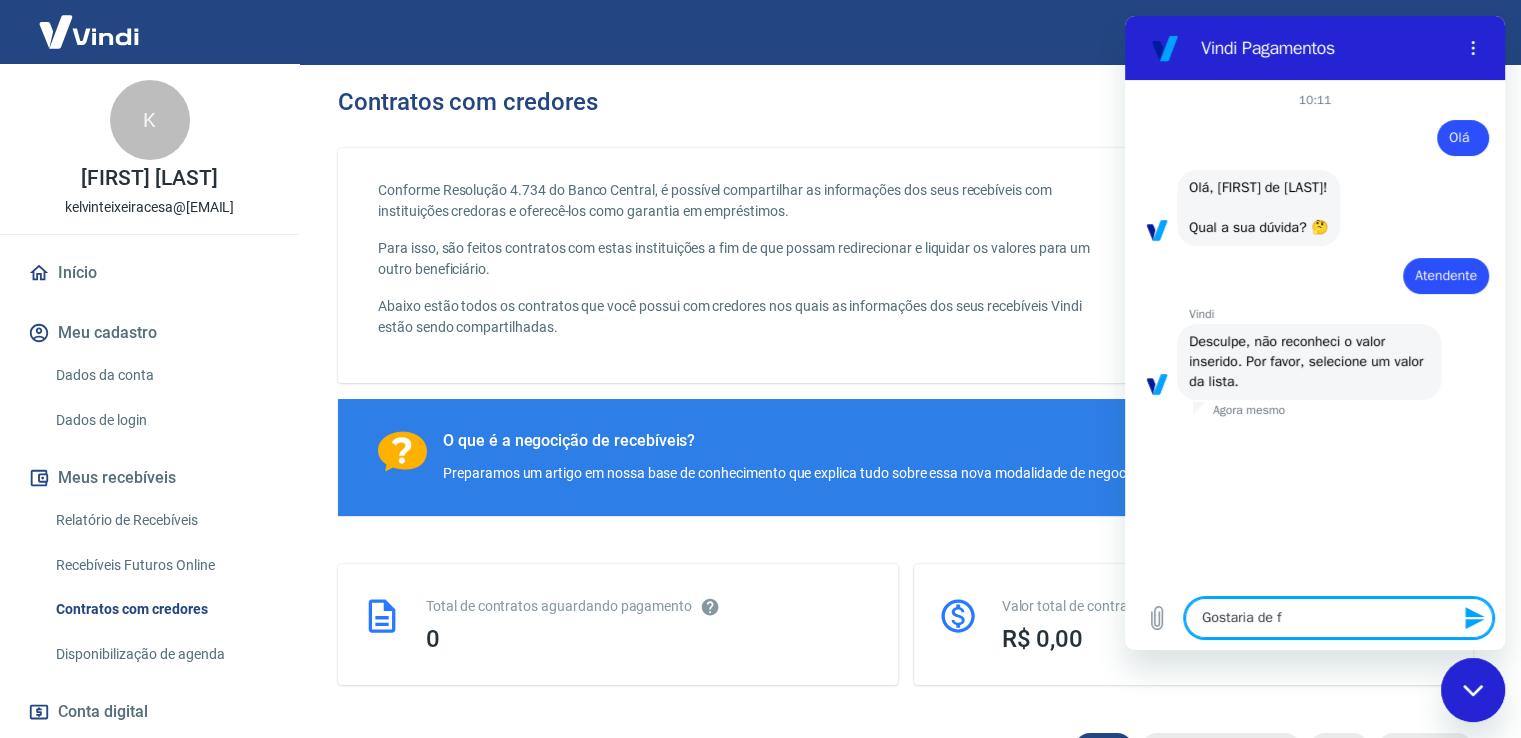 type on "Gostaria de fa" 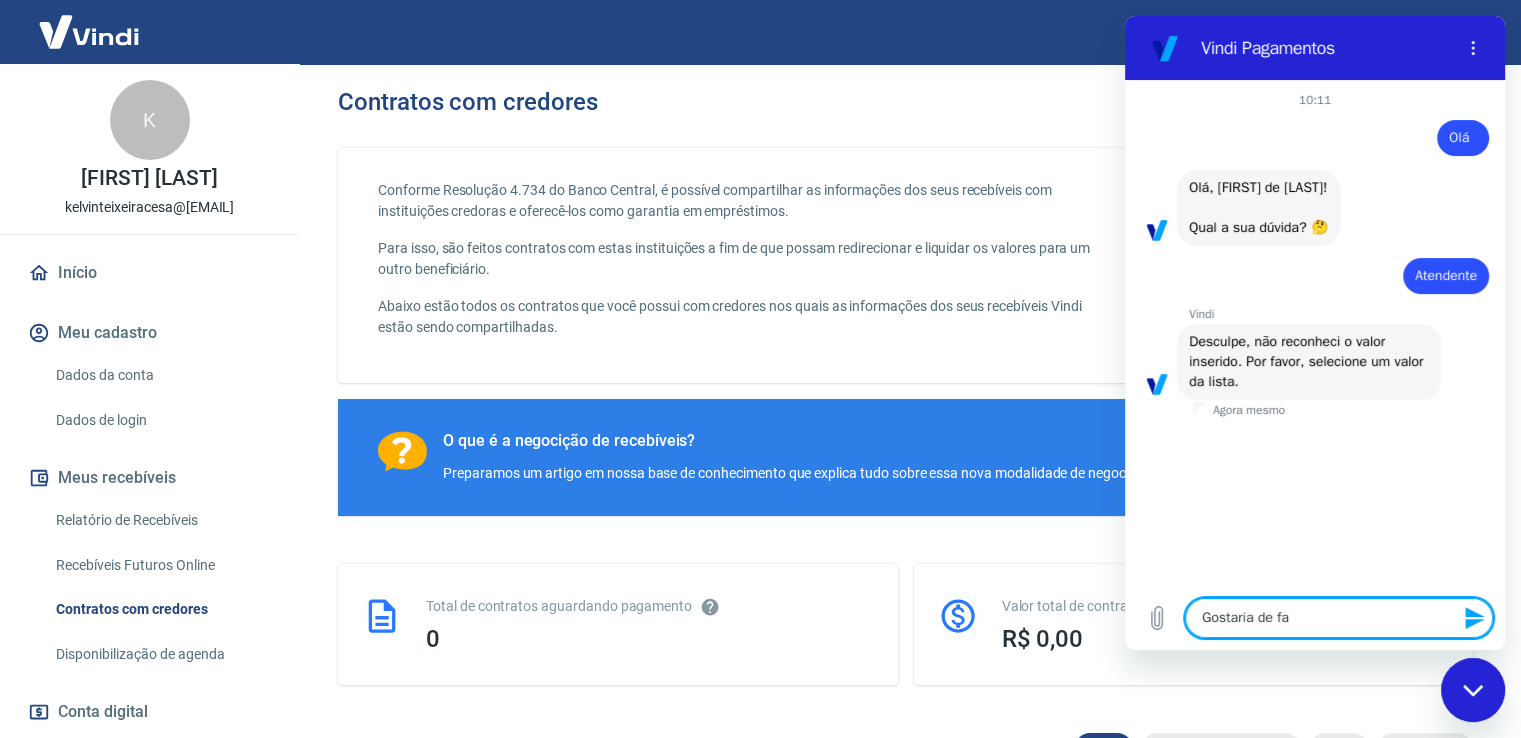 type on "Gostaria de fal" 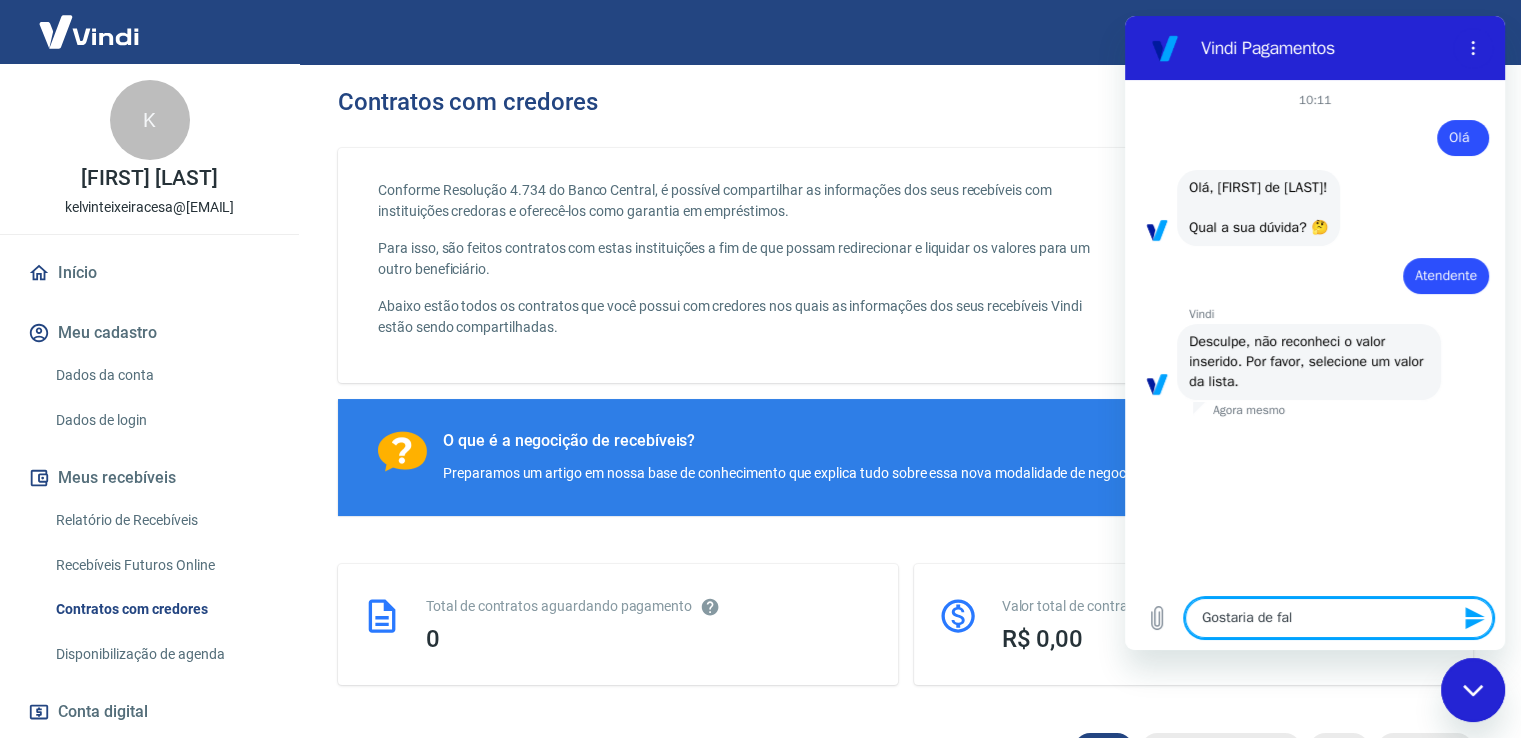 type on "Gostaria de fala" 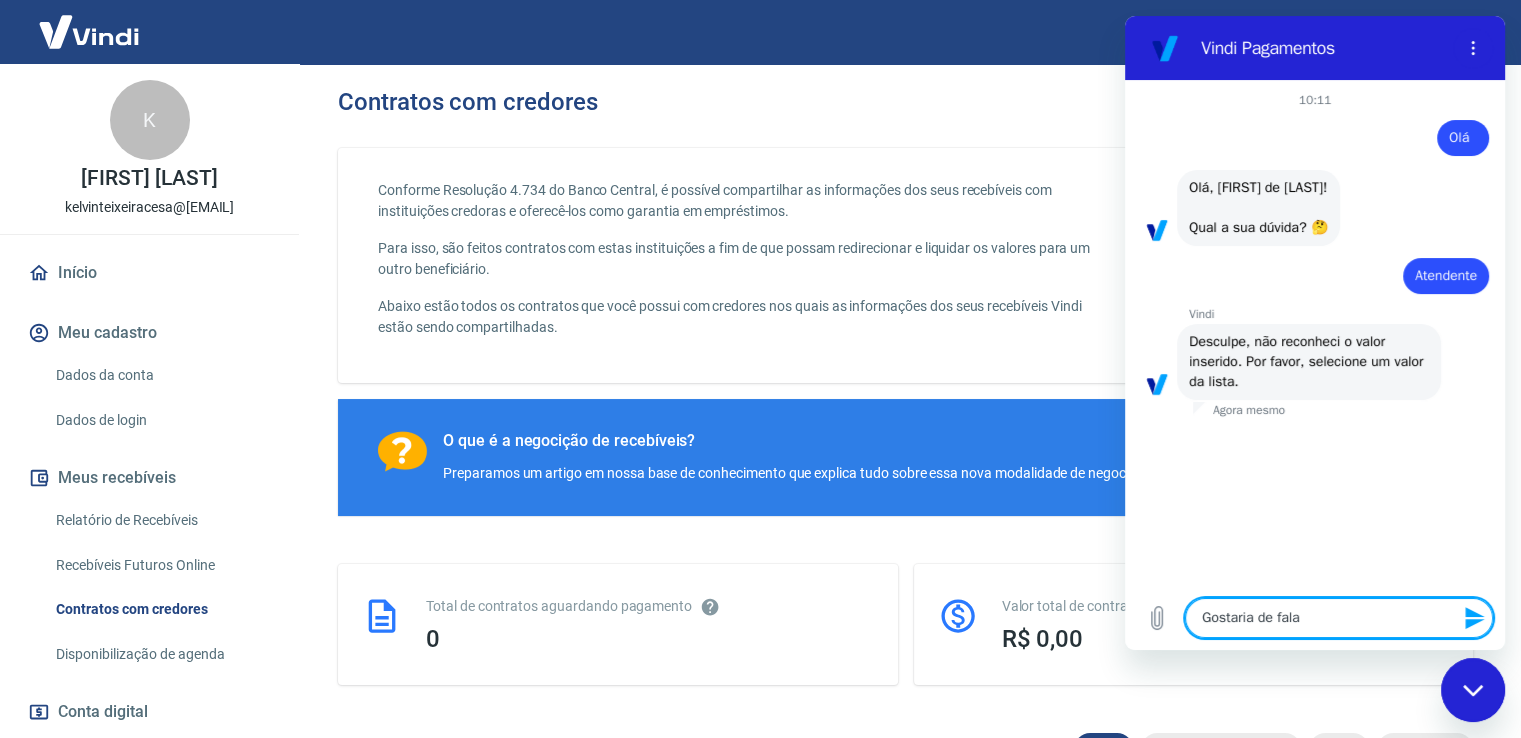 type on "x" 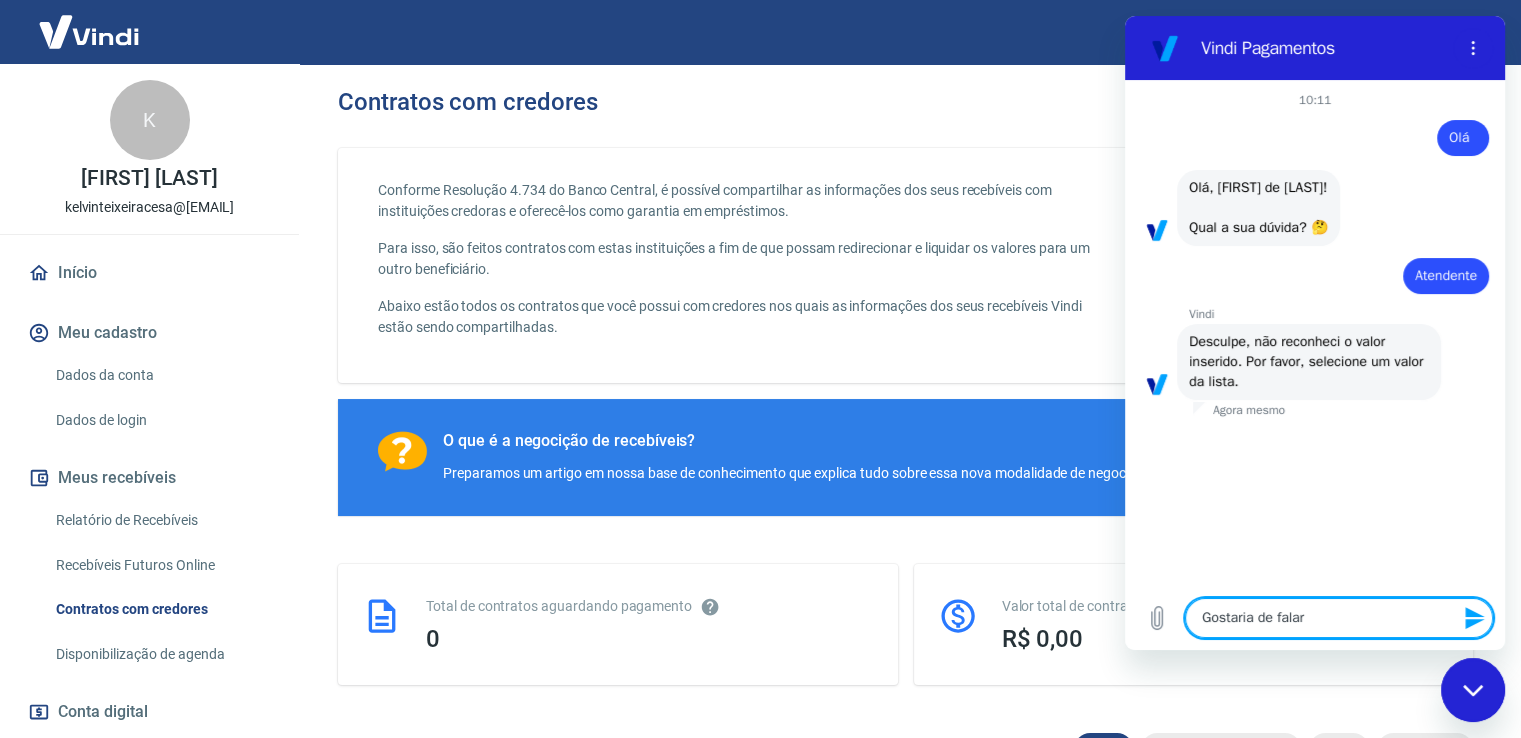 type on "Gostaria de falar" 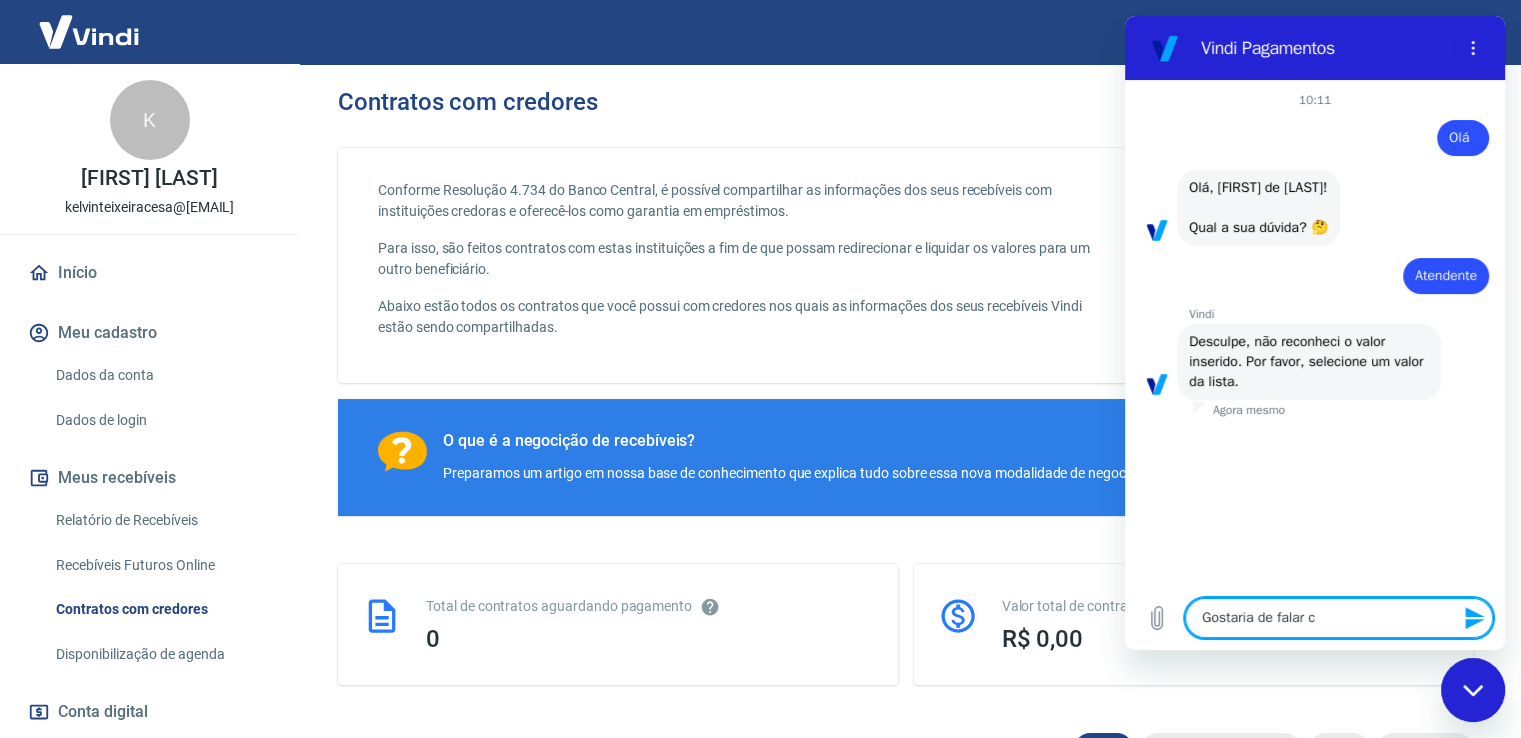type on "Gostaria de falar co" 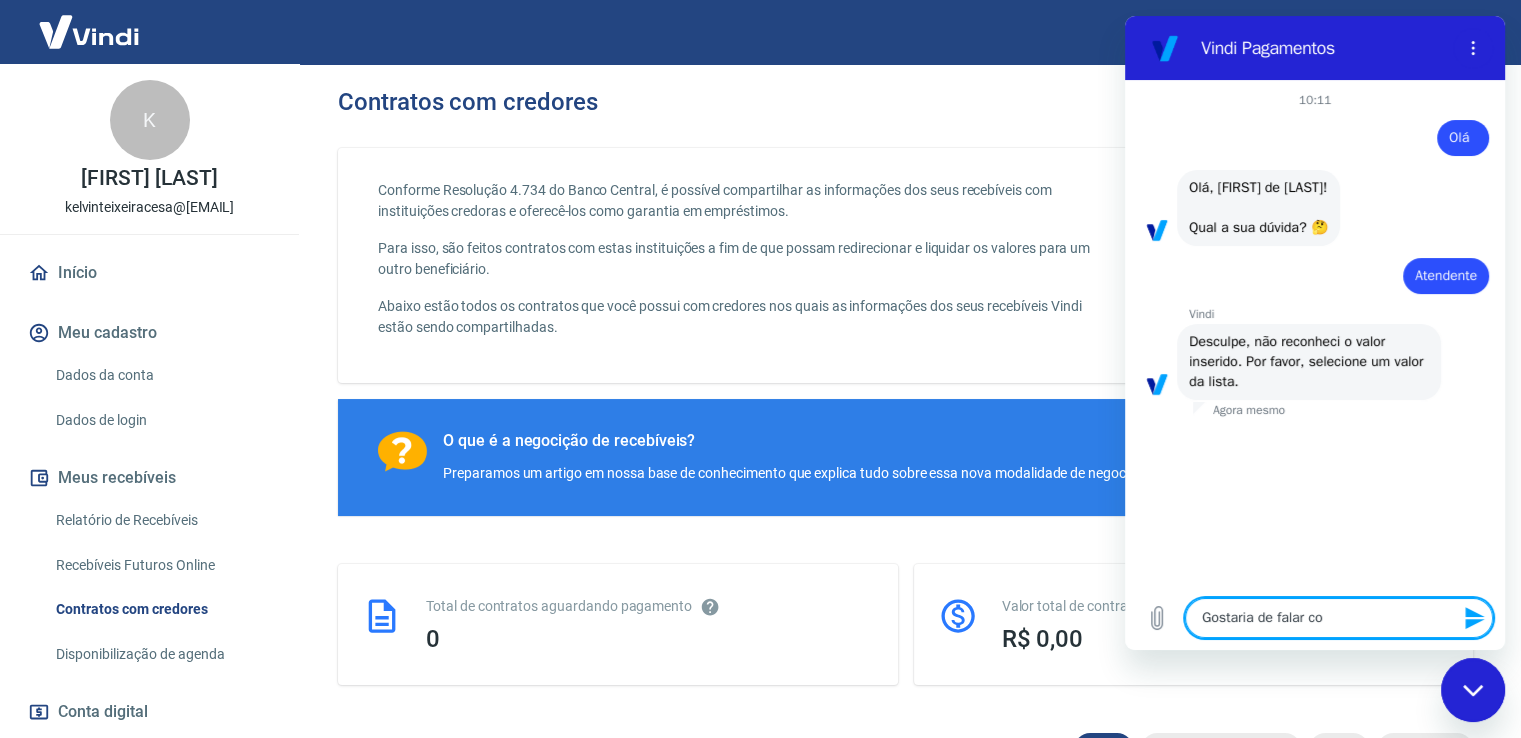 type on "Gostaria de falar com" 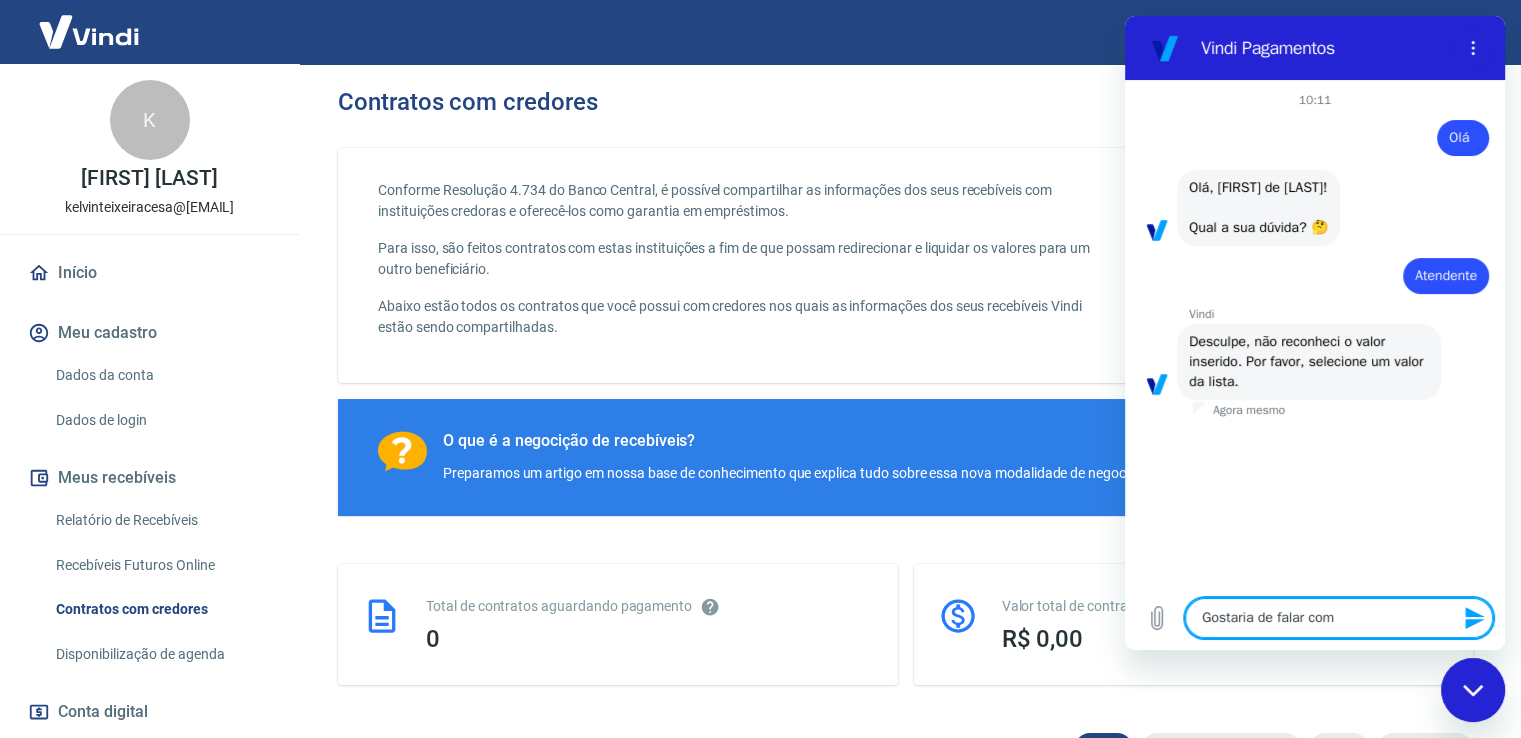 type on "Gostaria de falar com" 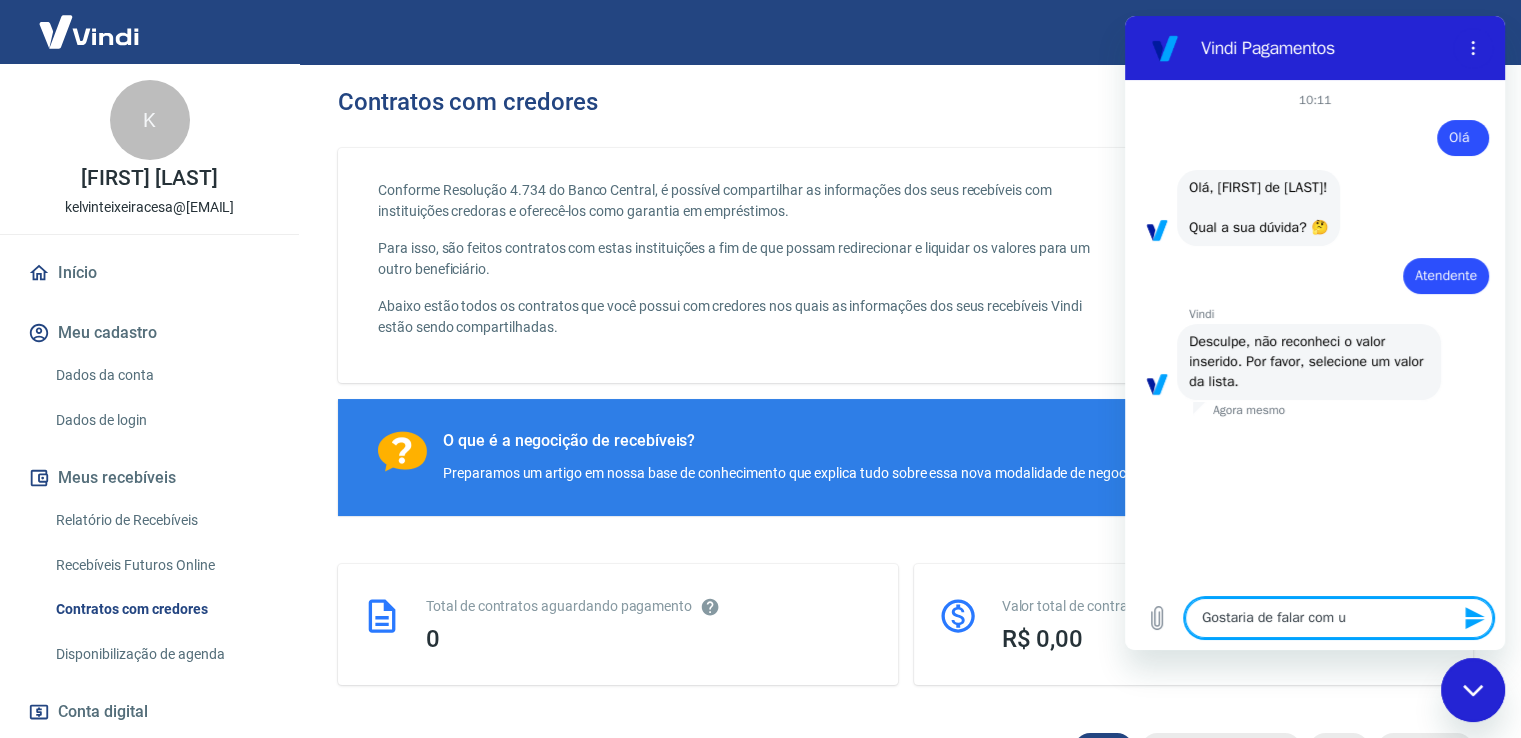 type on "Gostaria de falar com um" 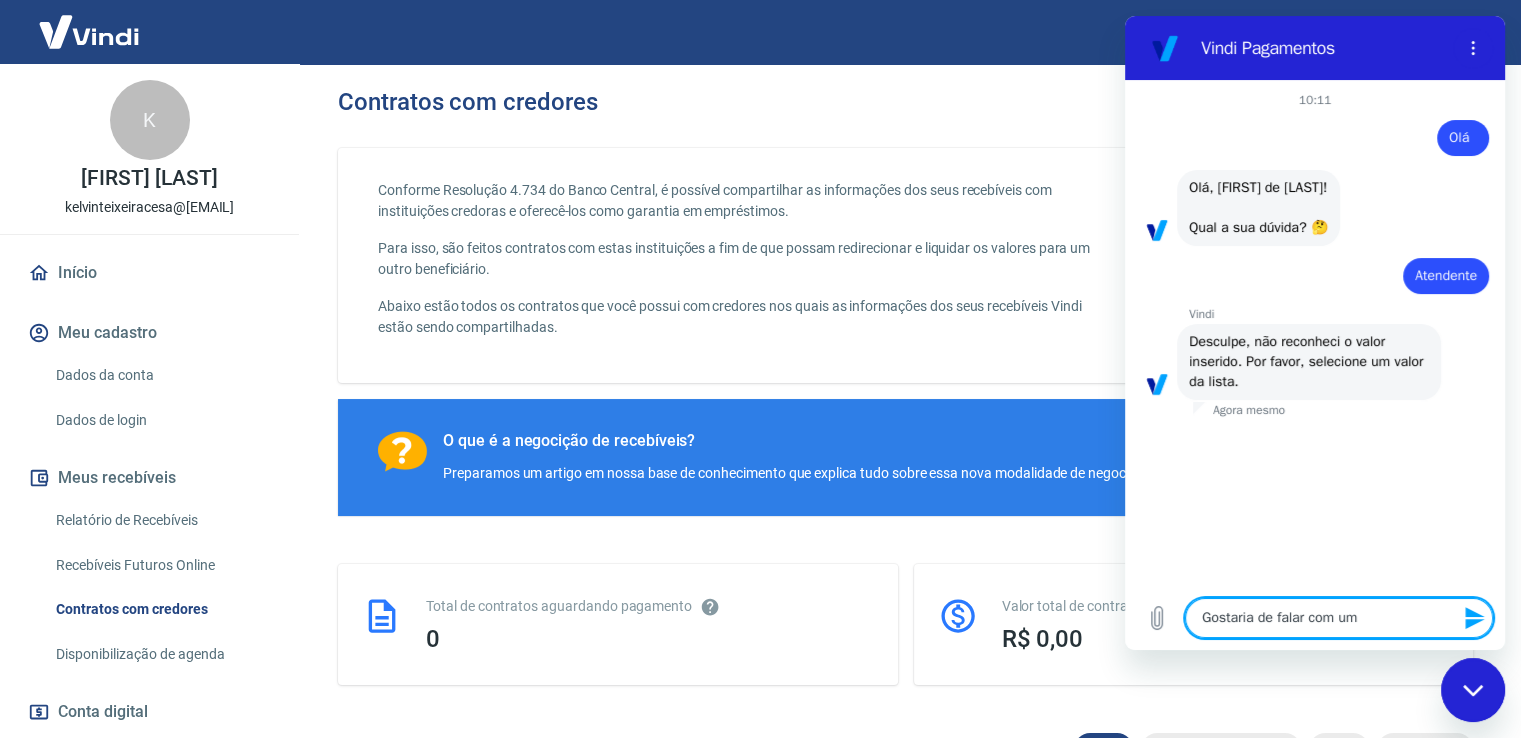 type on "Gostaria de falar com um" 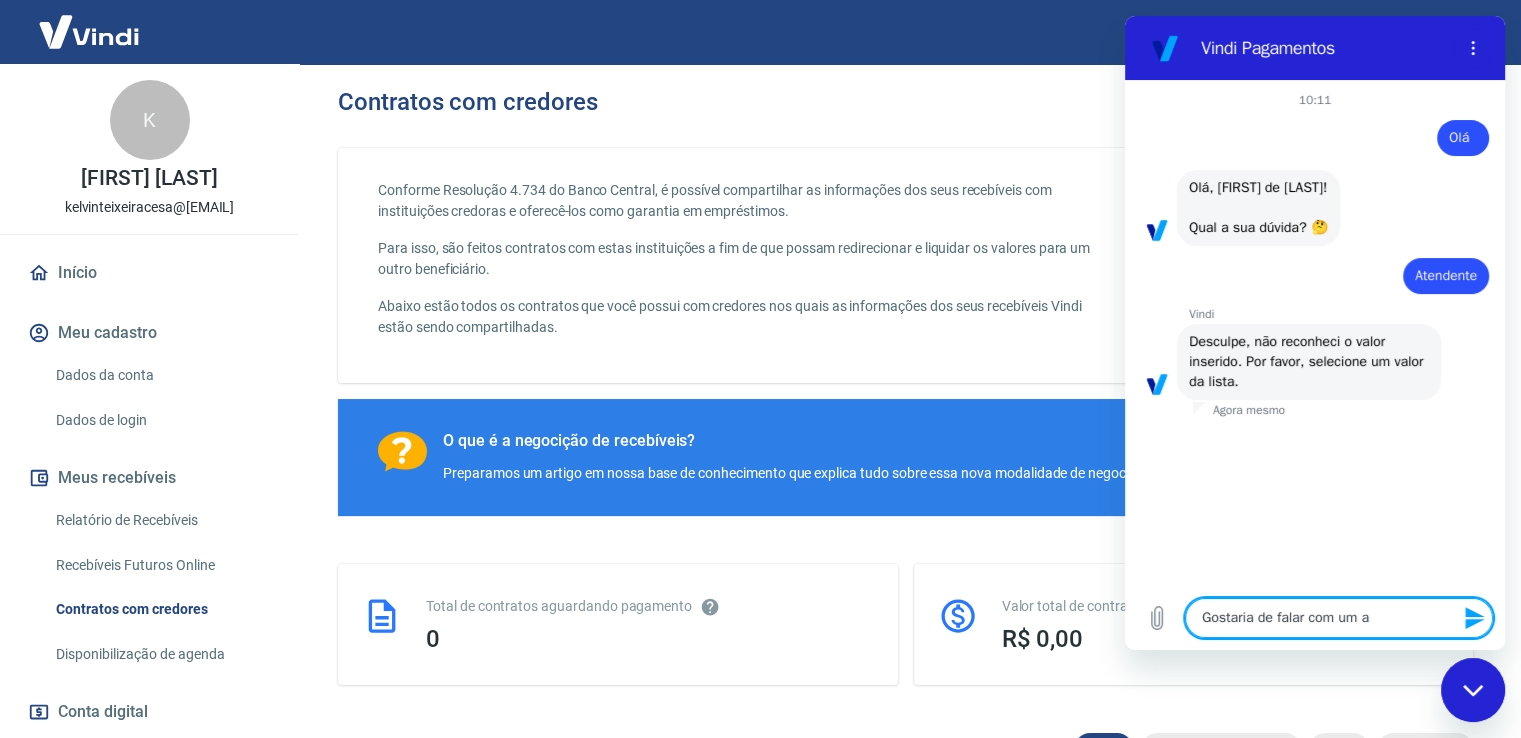 type on "Gostaria de falar com um at" 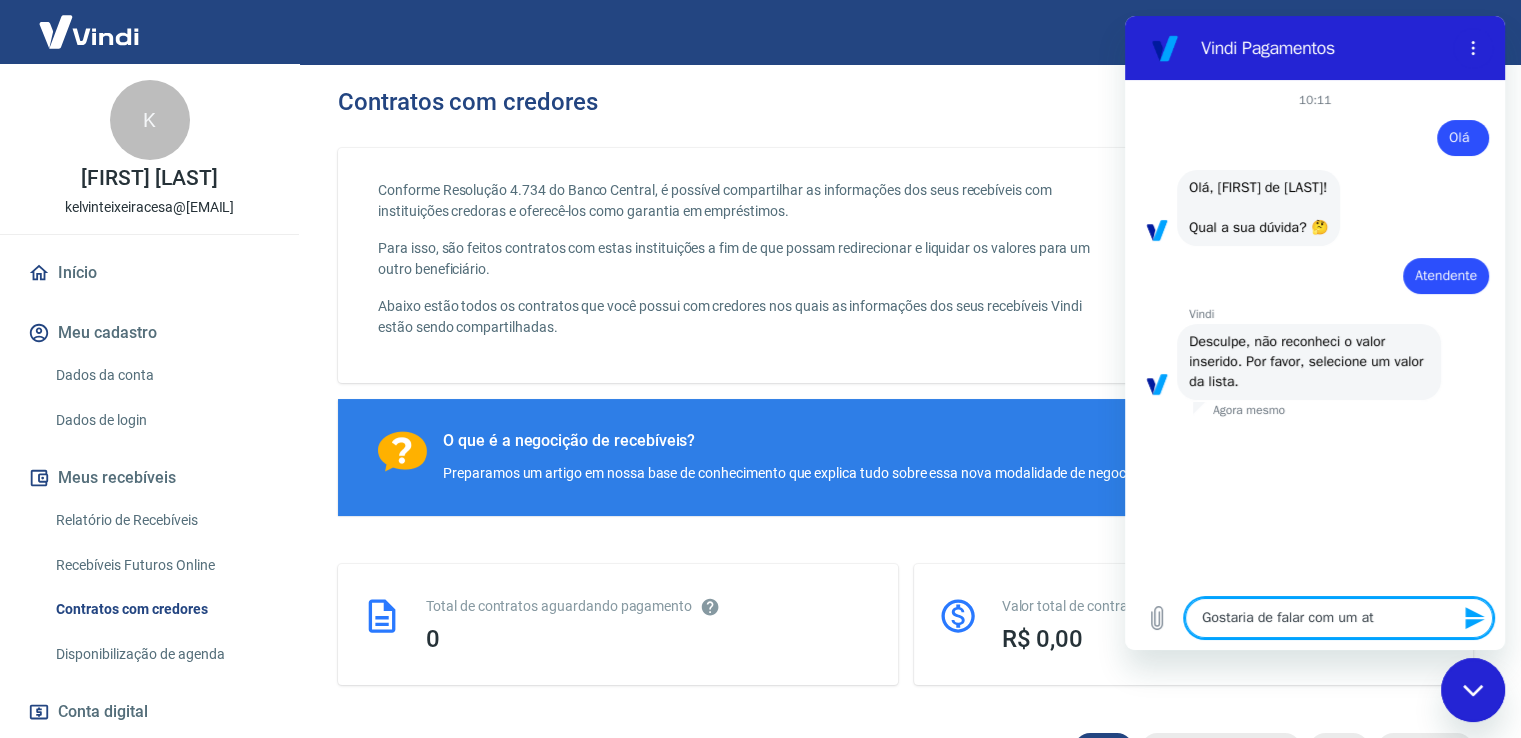 type on "Gostaria de falar com um ate" 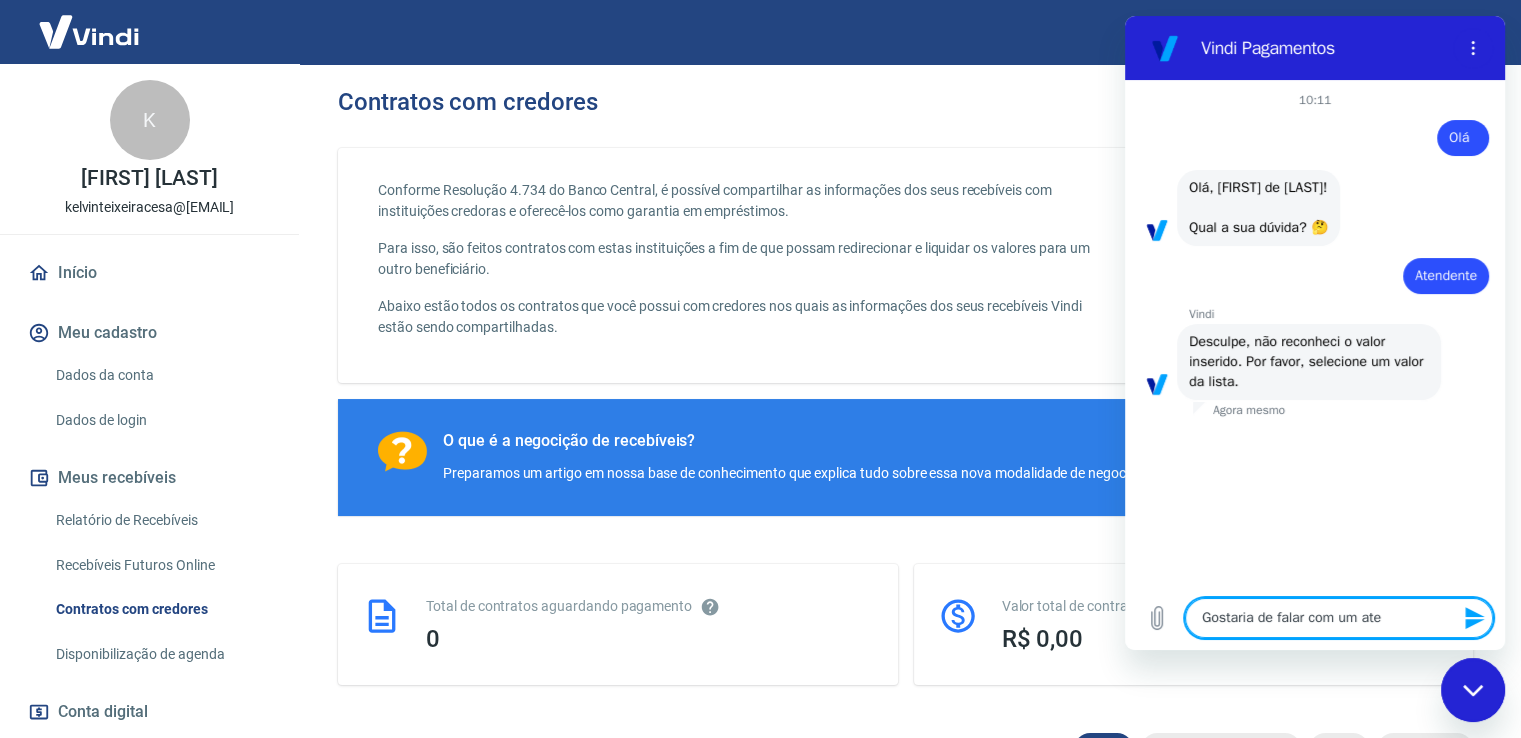 type on "x" 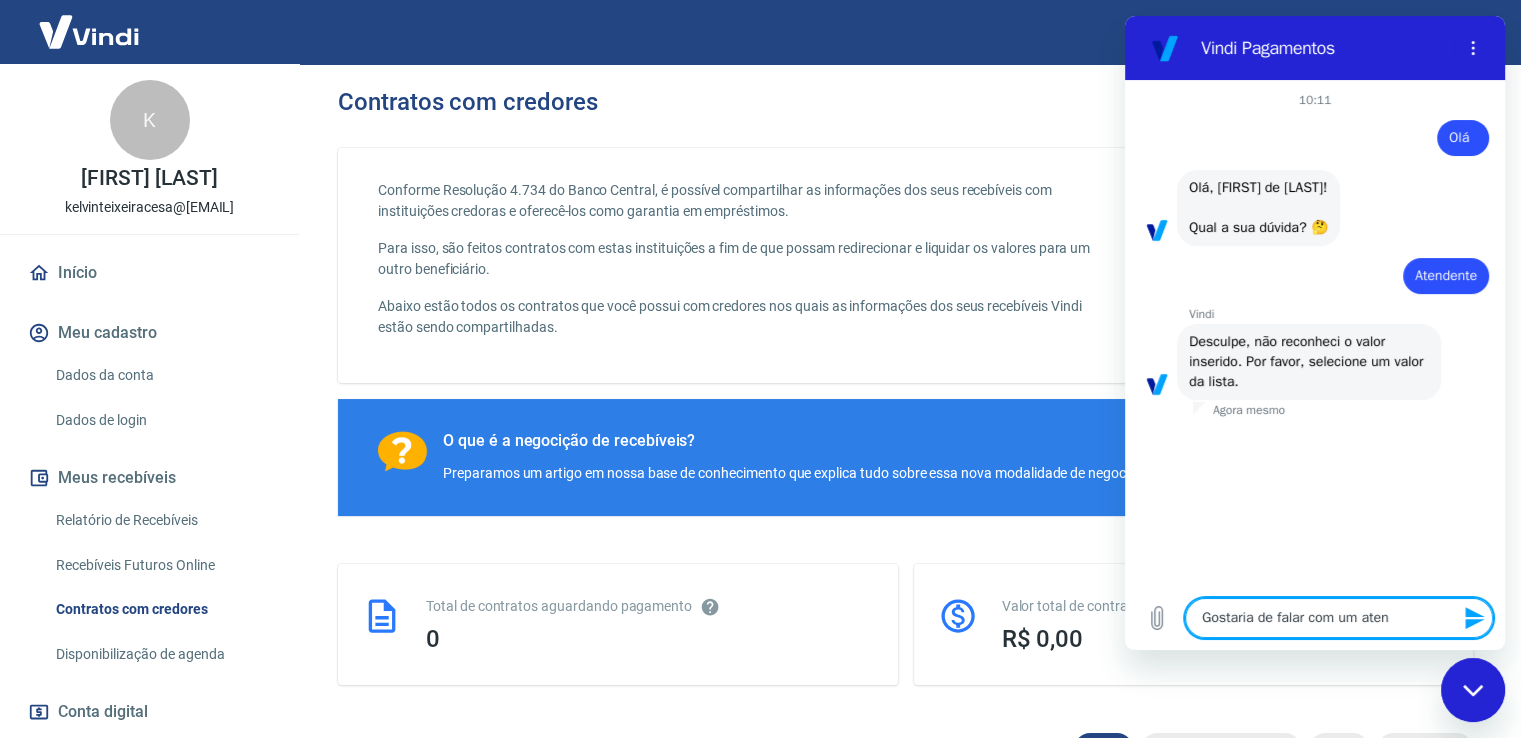 type on "Gostaria de falar com um atend" 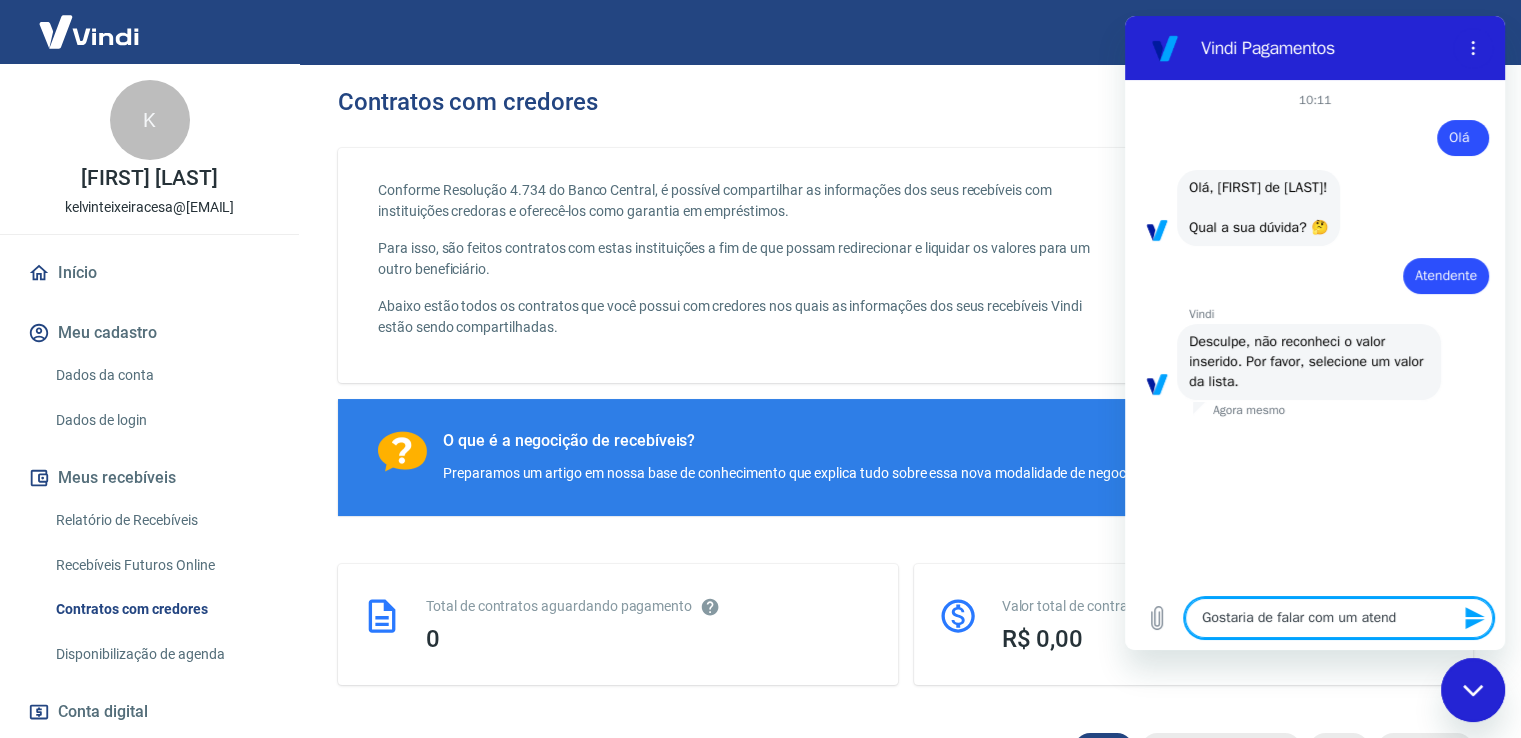 type on "Gostaria de falar com um atende" 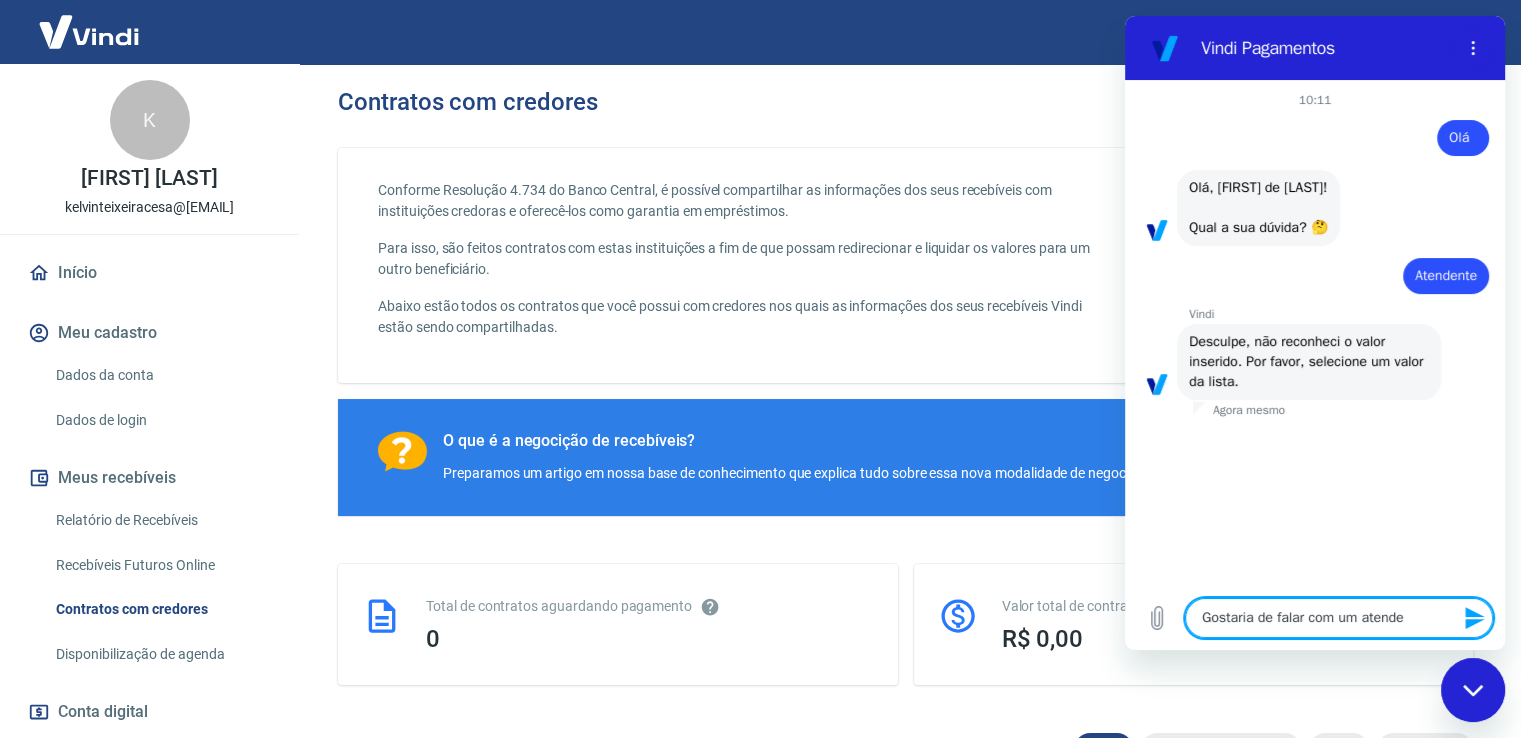 type on "x" 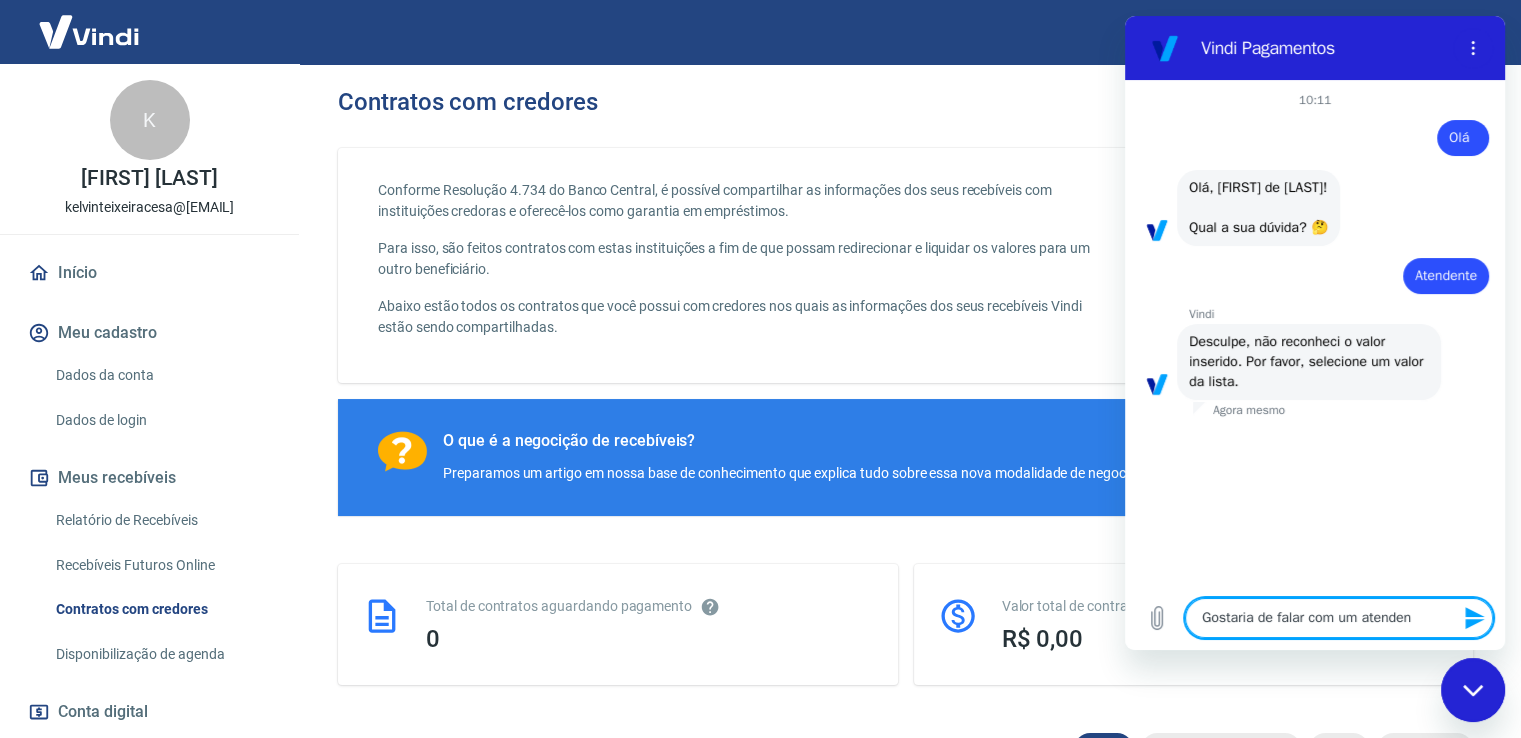 type on "x" 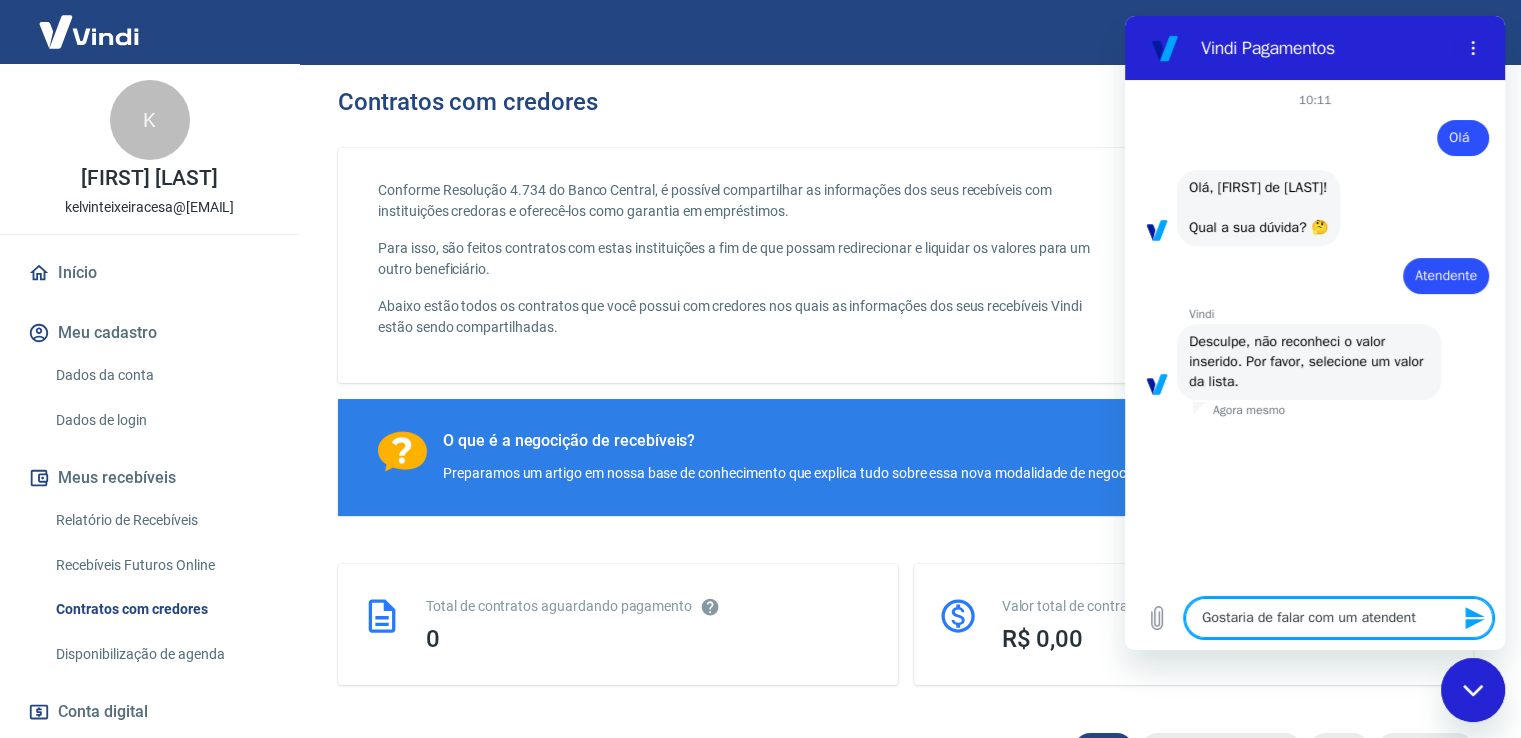 type on "Gostaria de falar com um atendente" 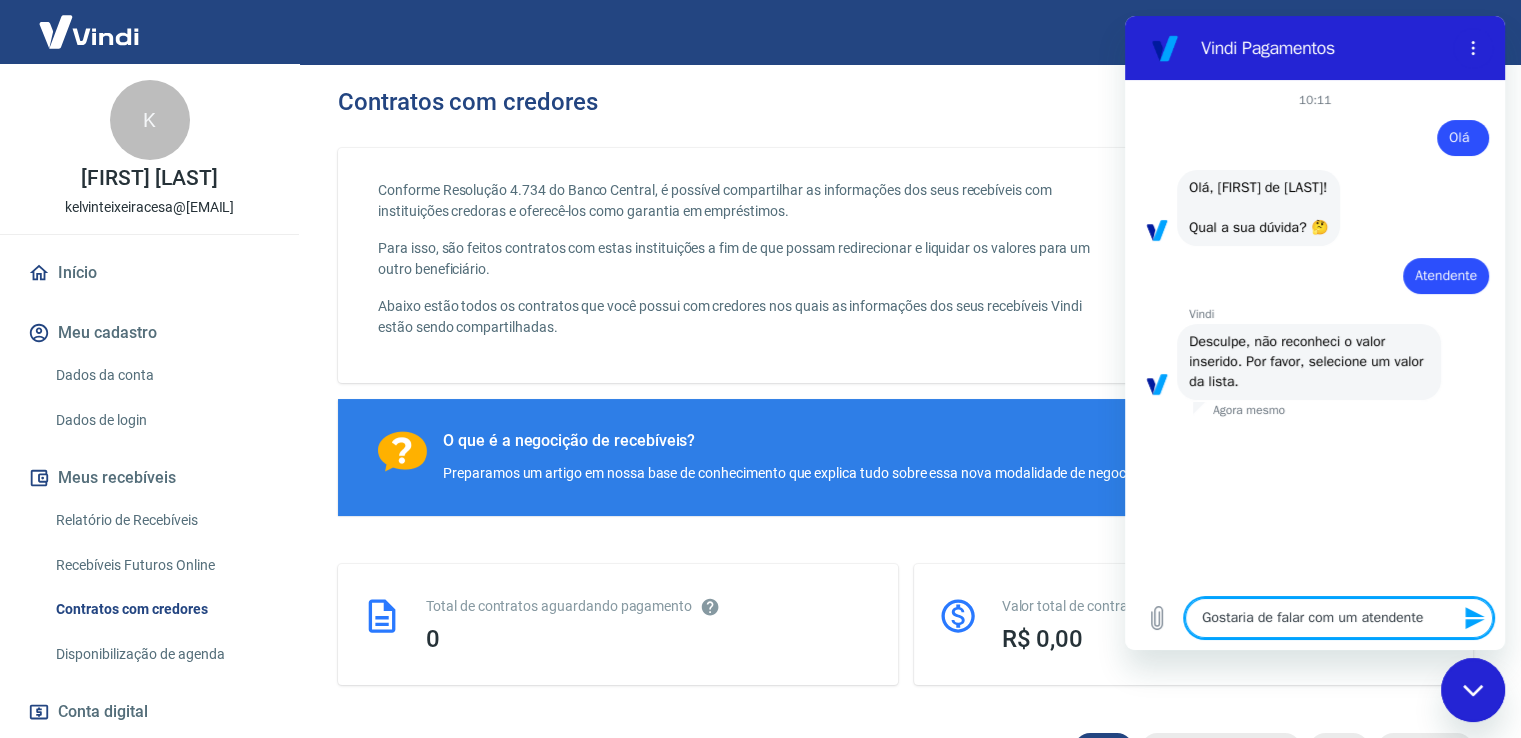 type 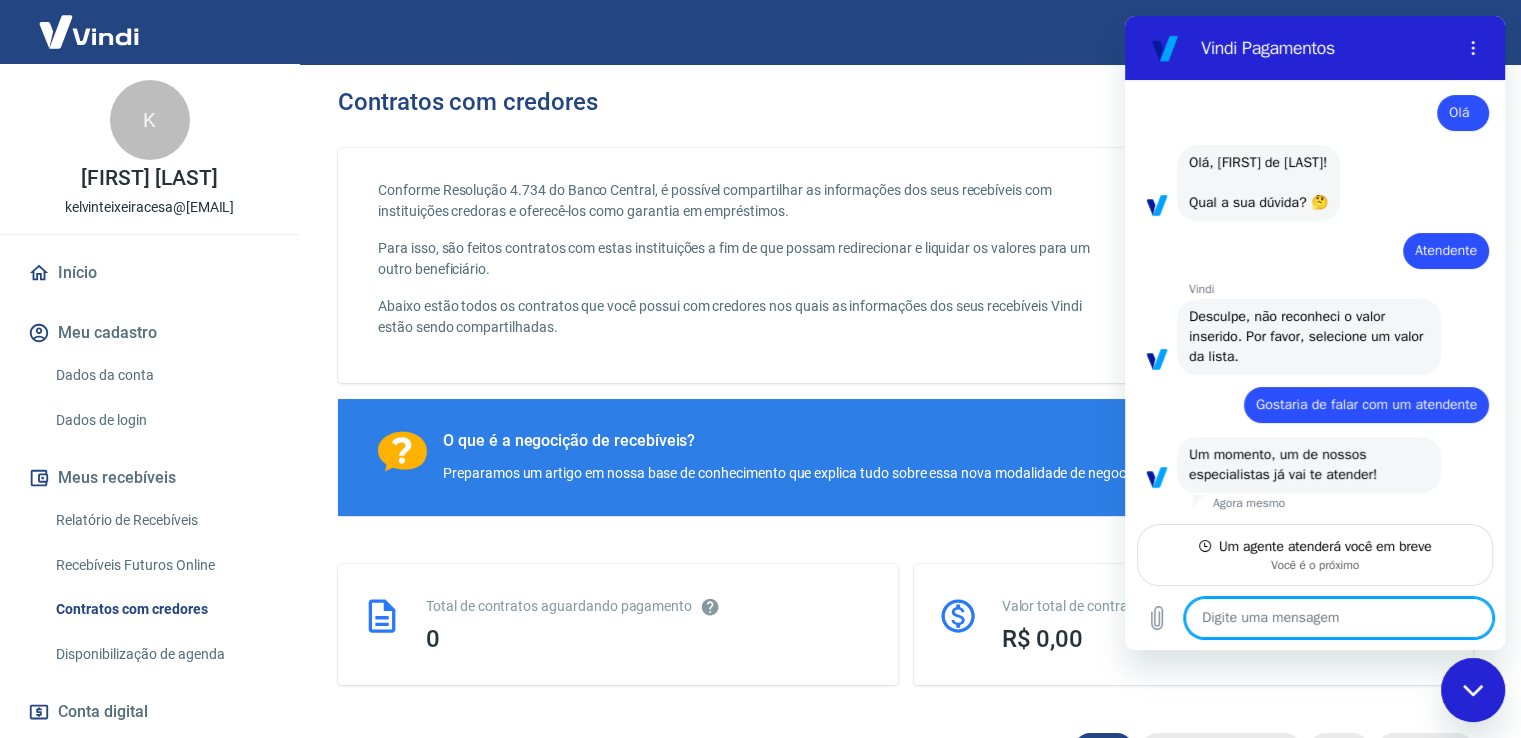 scroll, scrollTop: 24, scrollLeft: 0, axis: vertical 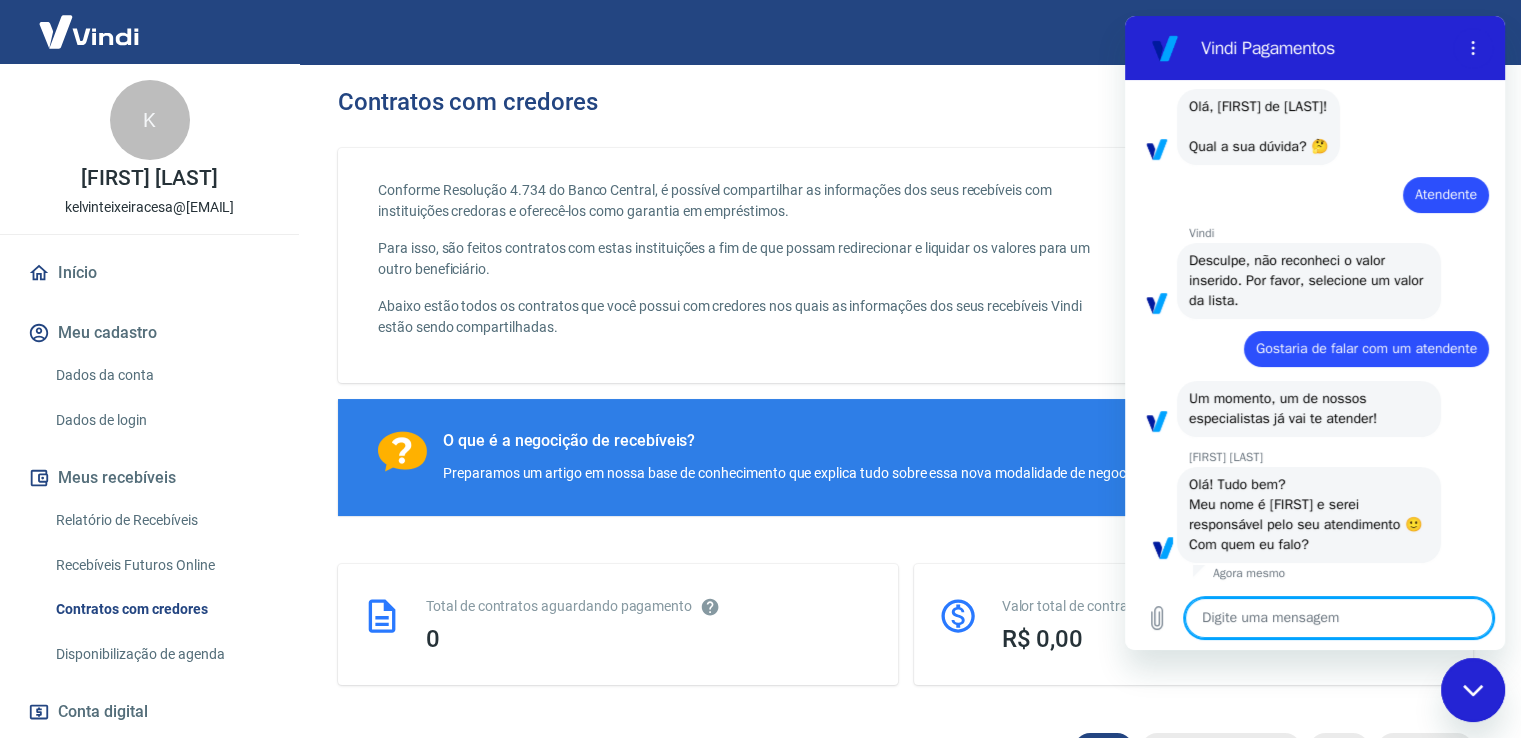 type on "x" 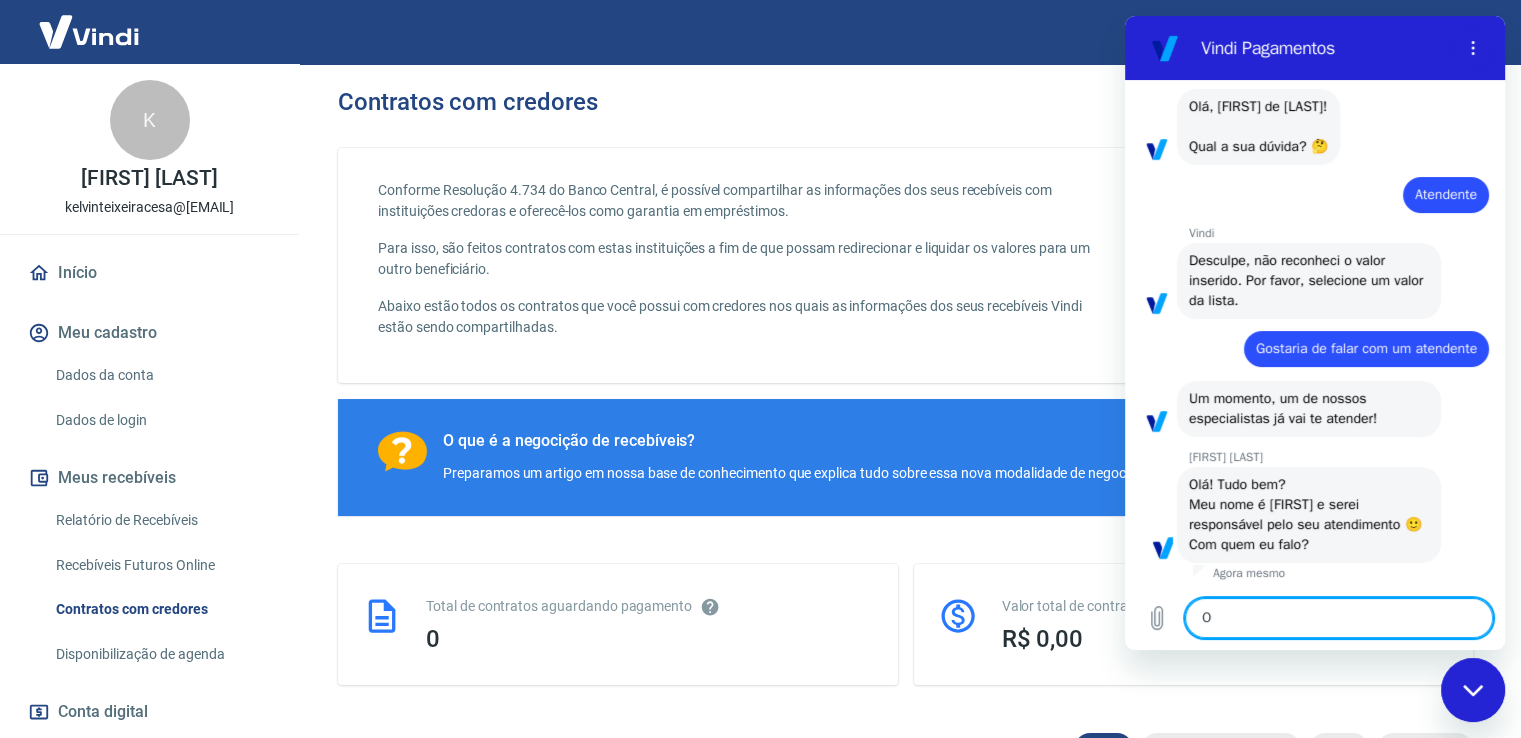 type on "Oi" 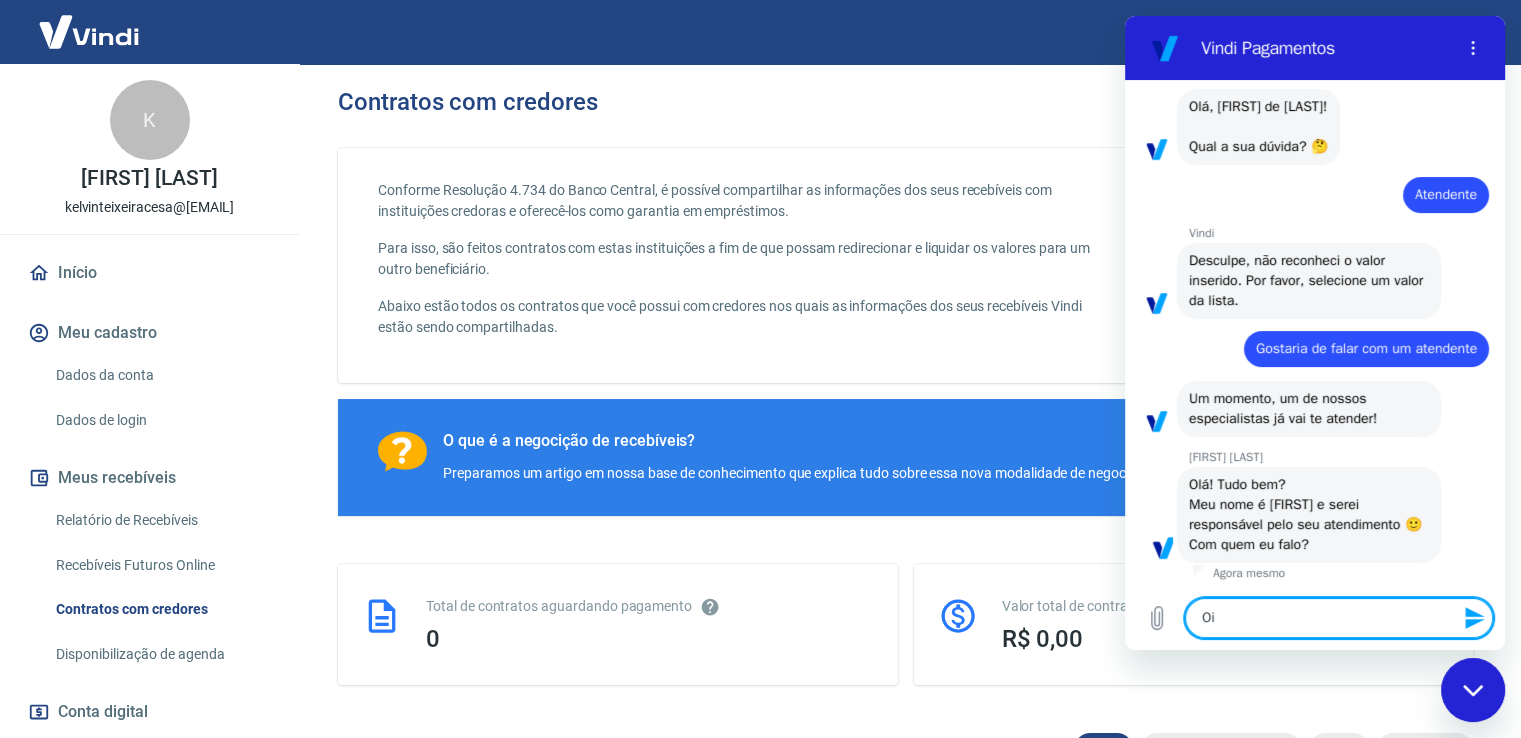 type on "Oi" 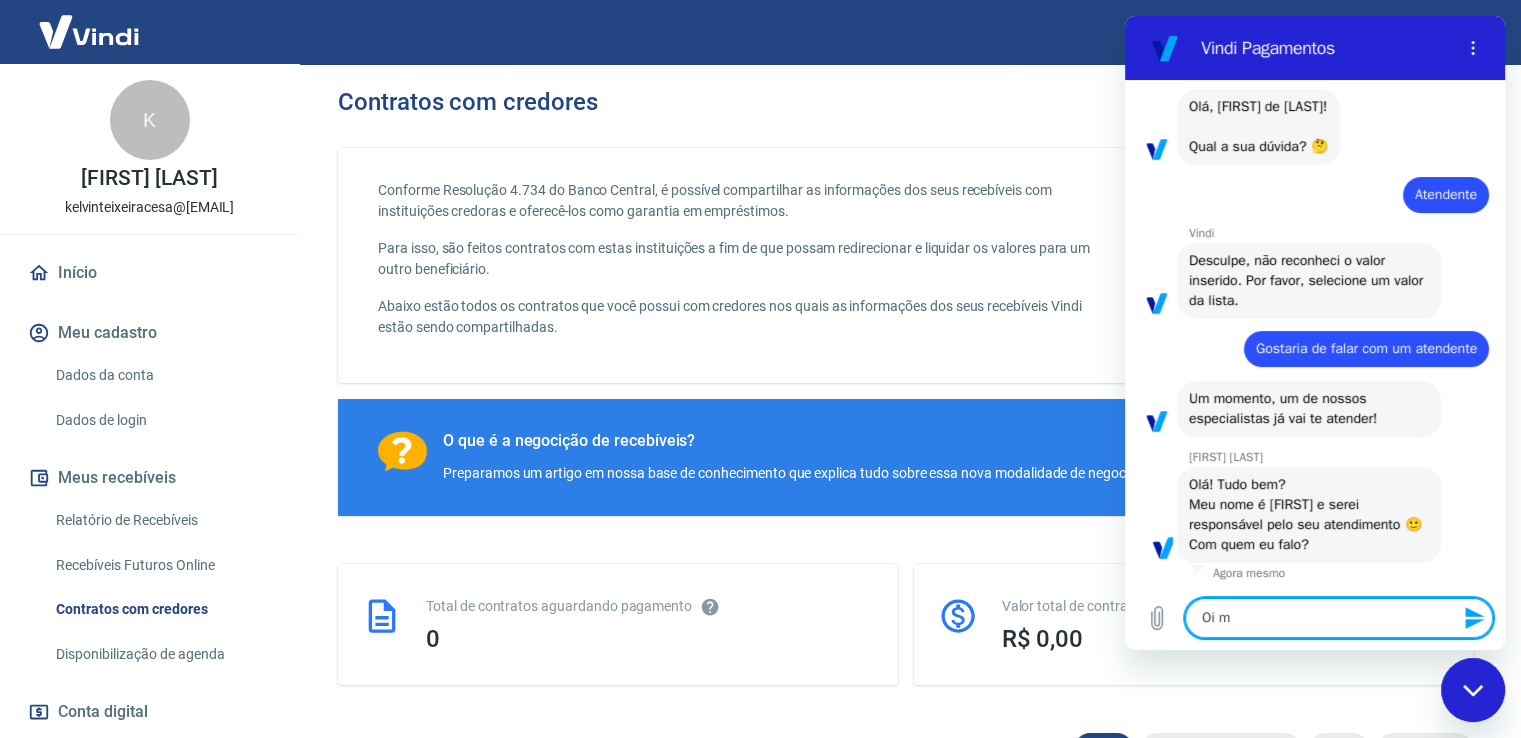 type on "Oi ma" 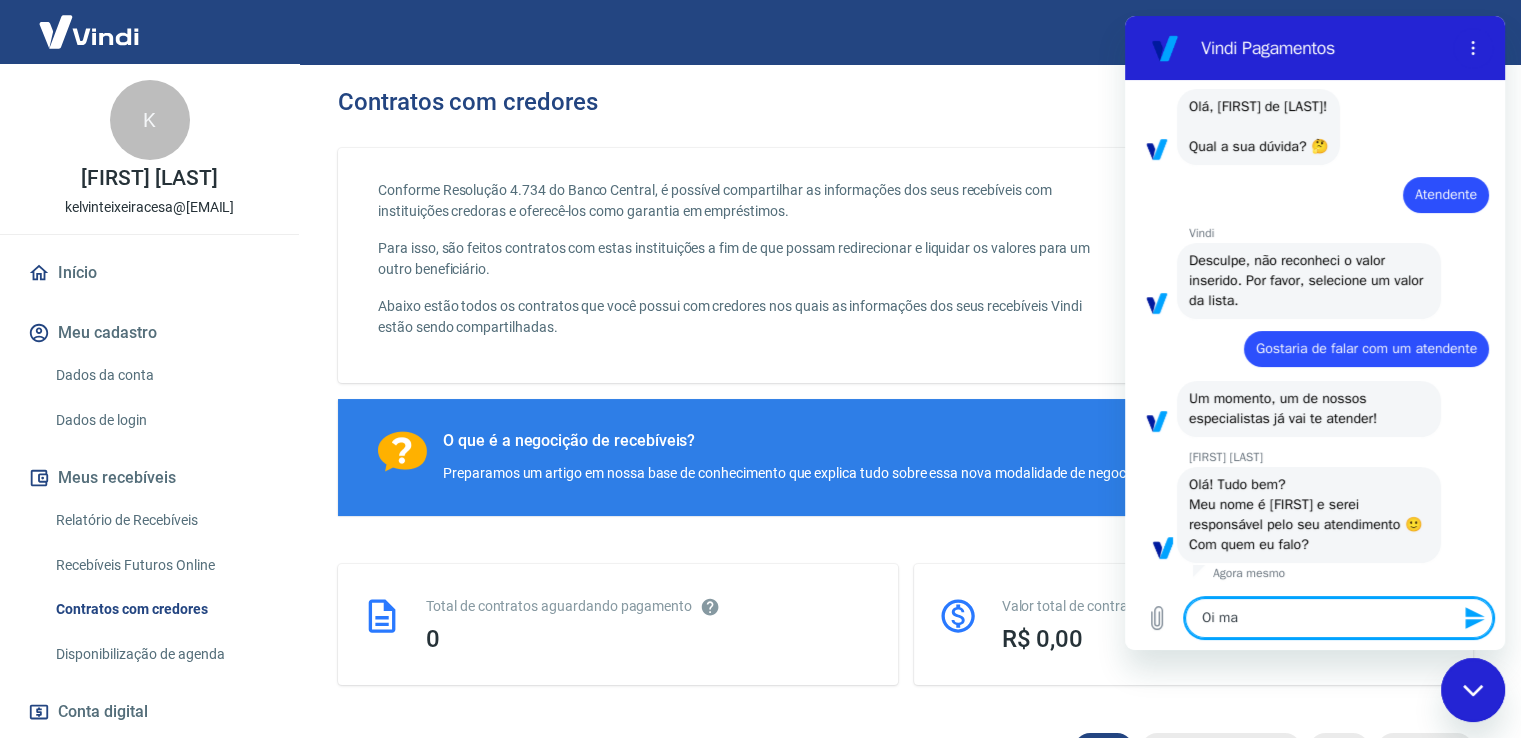 type on "Oi [NAME]" 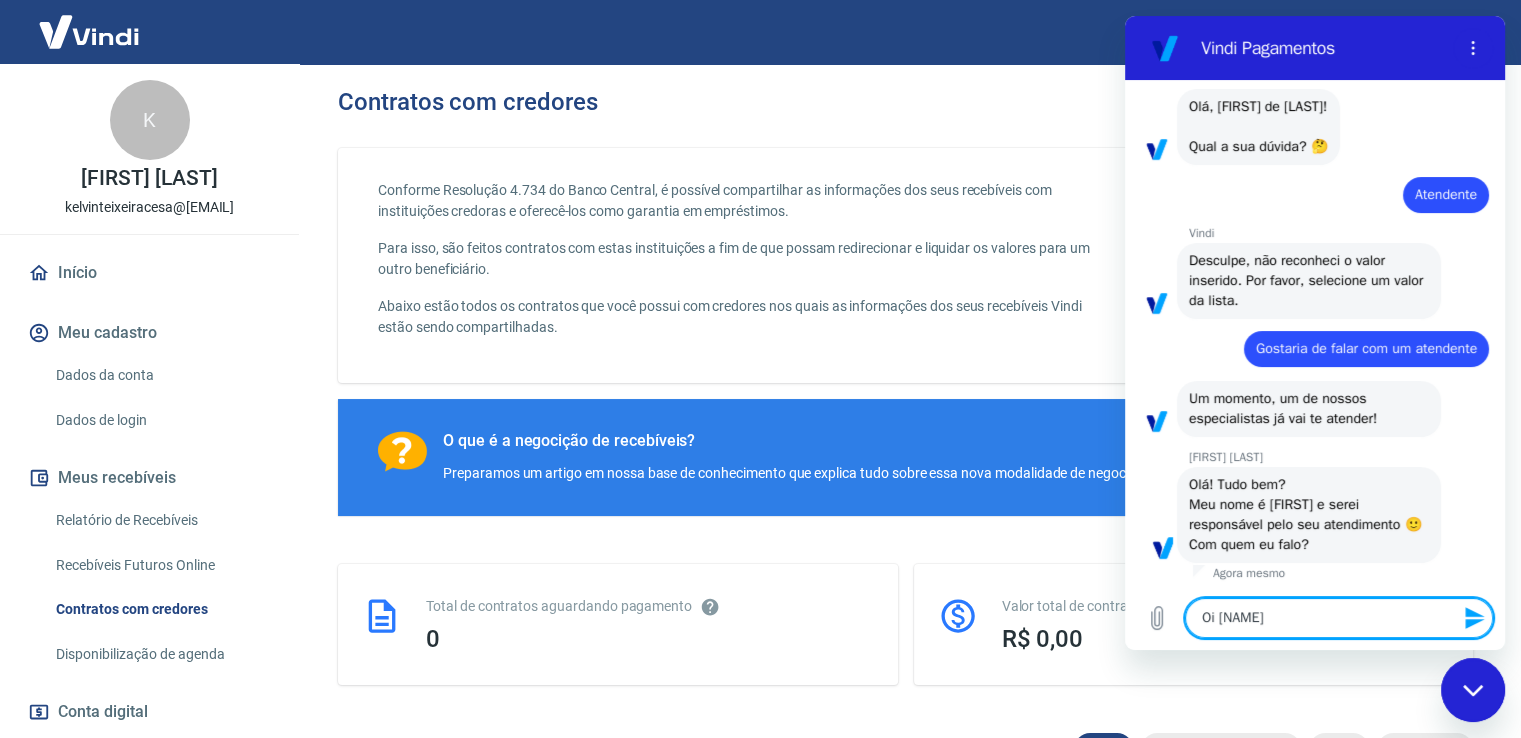 type on "Oi maya" 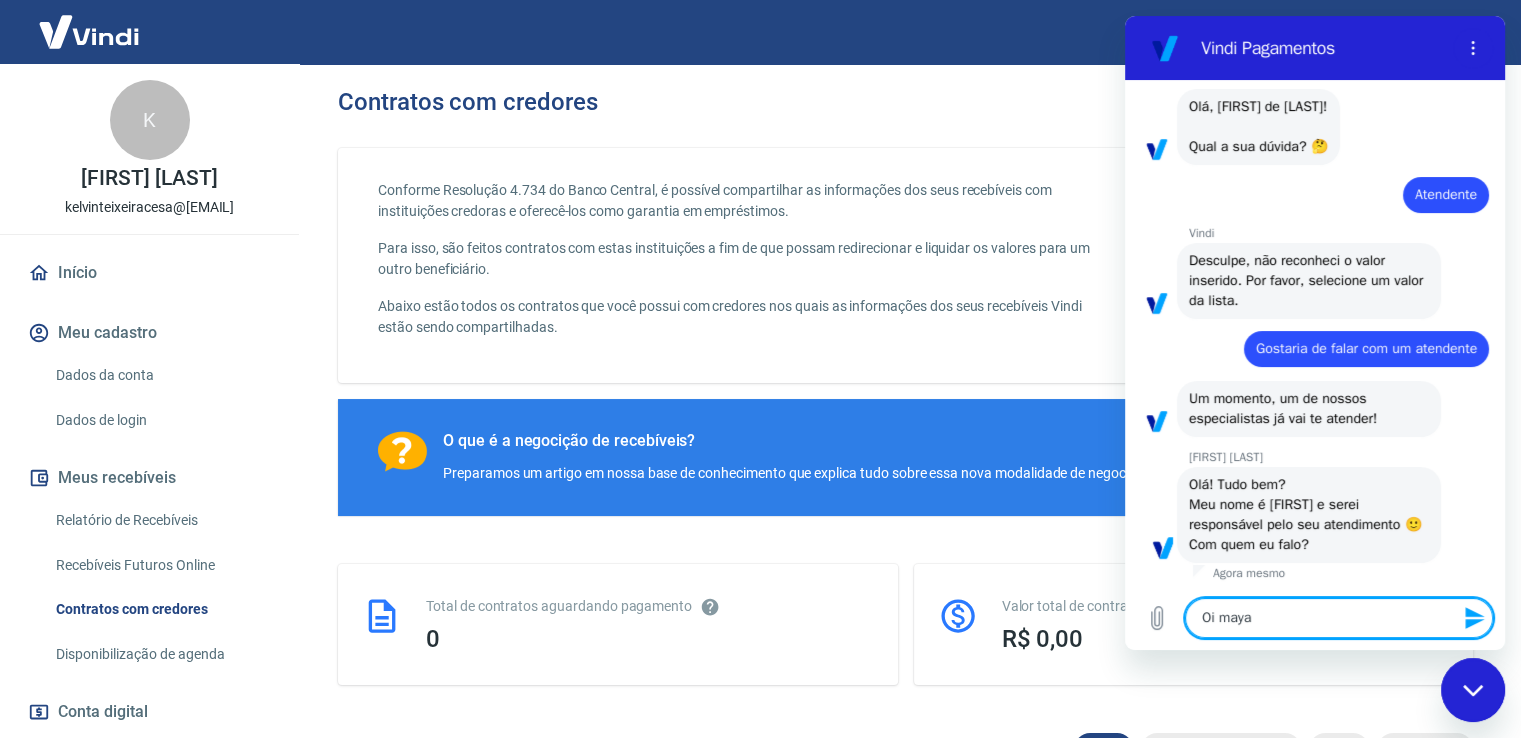 type on "x" 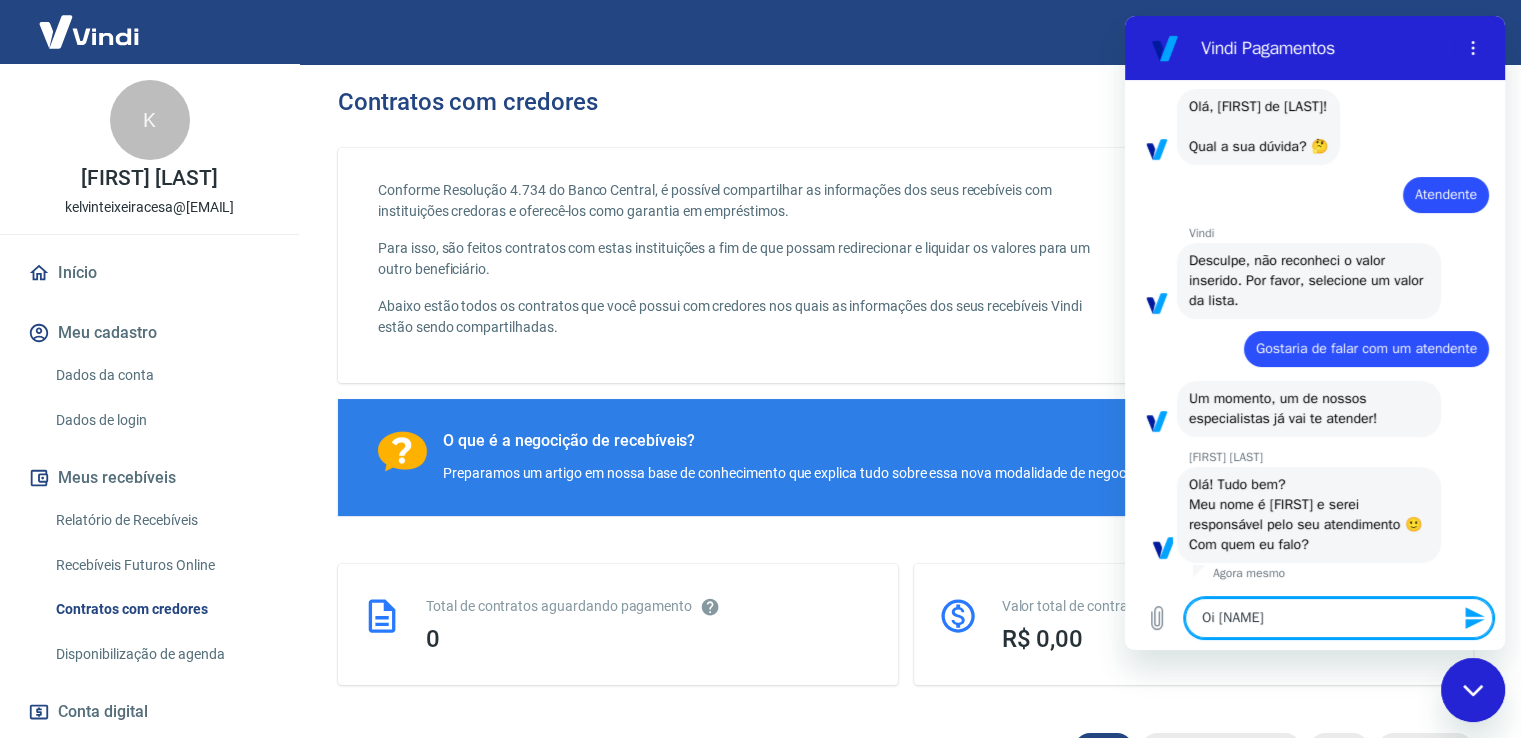 type on "Oi [NAME]" 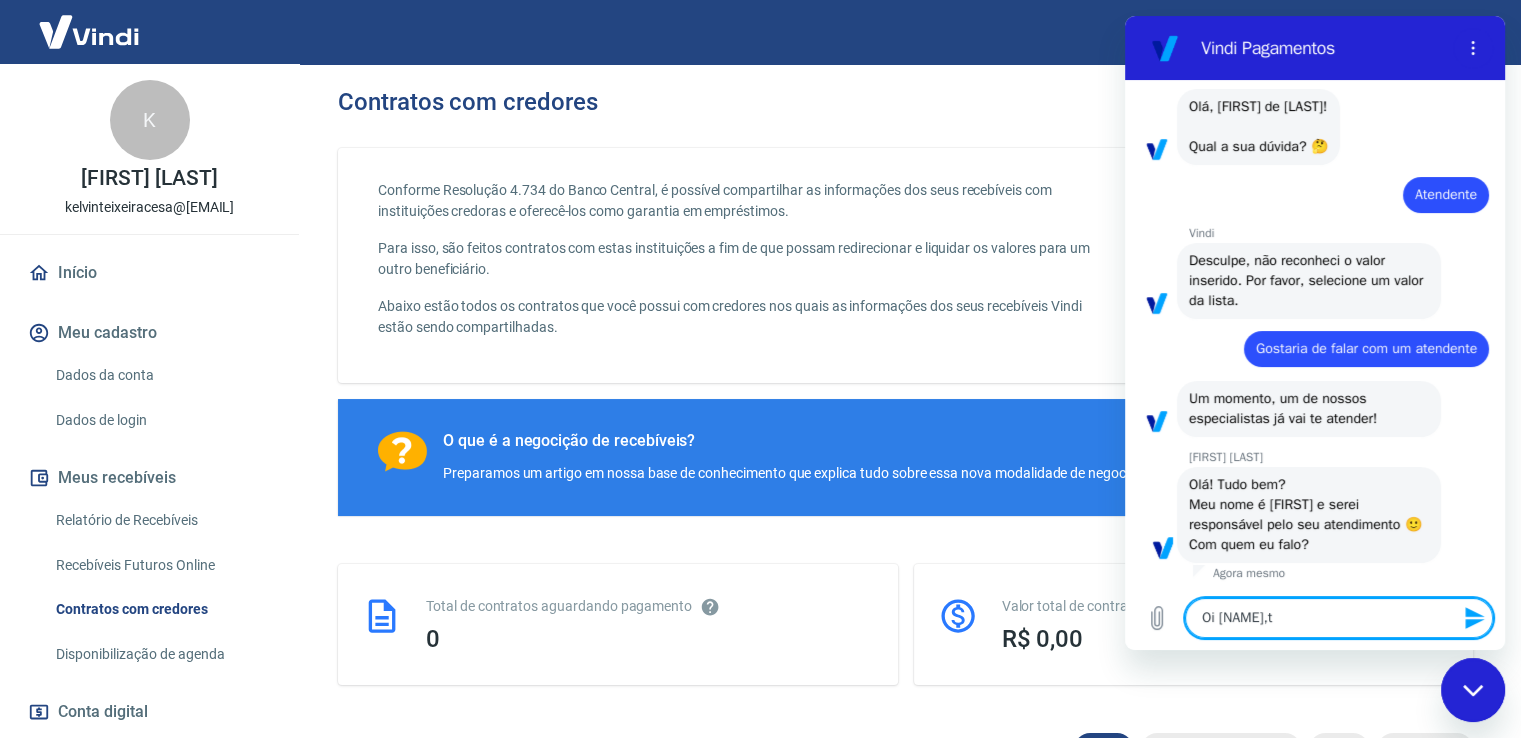 type on "Oi [NAME],t" 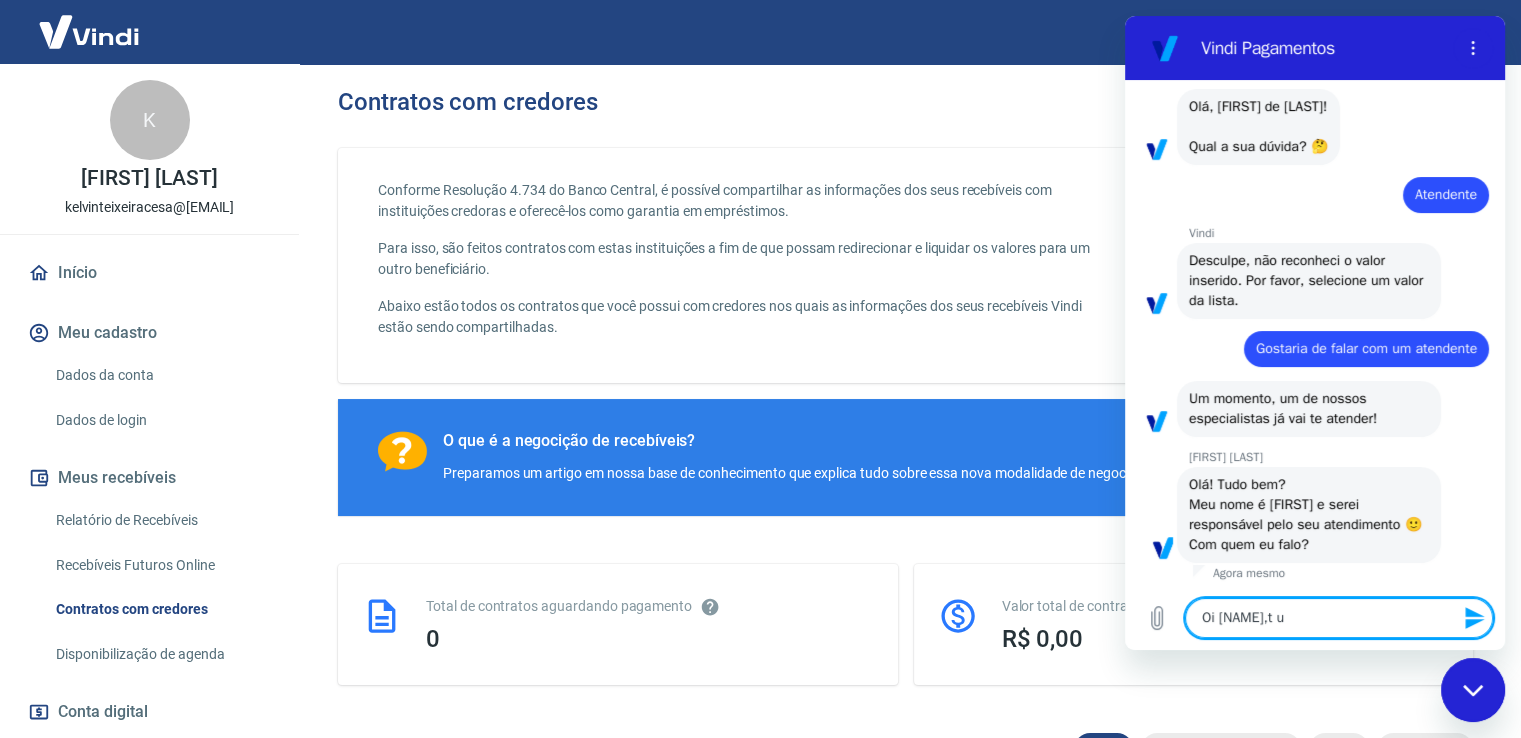 type on "Oi mayara,t ud" 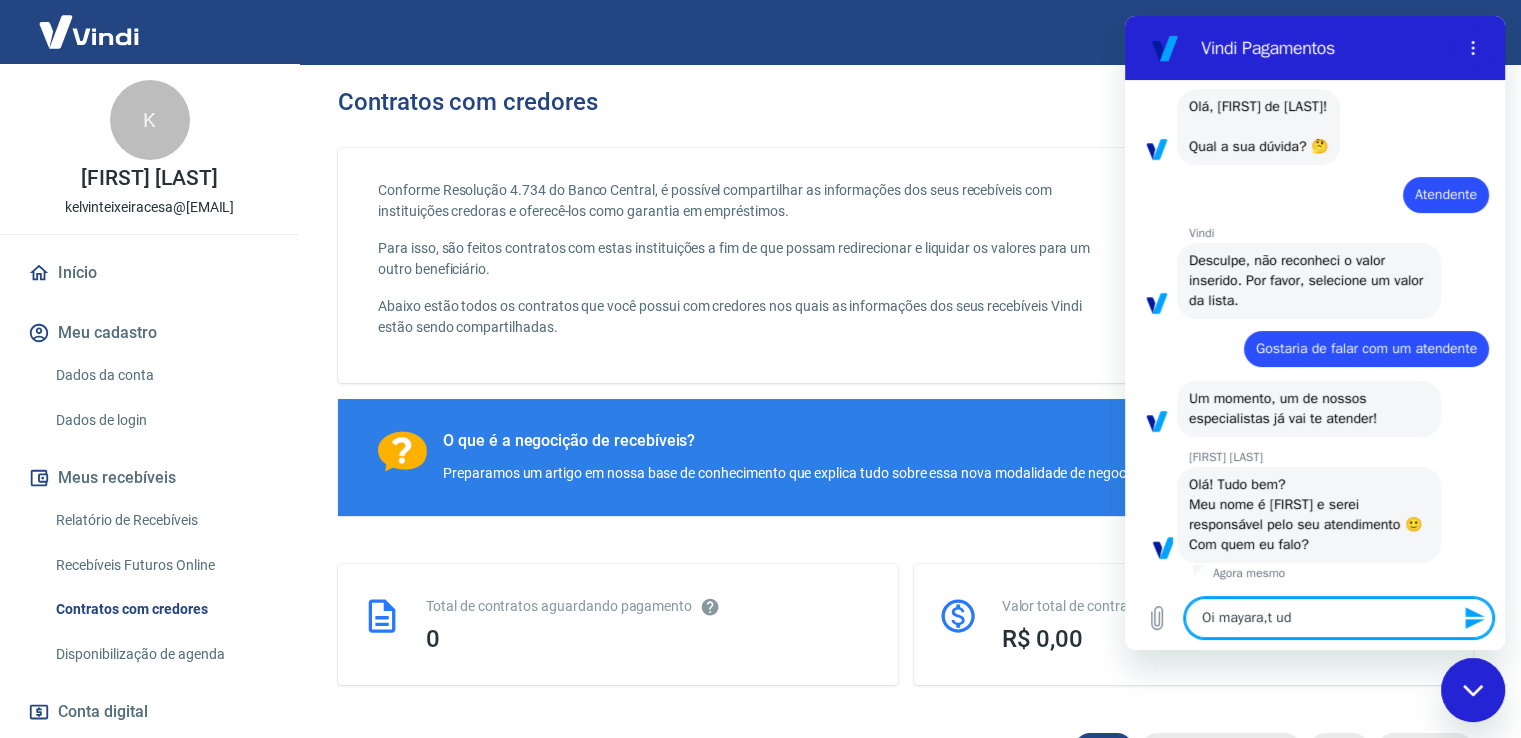 type on "Oi [NAME],t udo" 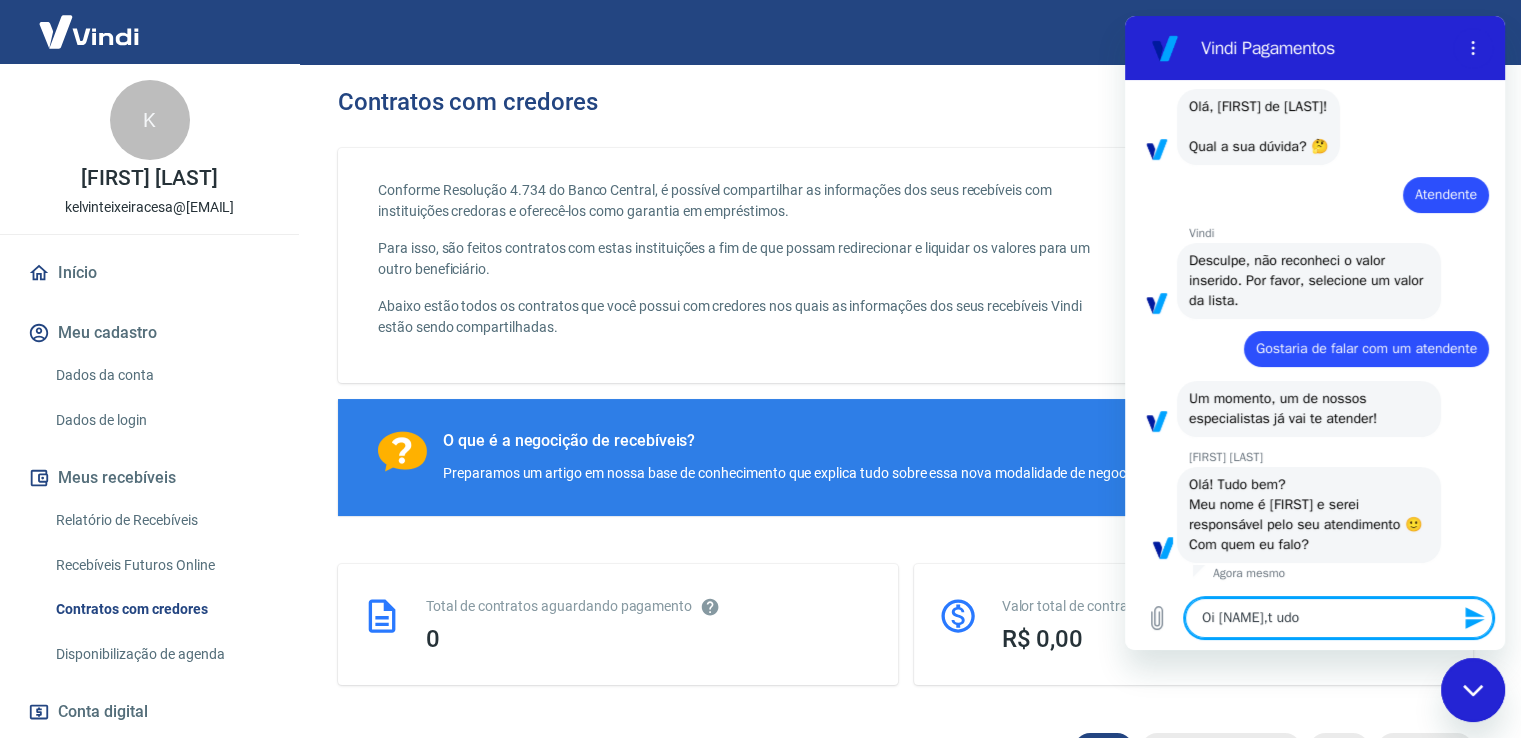 type on "Oi [NAME],t udo" 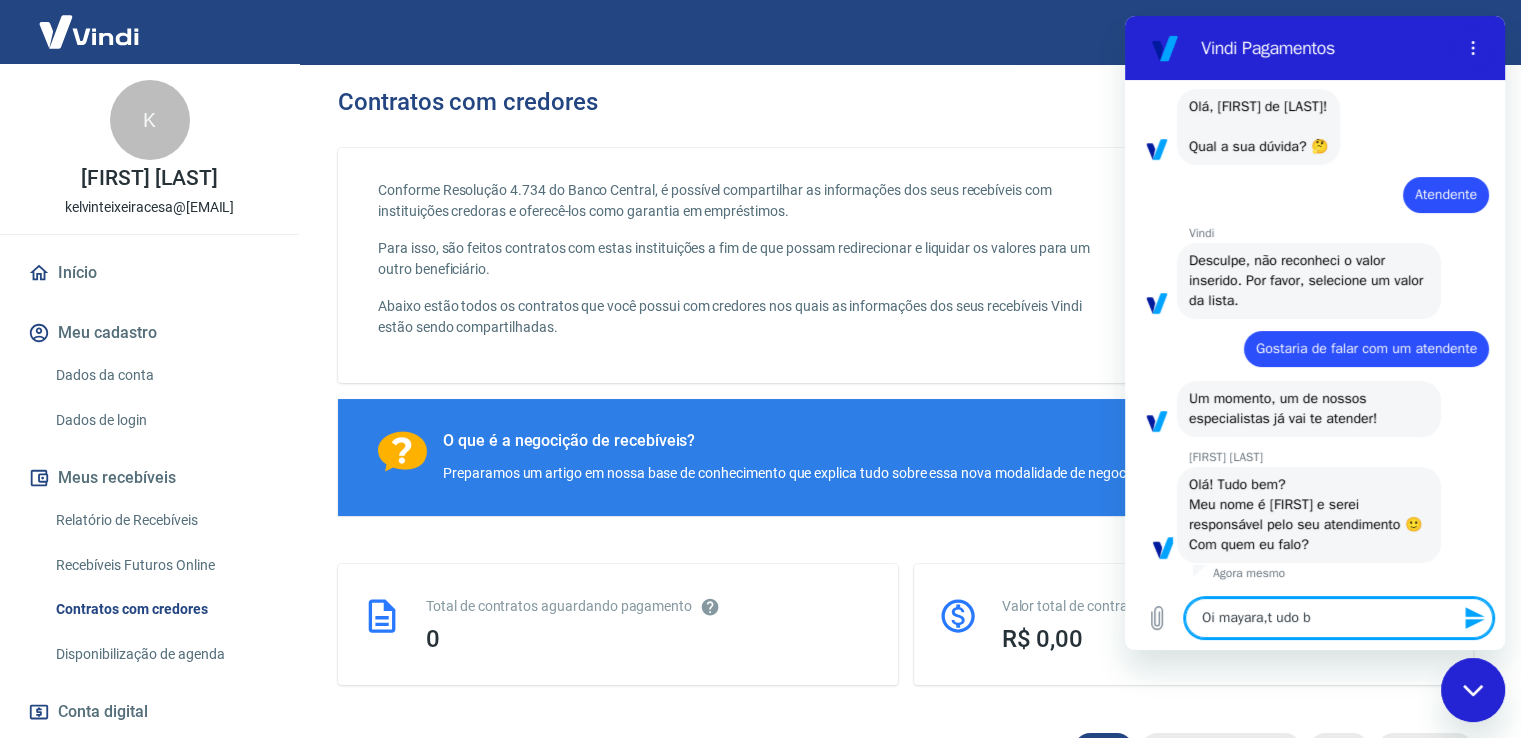type on "Oi mayara,t udo be" 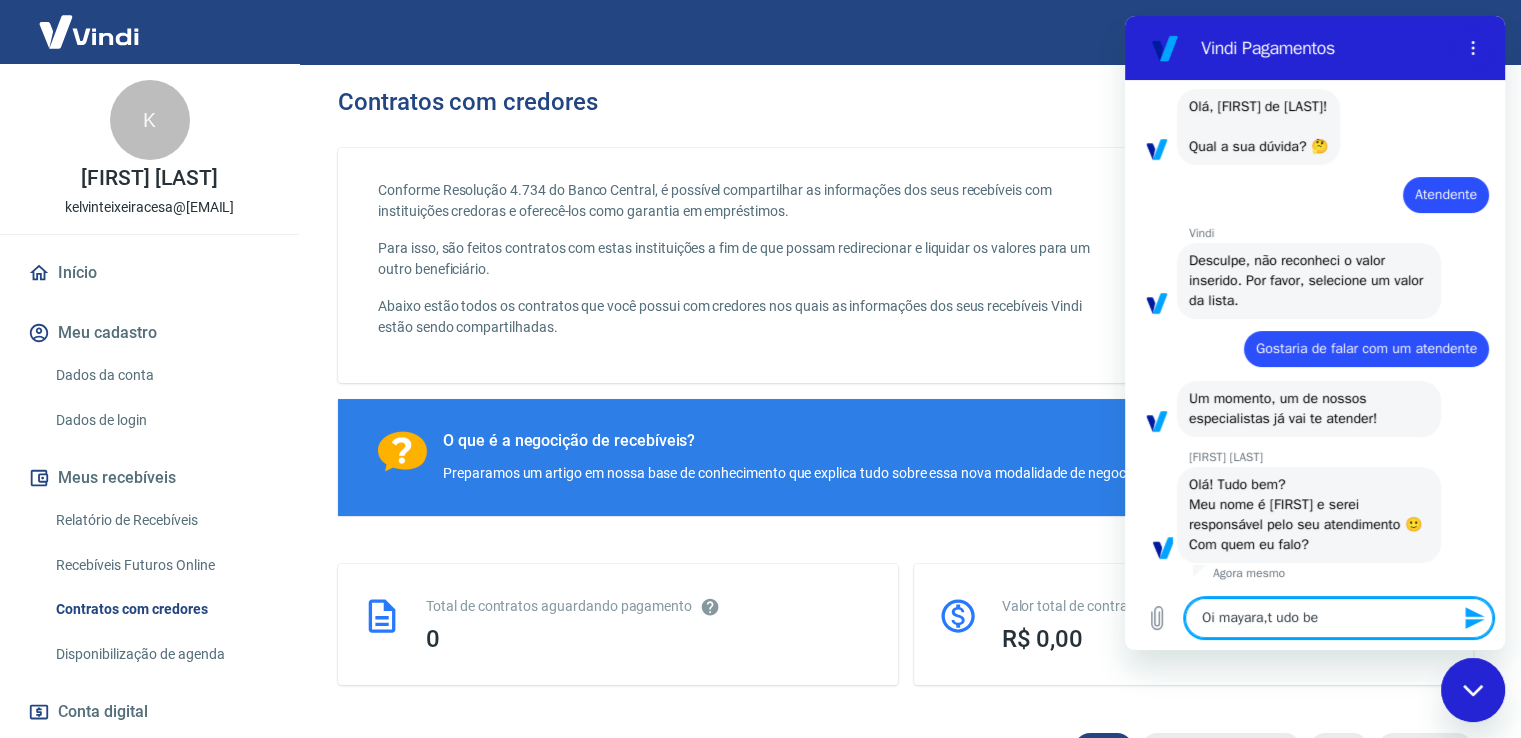type on "Oi [NAME],t udo bem" 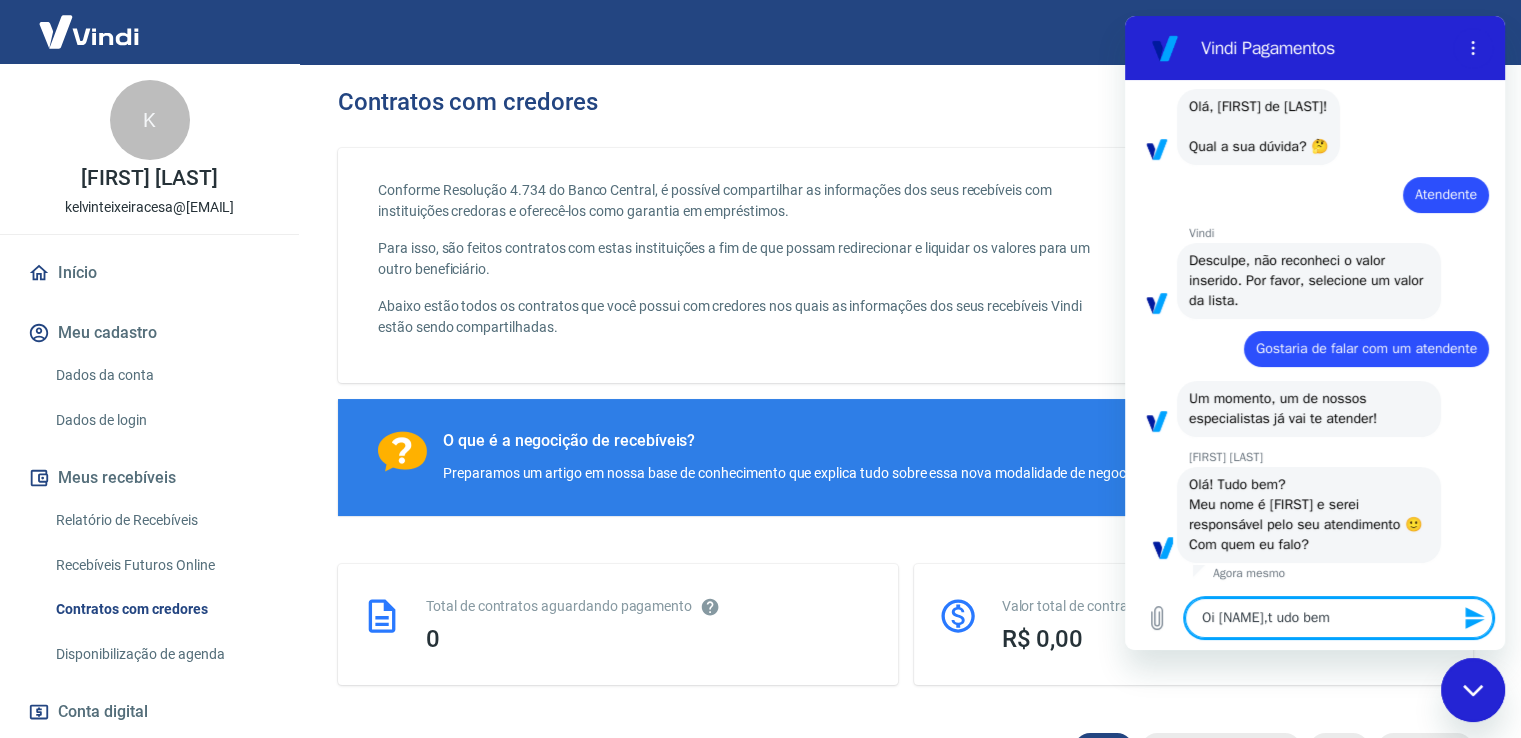 type on "Oi mayara,tudo bem" 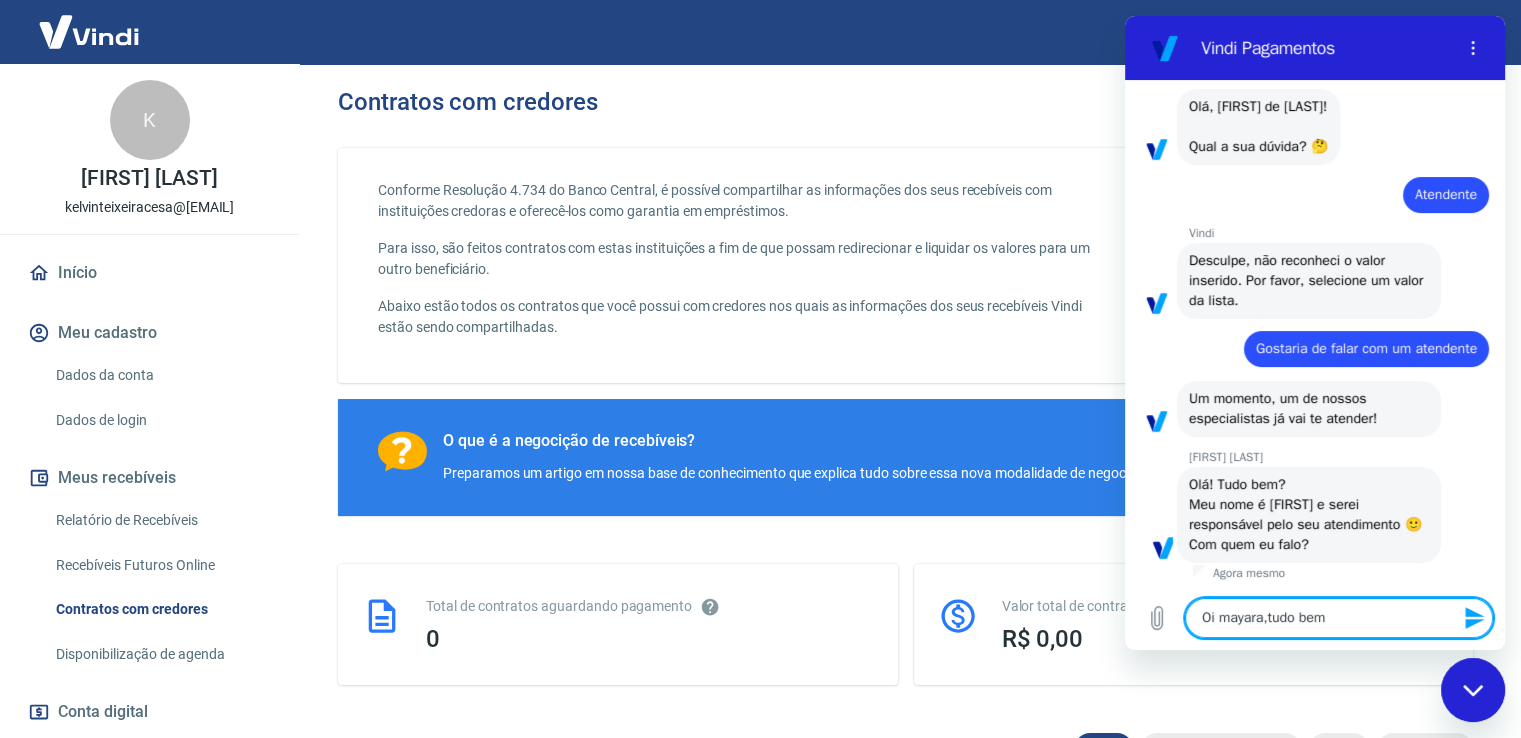type on "Oi mayara, tudo bem" 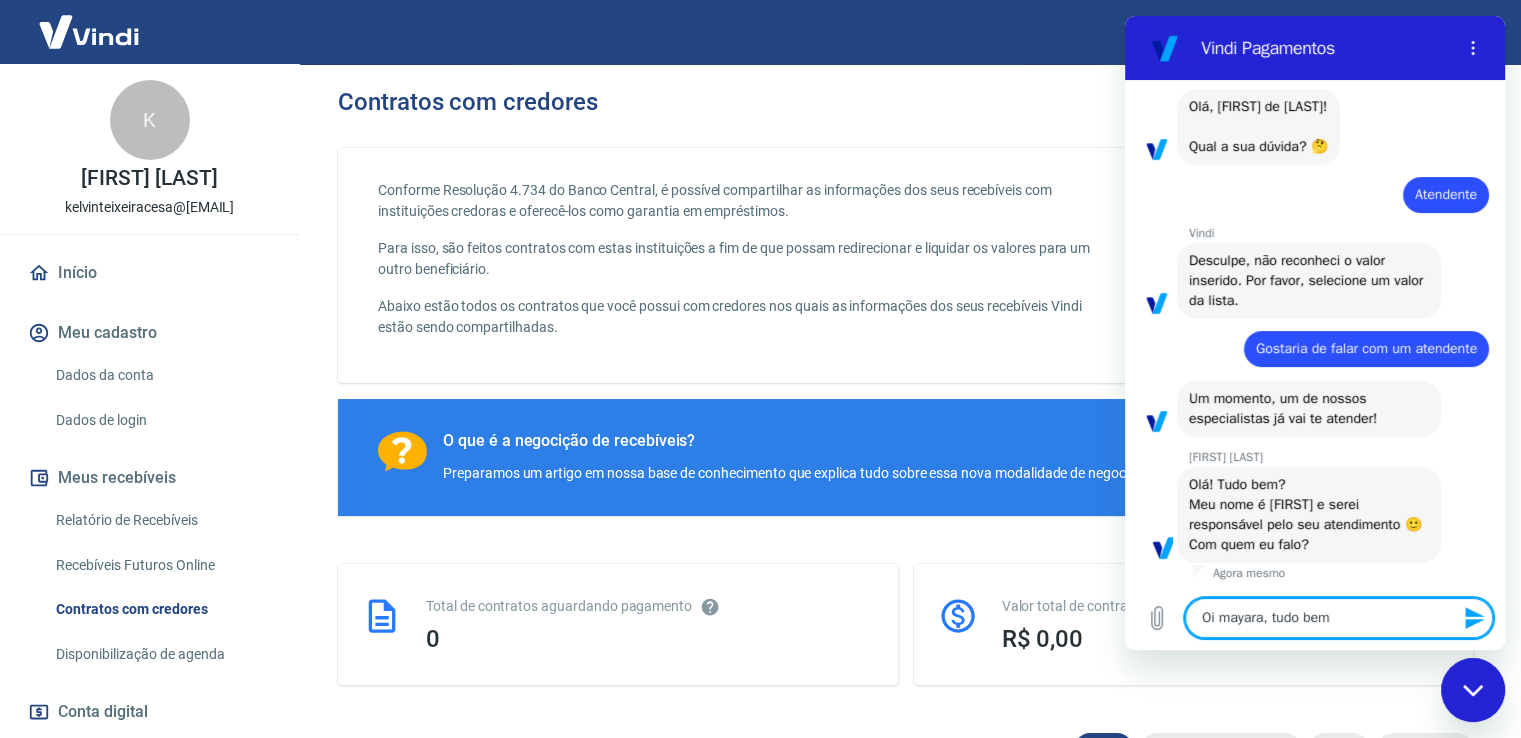 type on "x" 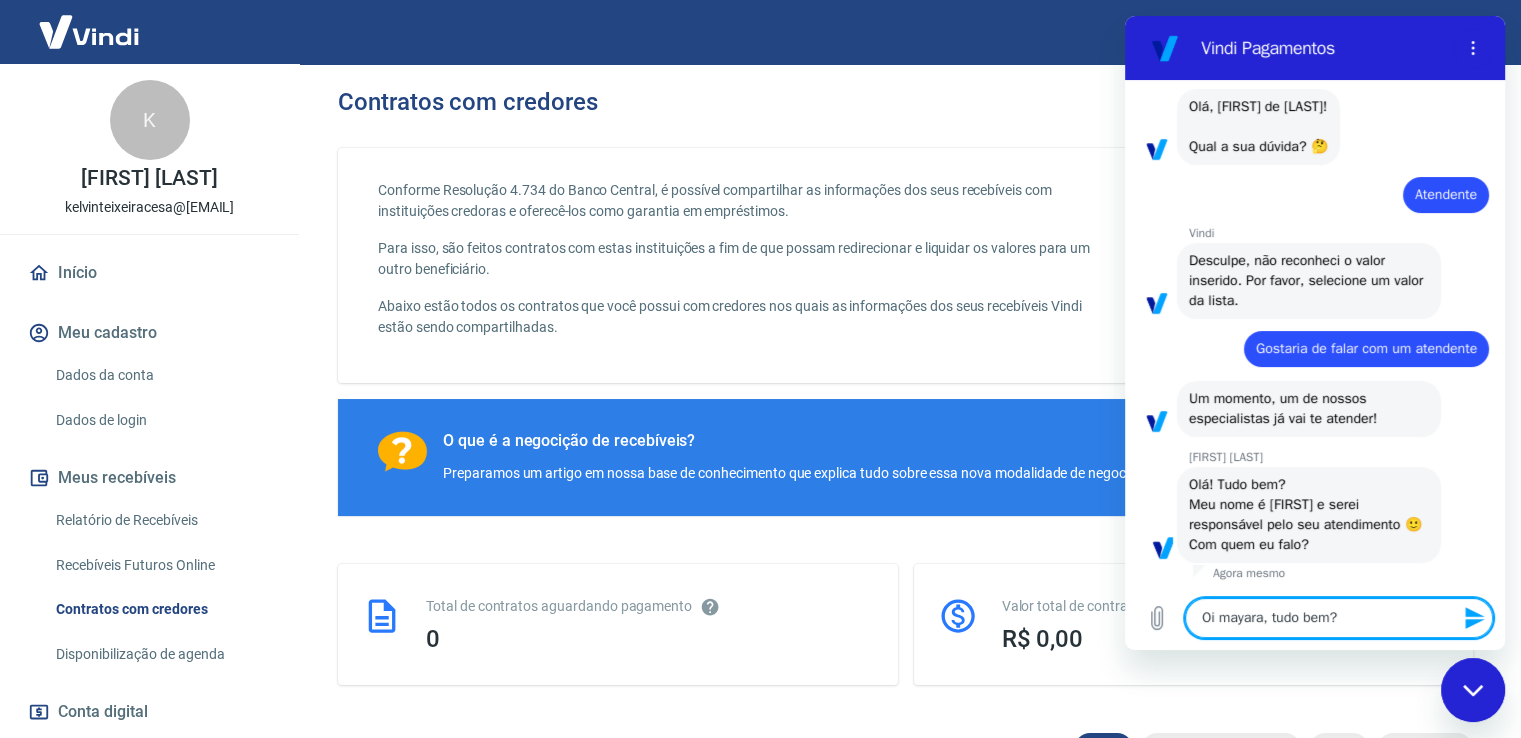 type 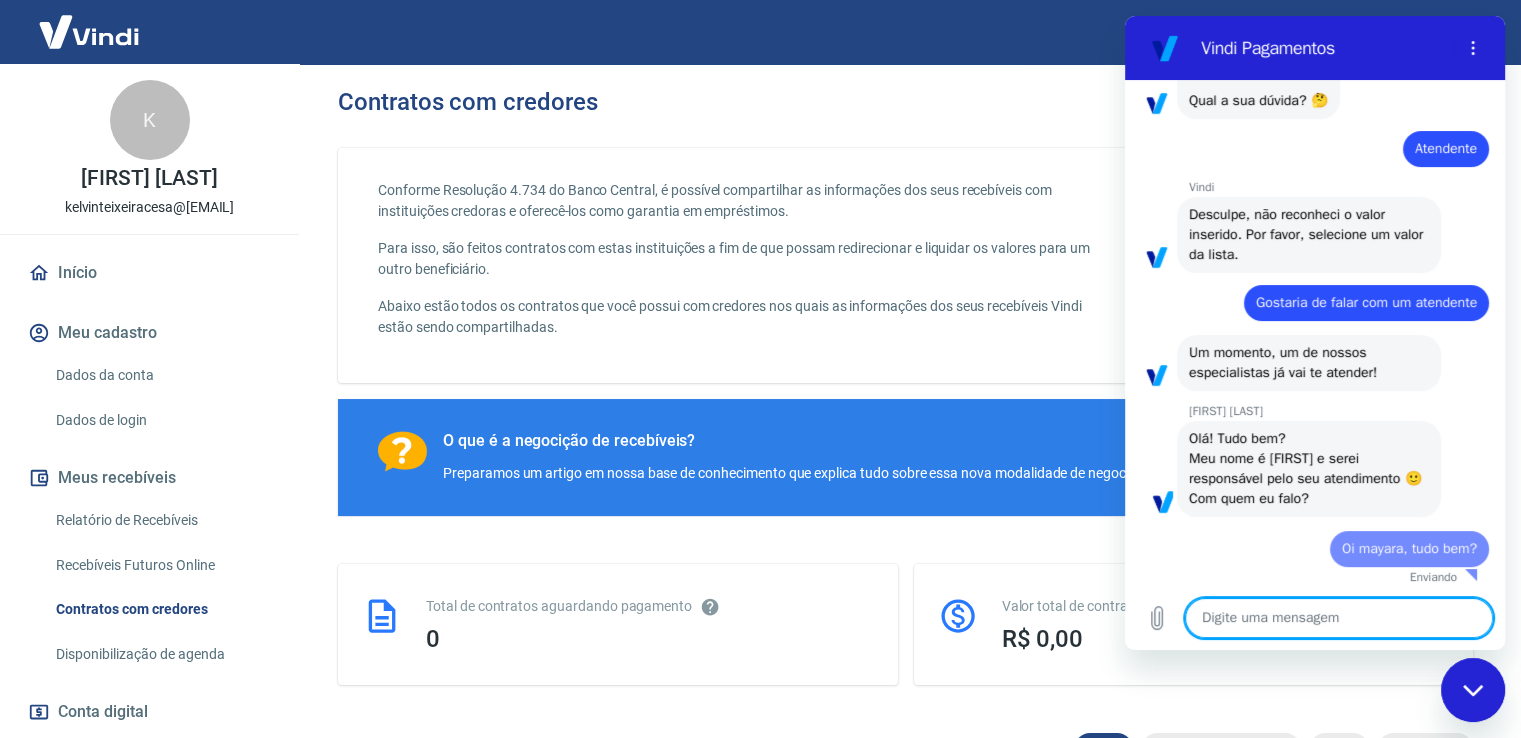 type on "x" 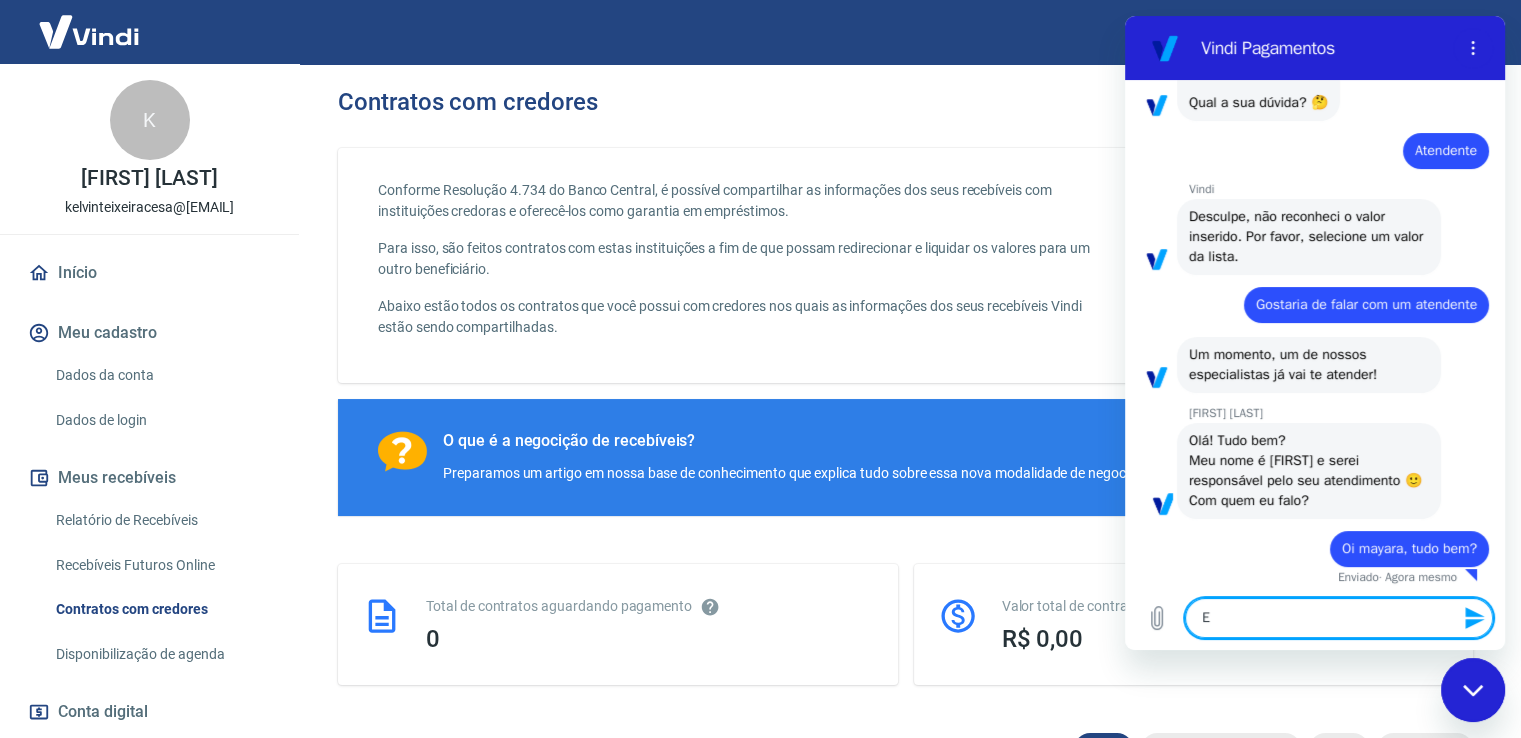 type on "Es" 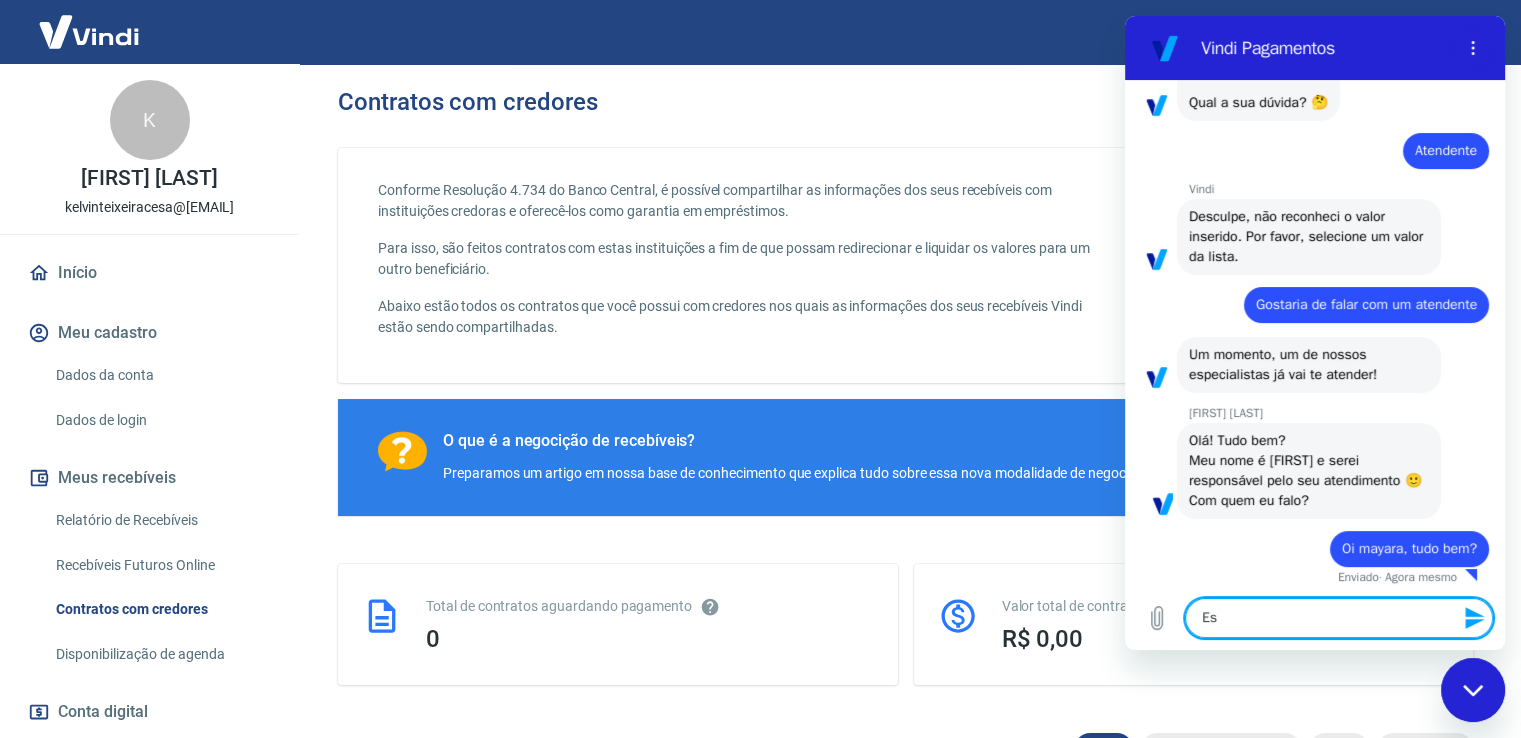 type on "Est" 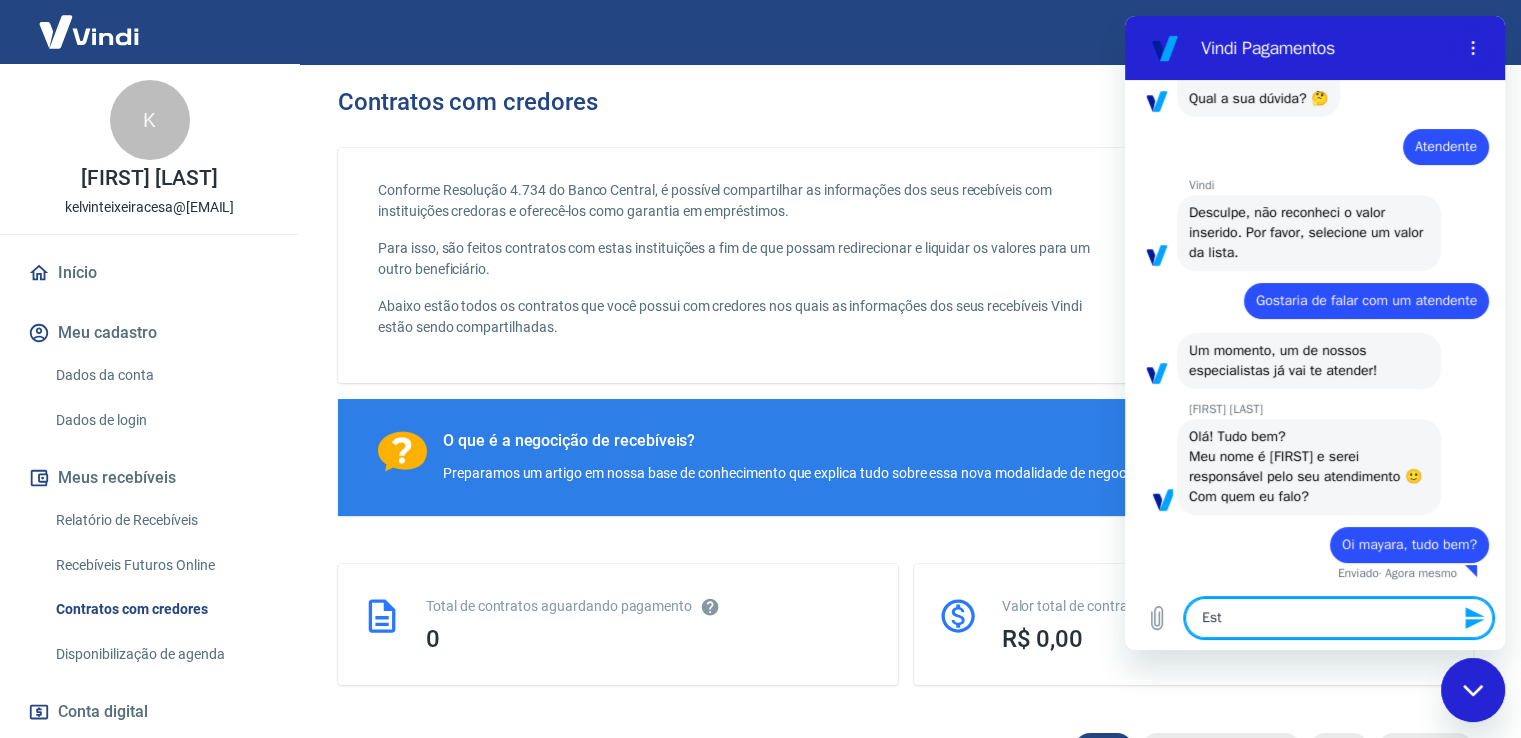 type on "Esto" 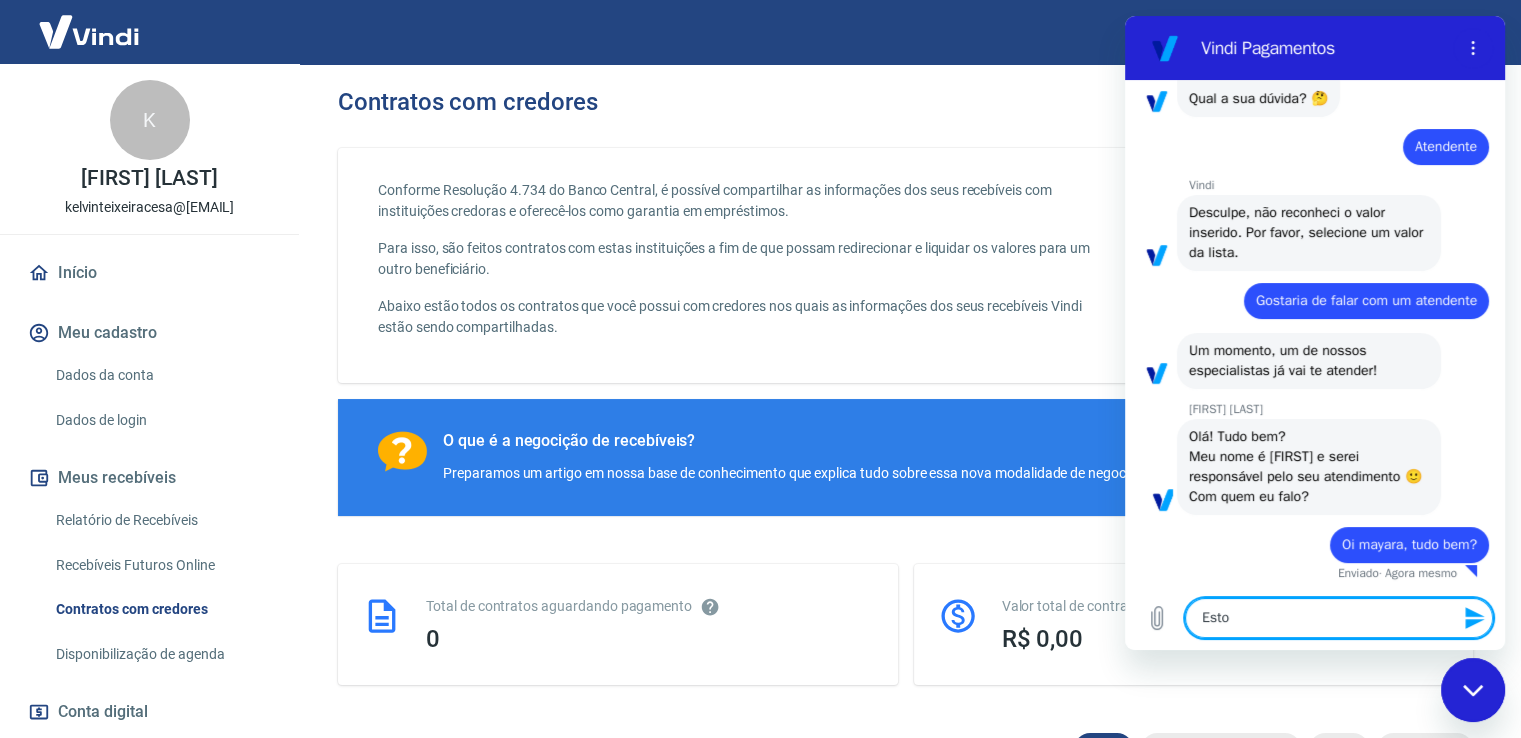 type on "x" 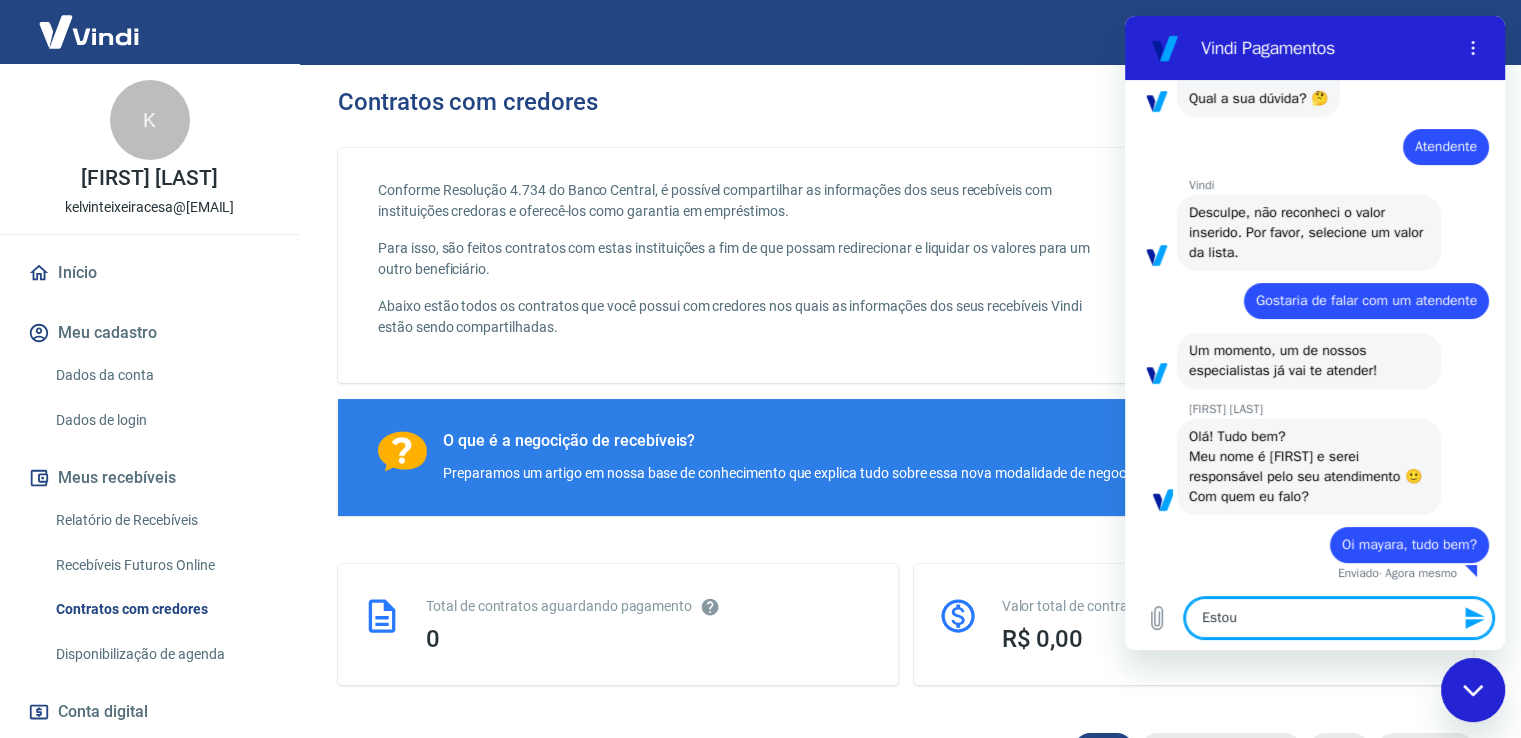 type on "Estou" 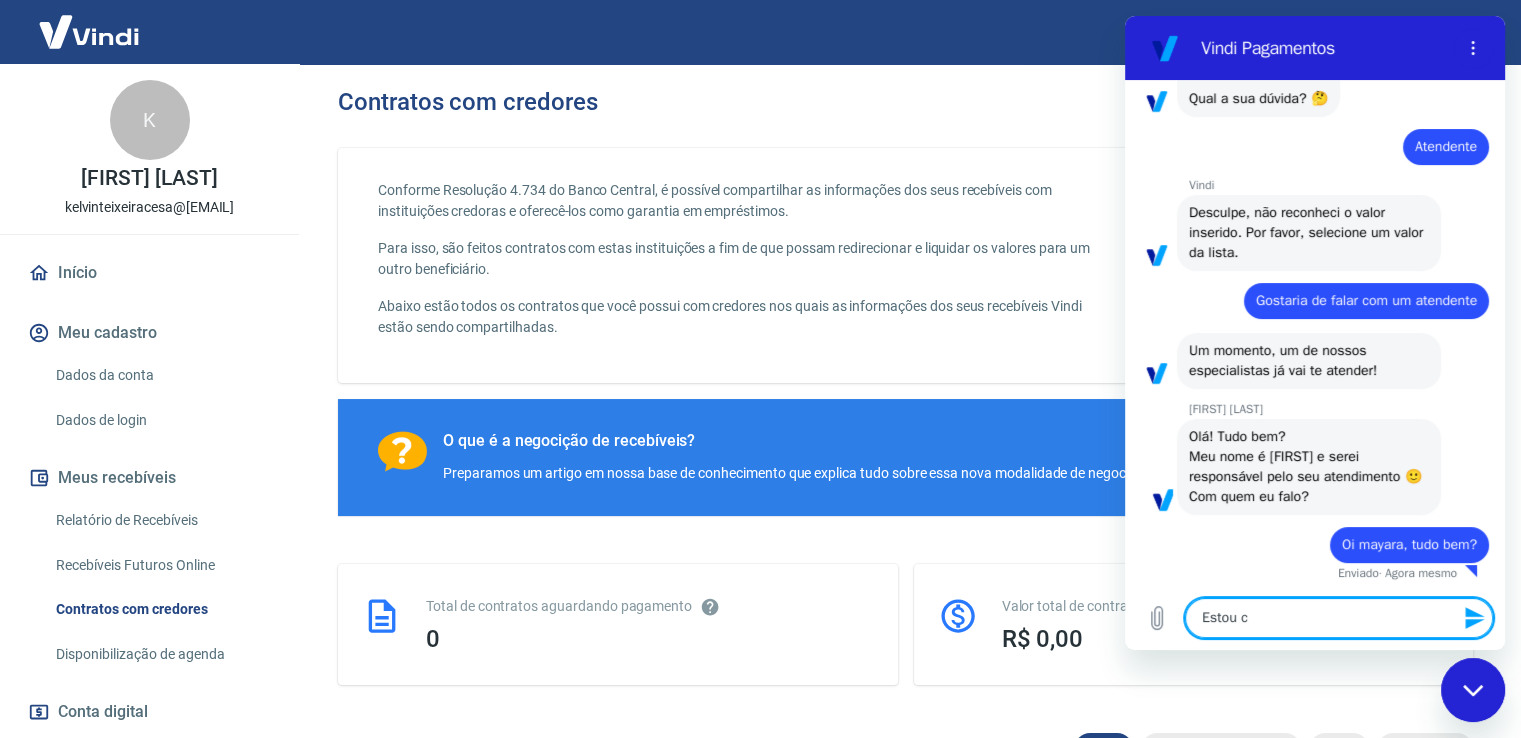 type on "x" 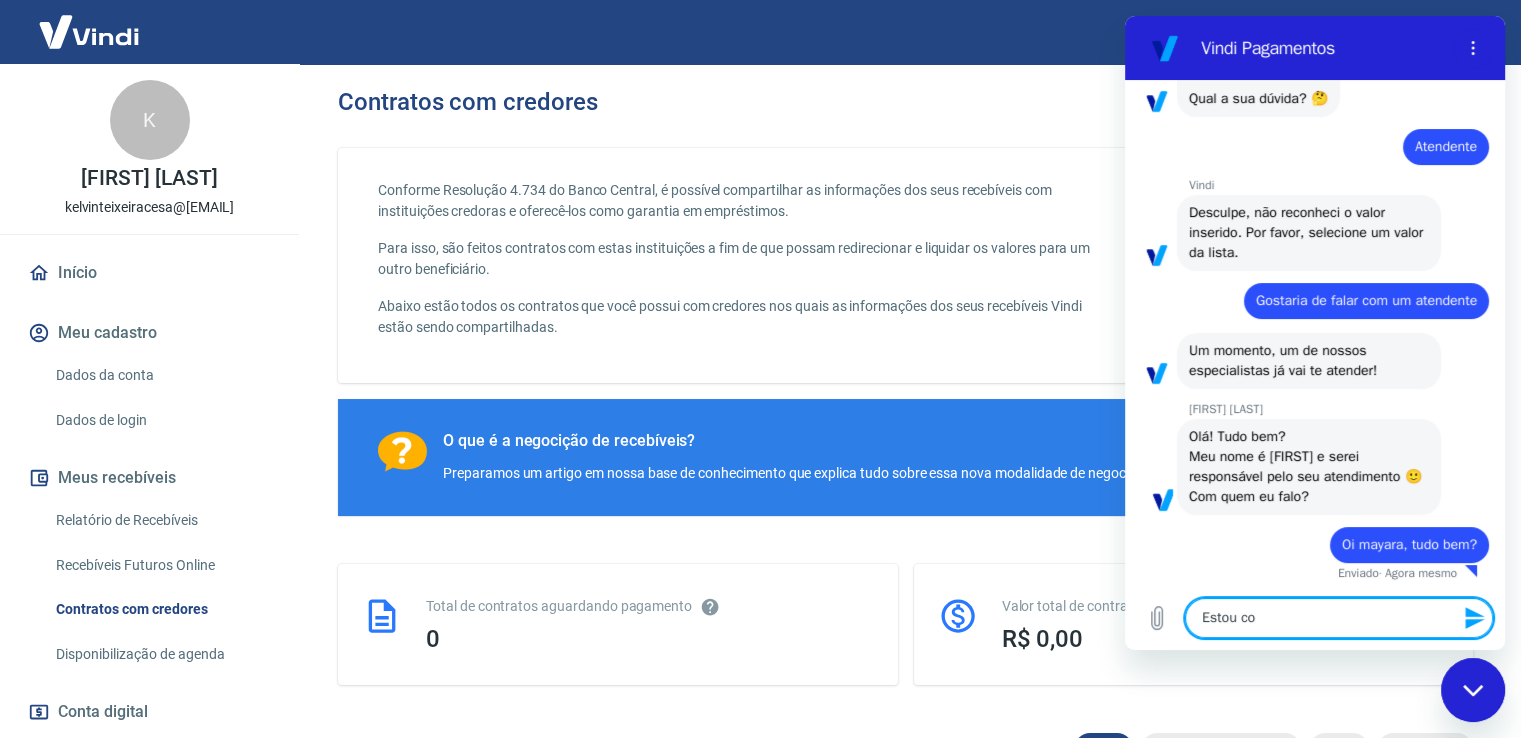 type on "Estou com" 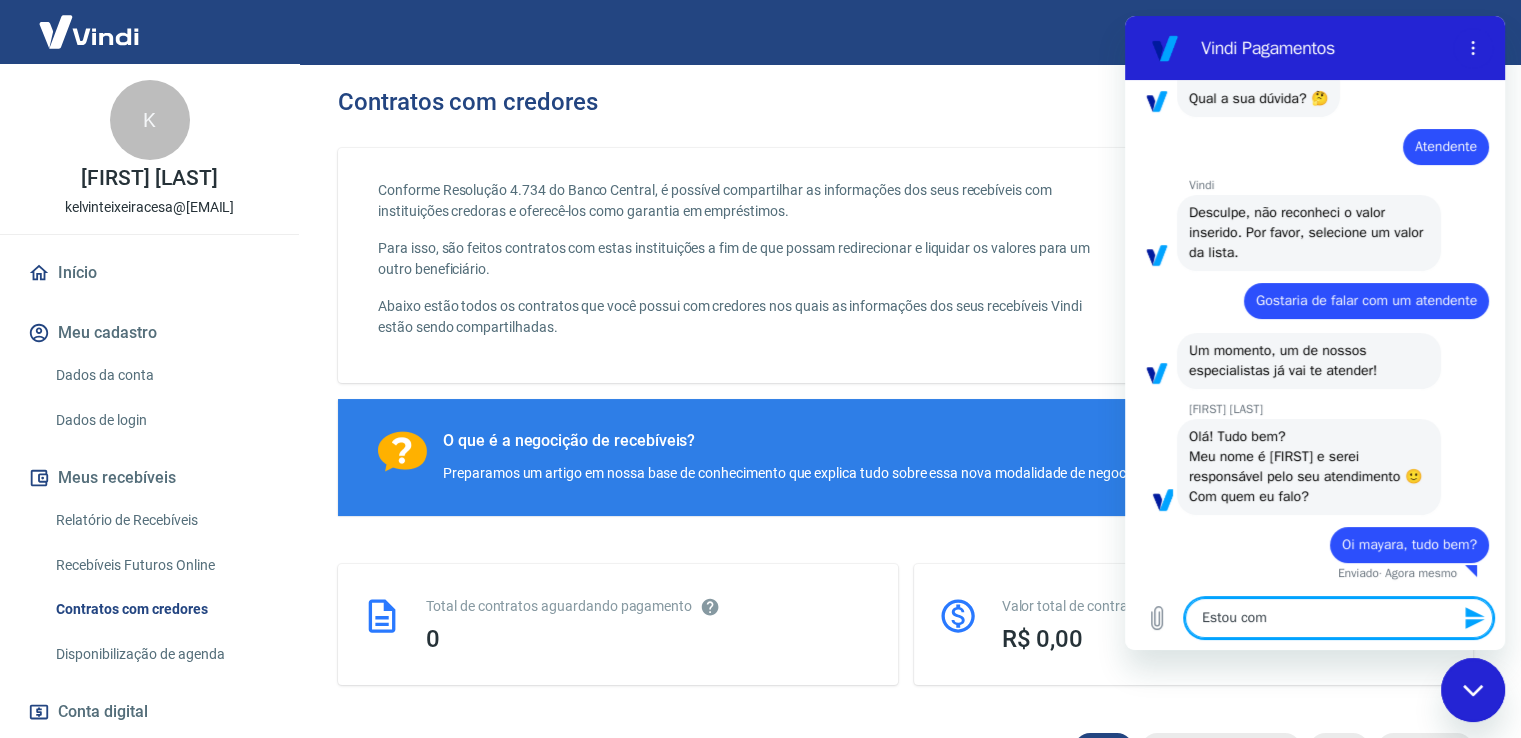 type on "Estou com" 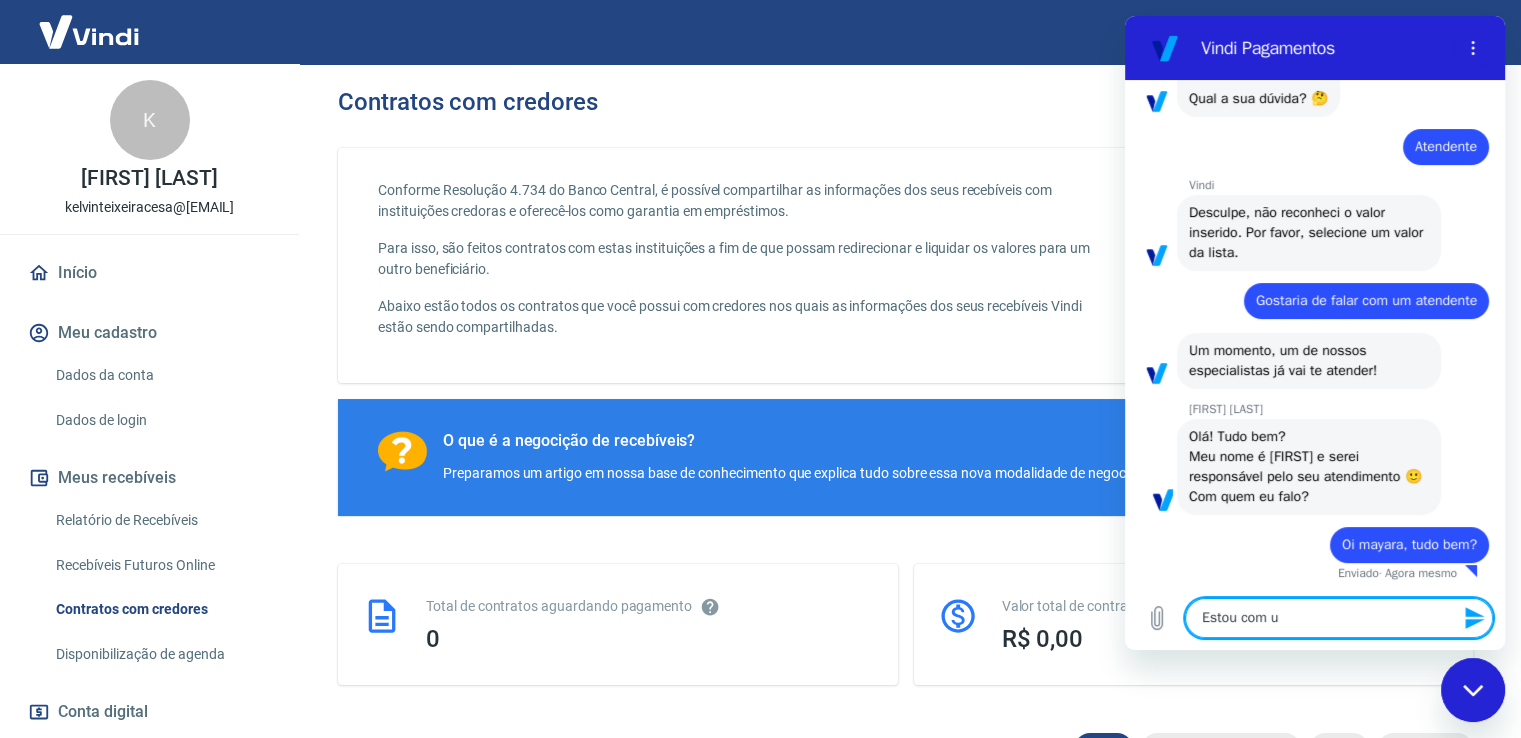 type on "Estou com um" 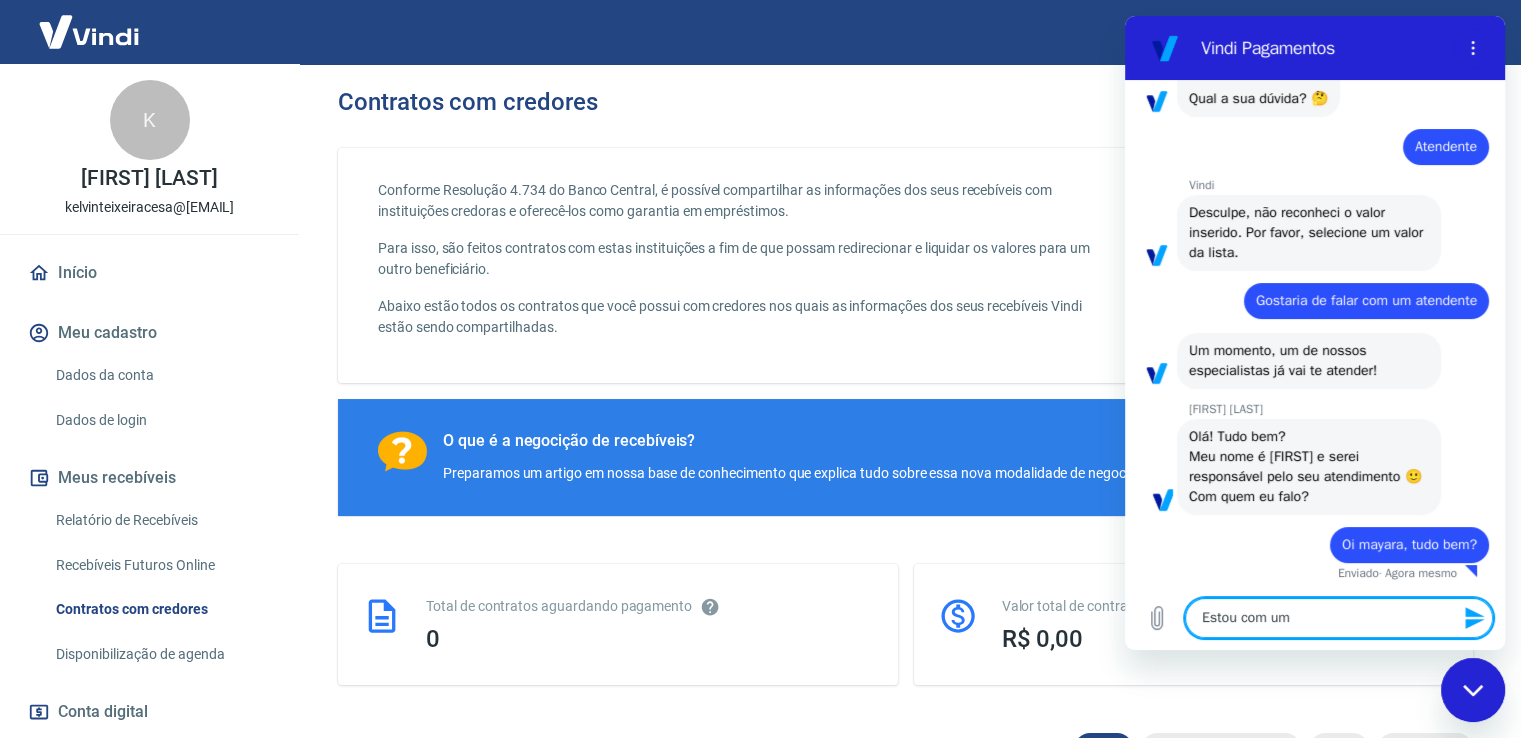 type on "Estou com um" 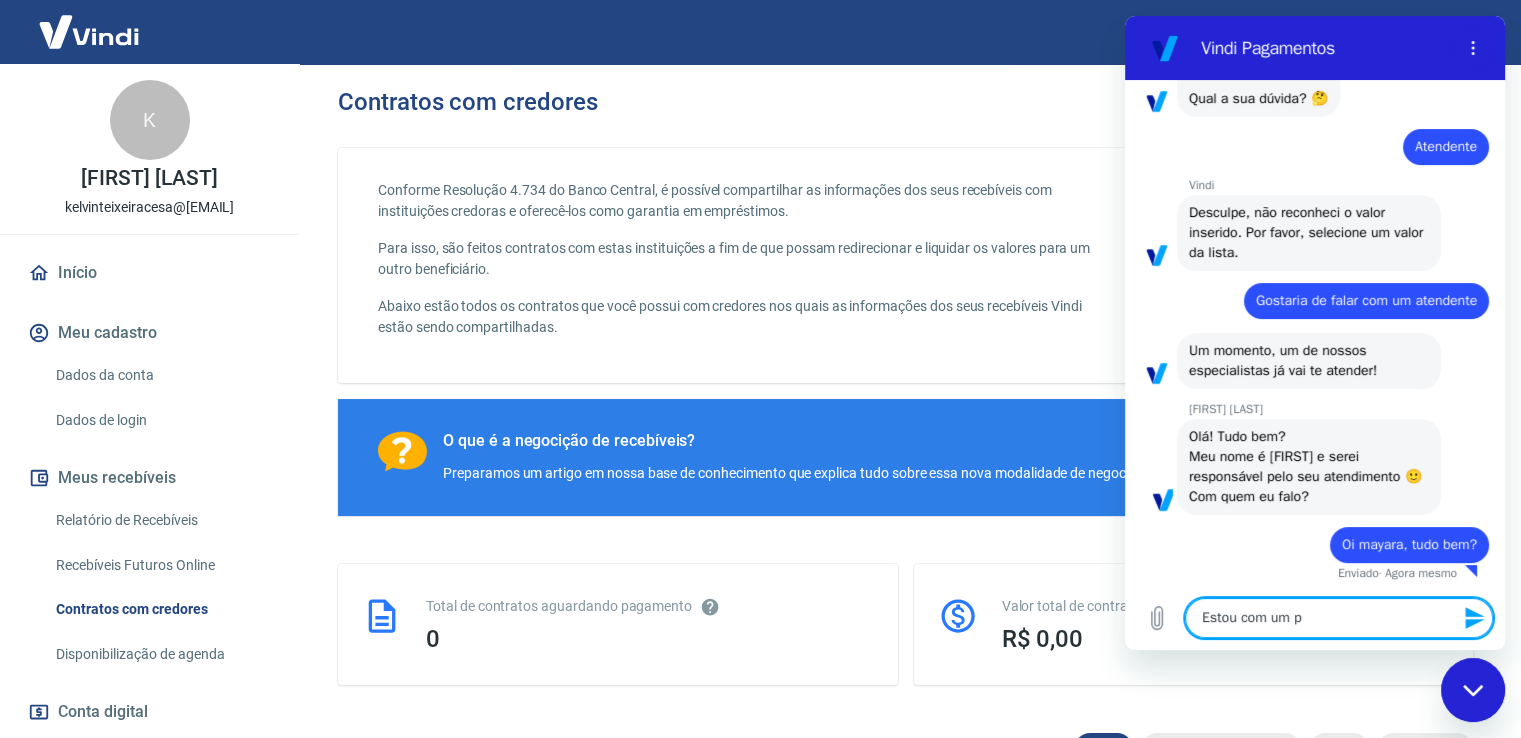 type on "Estou com um pr" 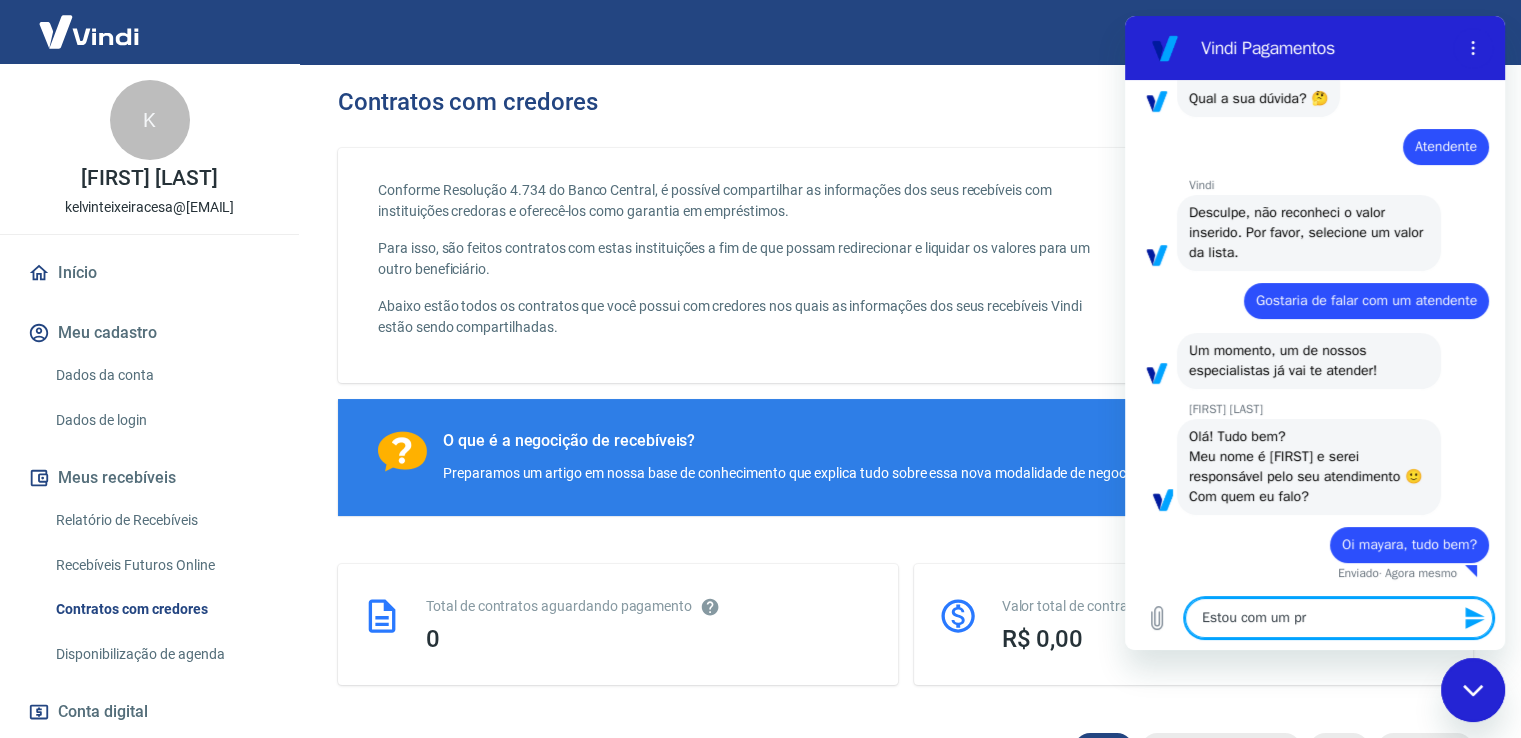 type on "Estou com um pro" 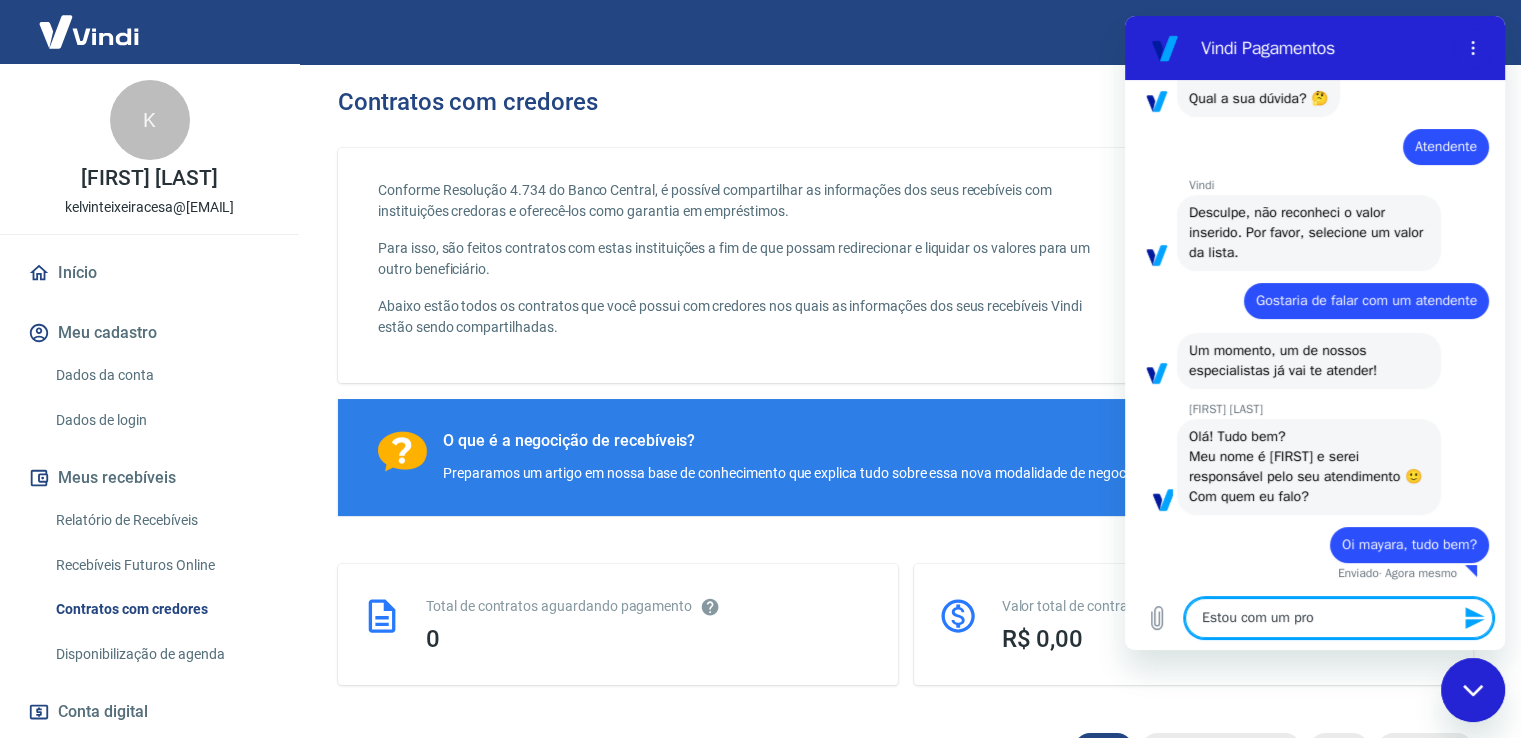 type on "Estou com um prob" 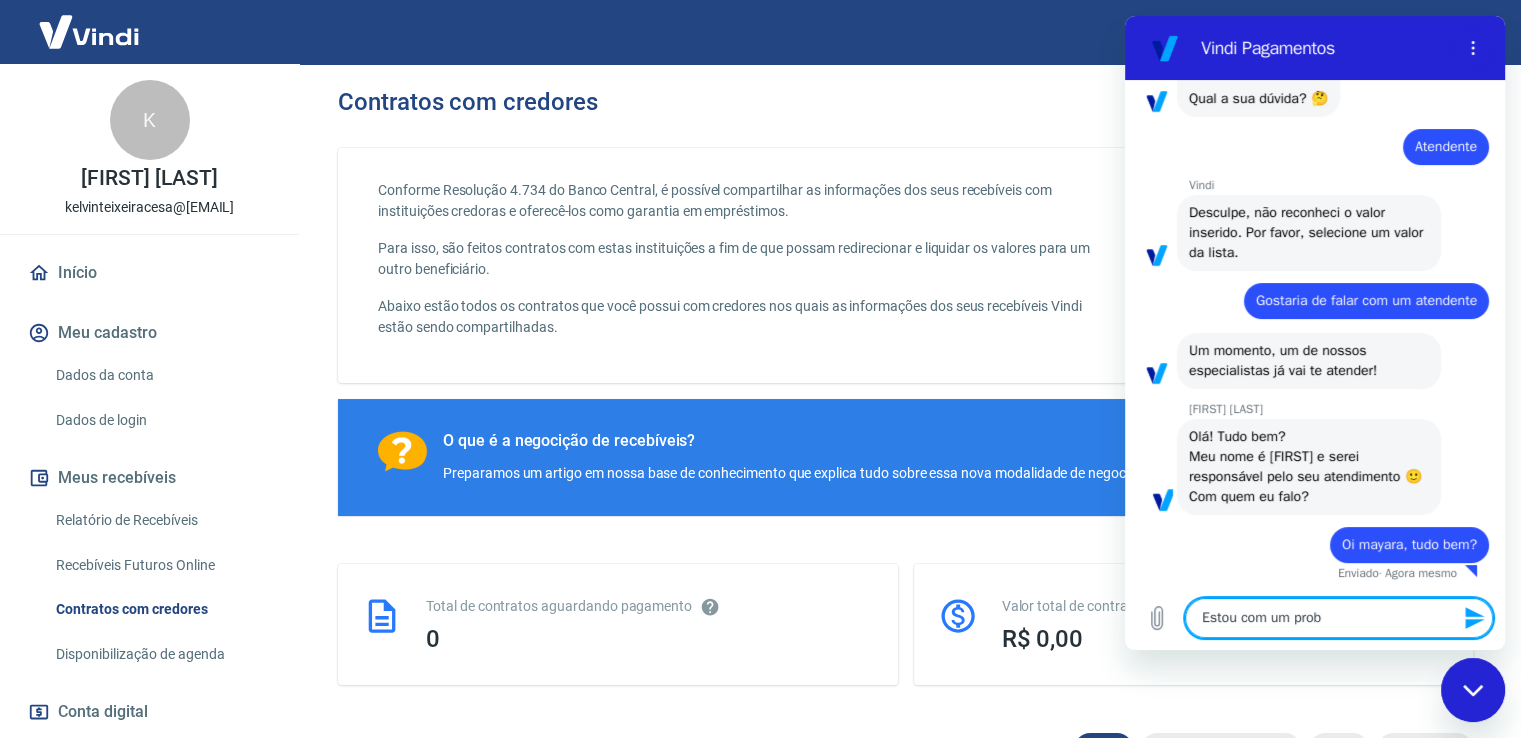 type on "Estou com um probl" 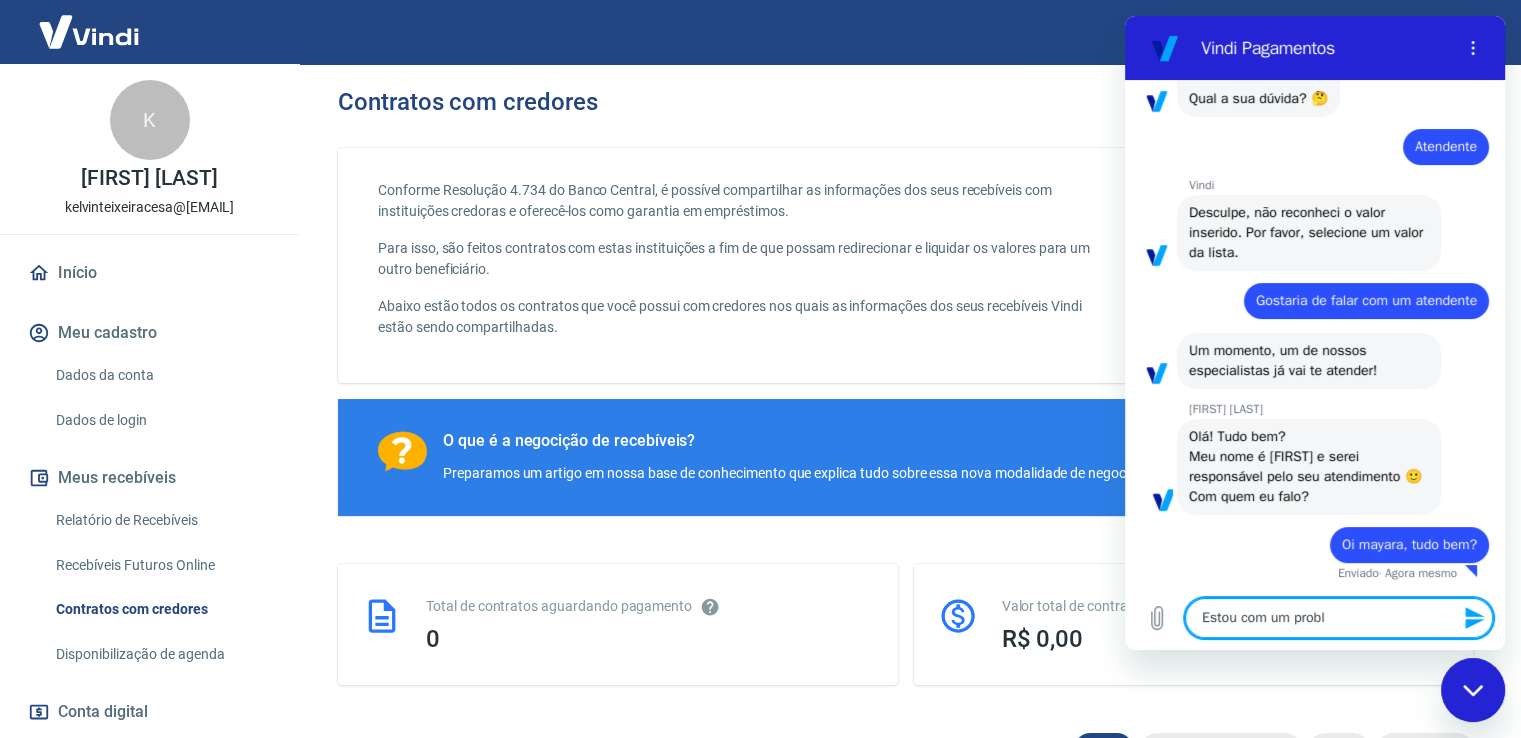 type on "Estou com um proble" 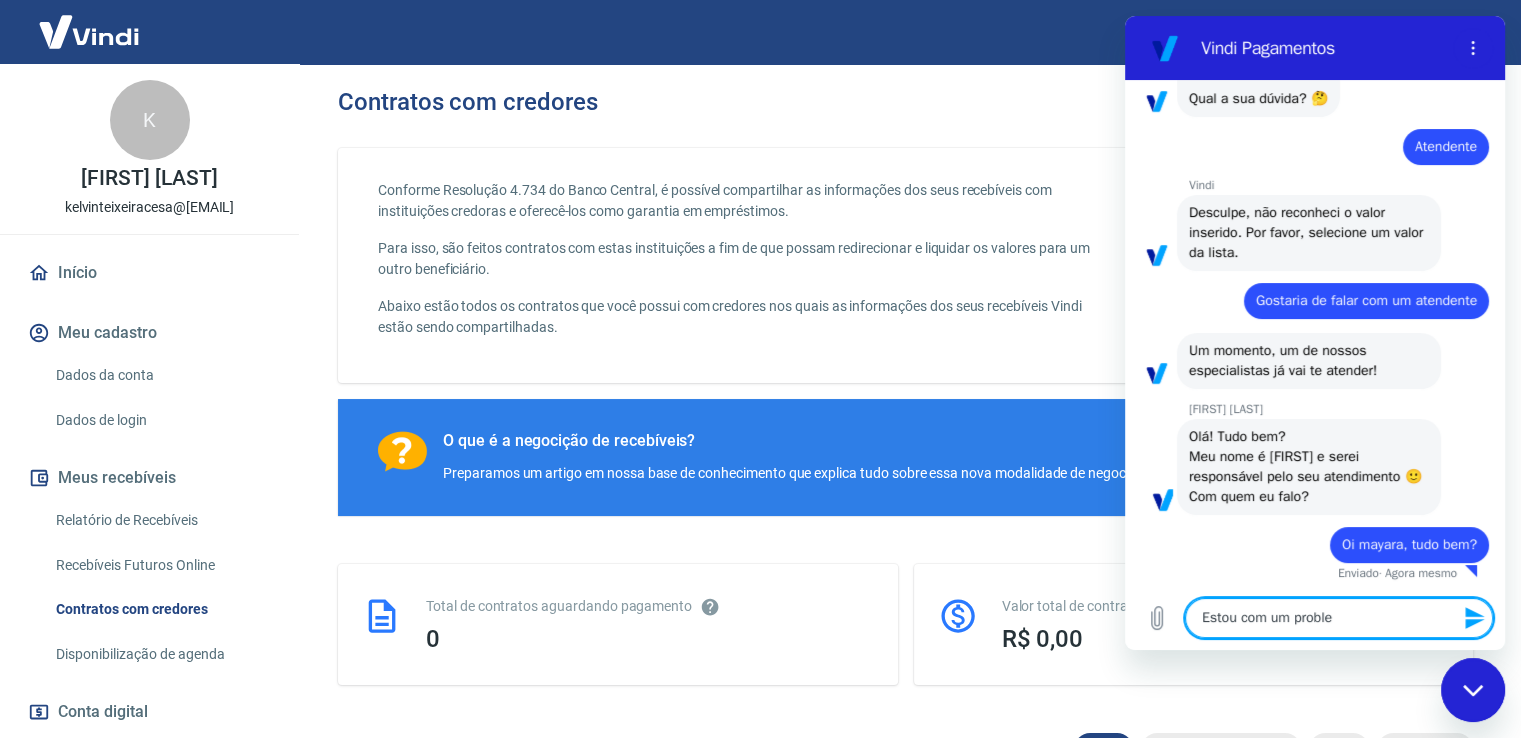 type on "Estou com um problem" 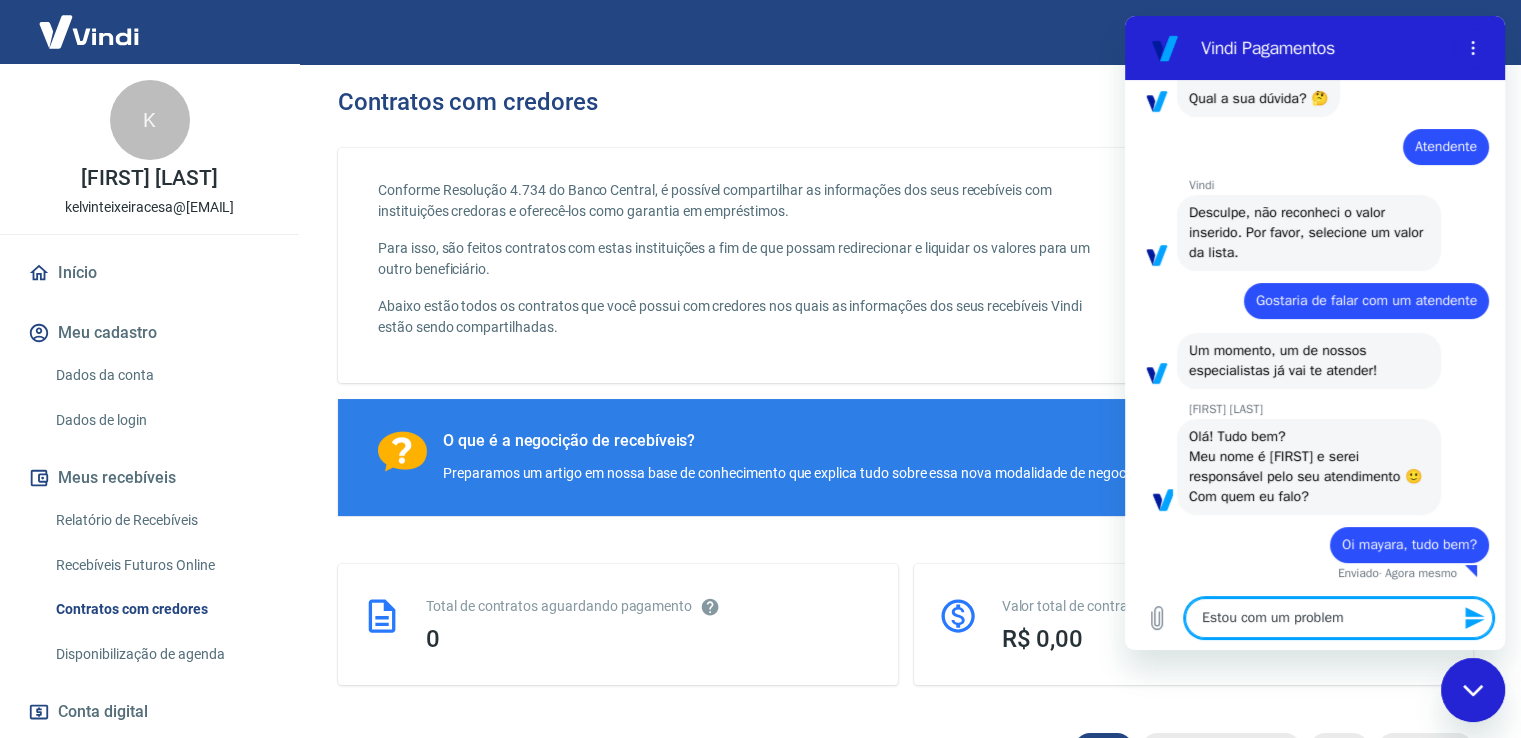 type on "Estou com um problema" 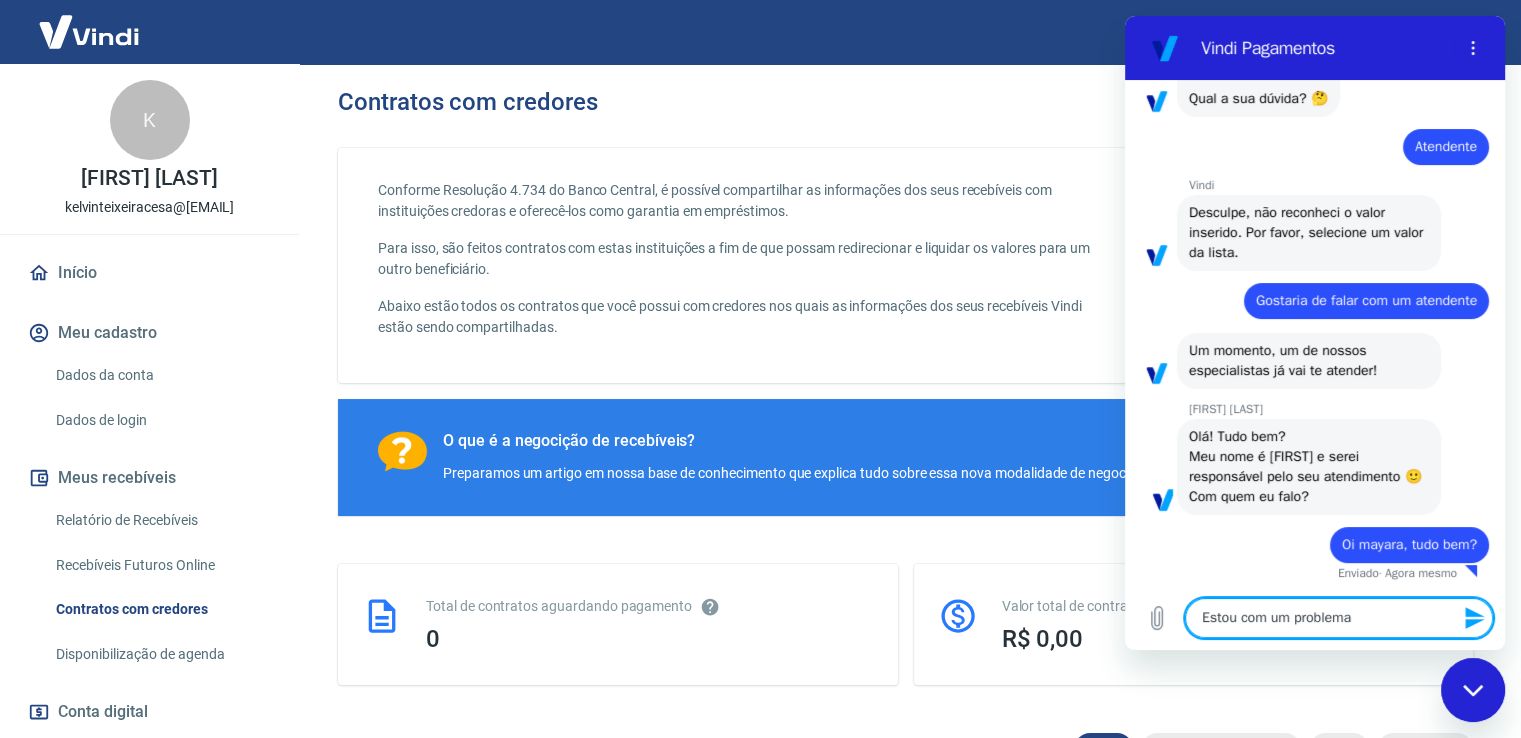 type on "Estou com um problema" 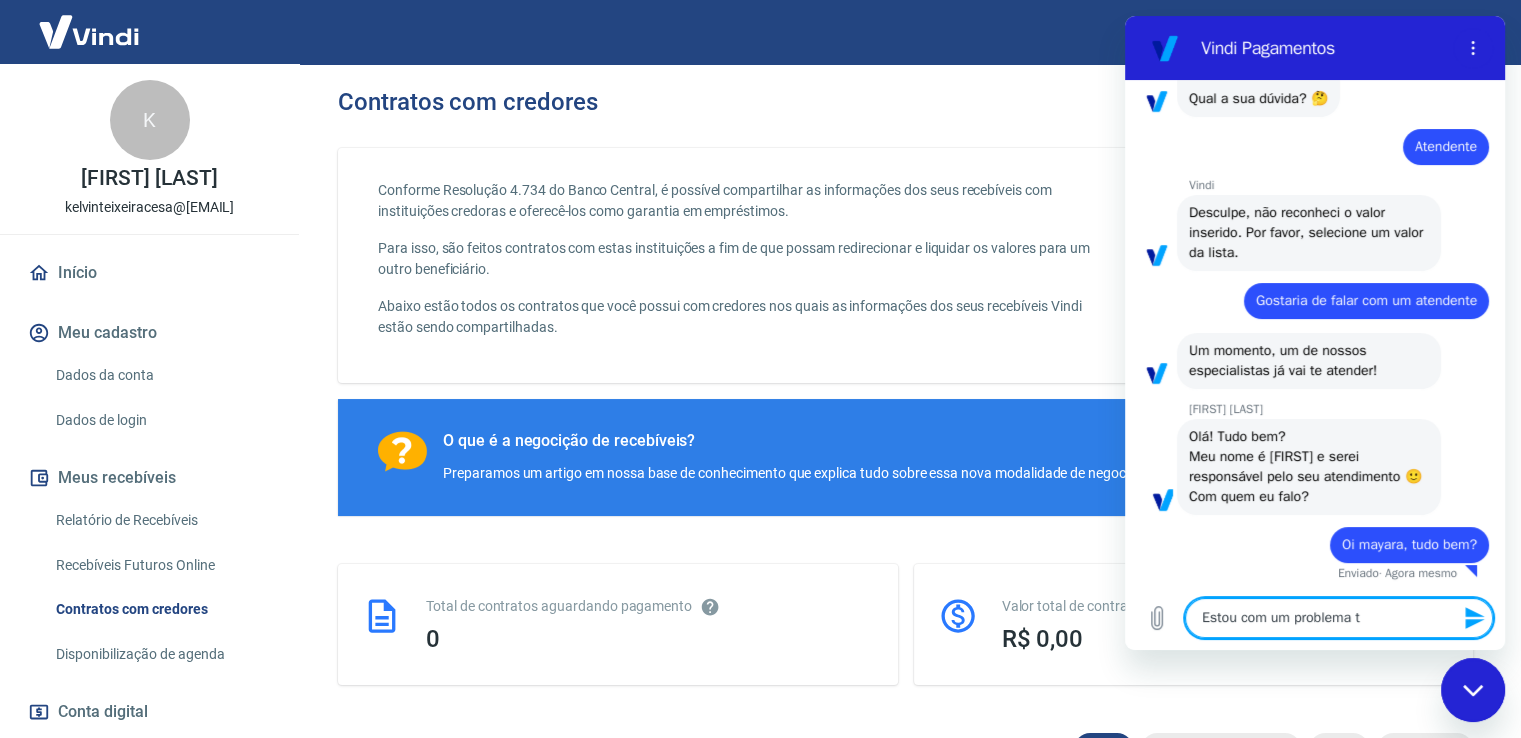 type on "Estou com um problema ta" 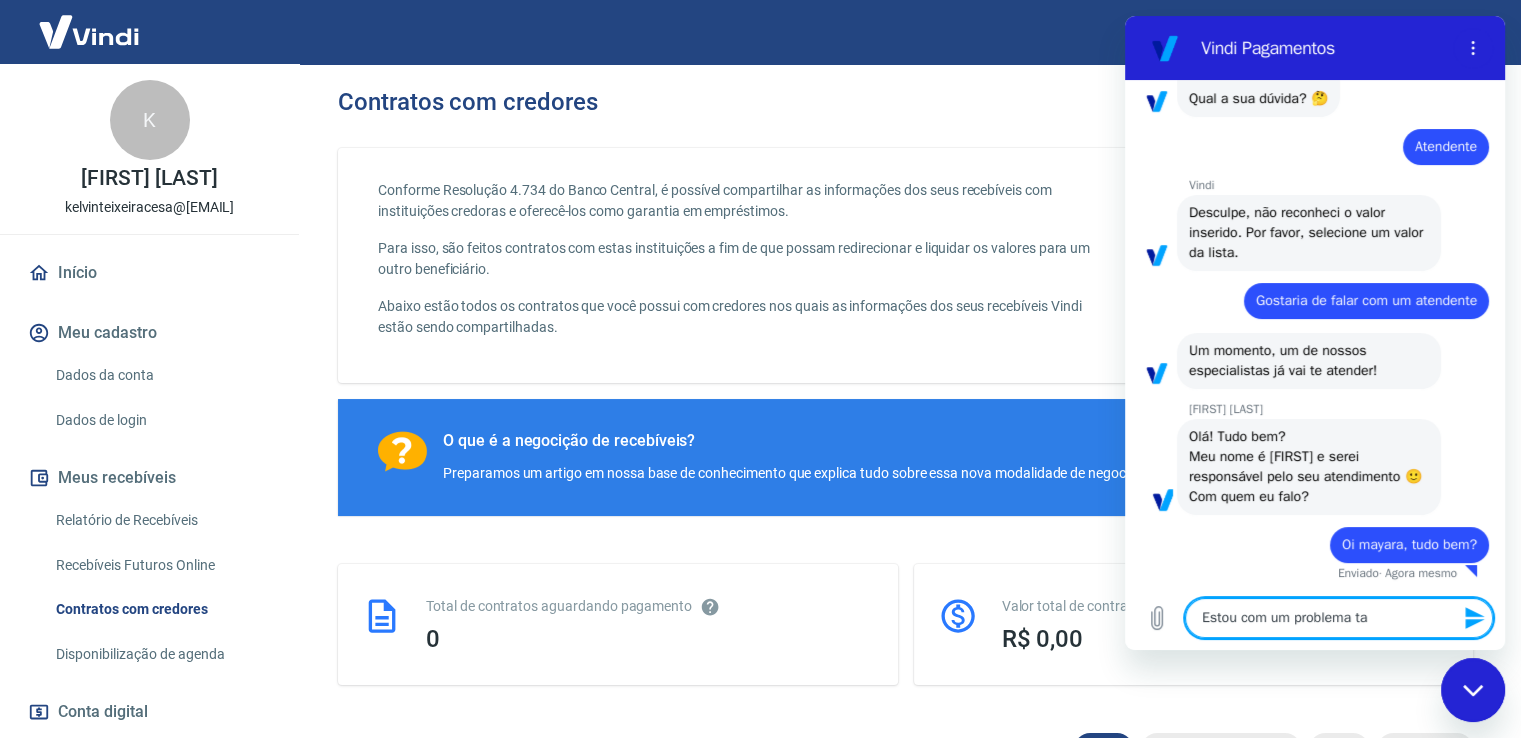 type on "Estou com um problema tal" 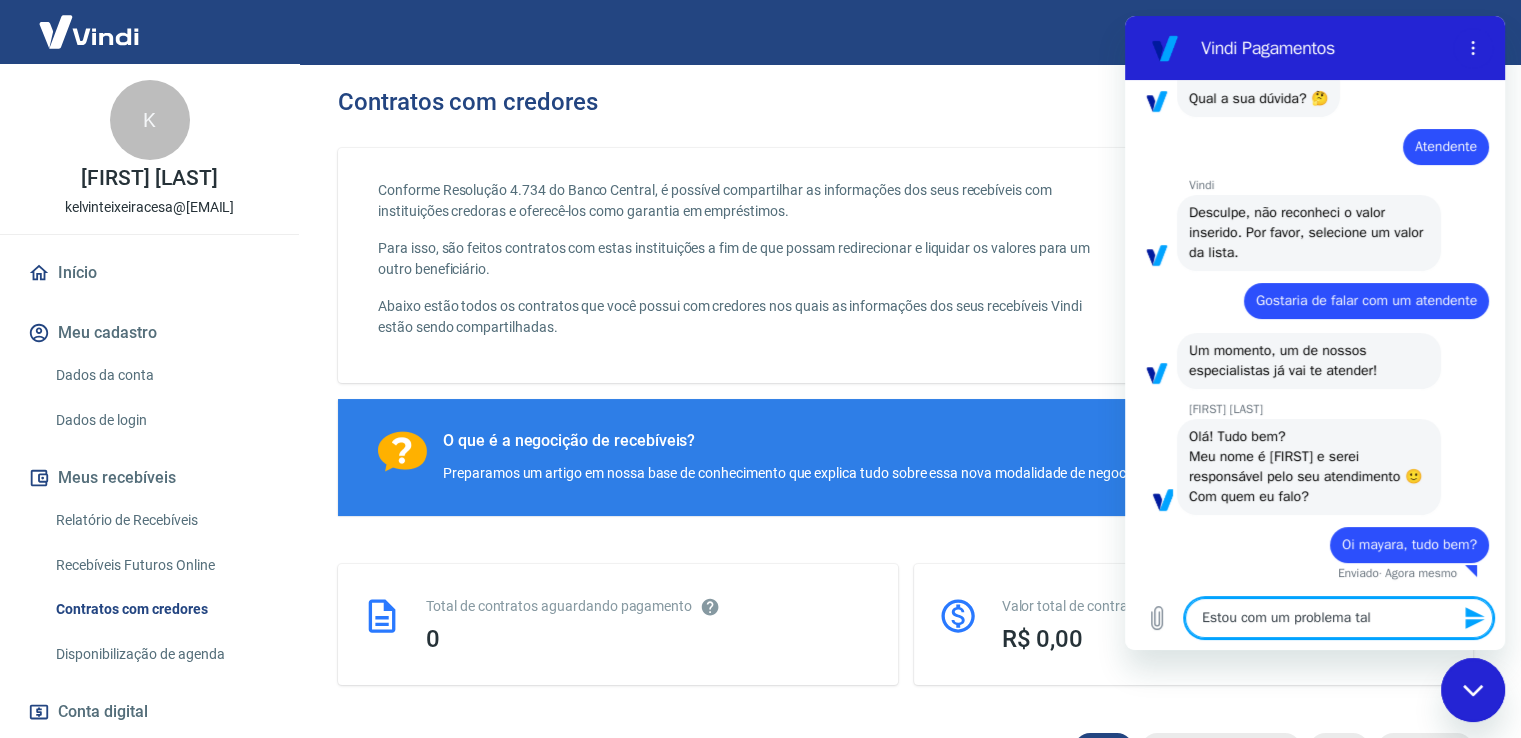type on "Estou com um problema talv" 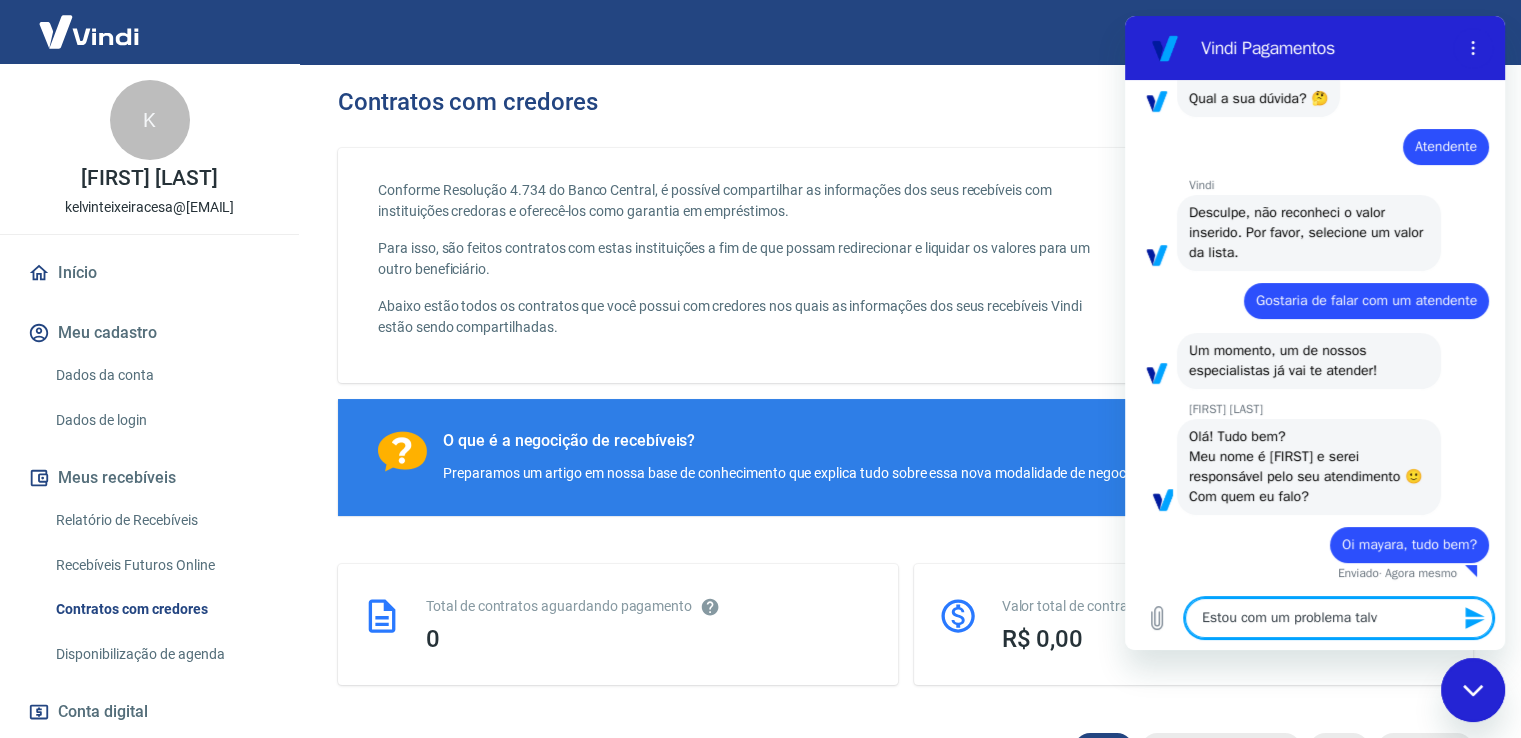 type on "Estou com um problema talve" 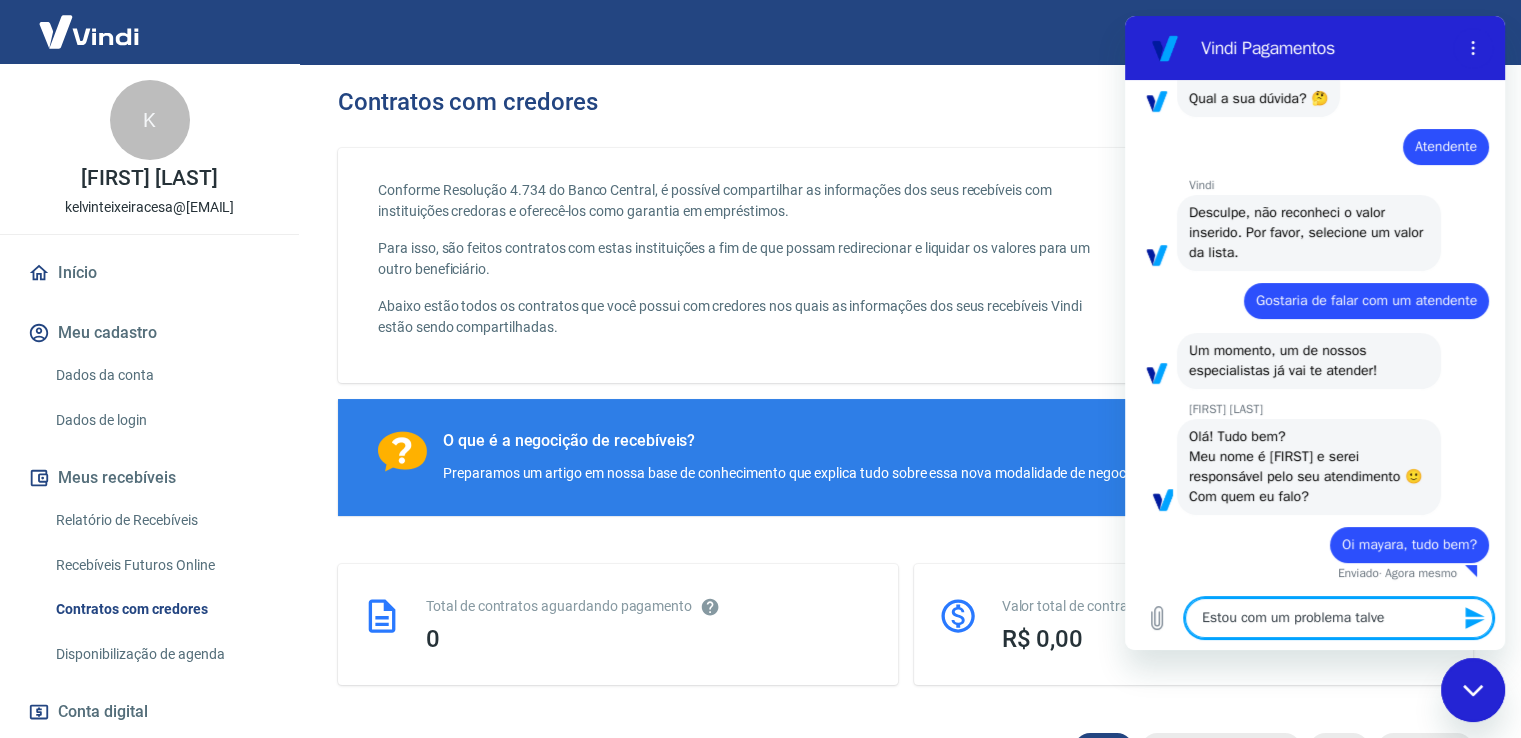 type on "x" 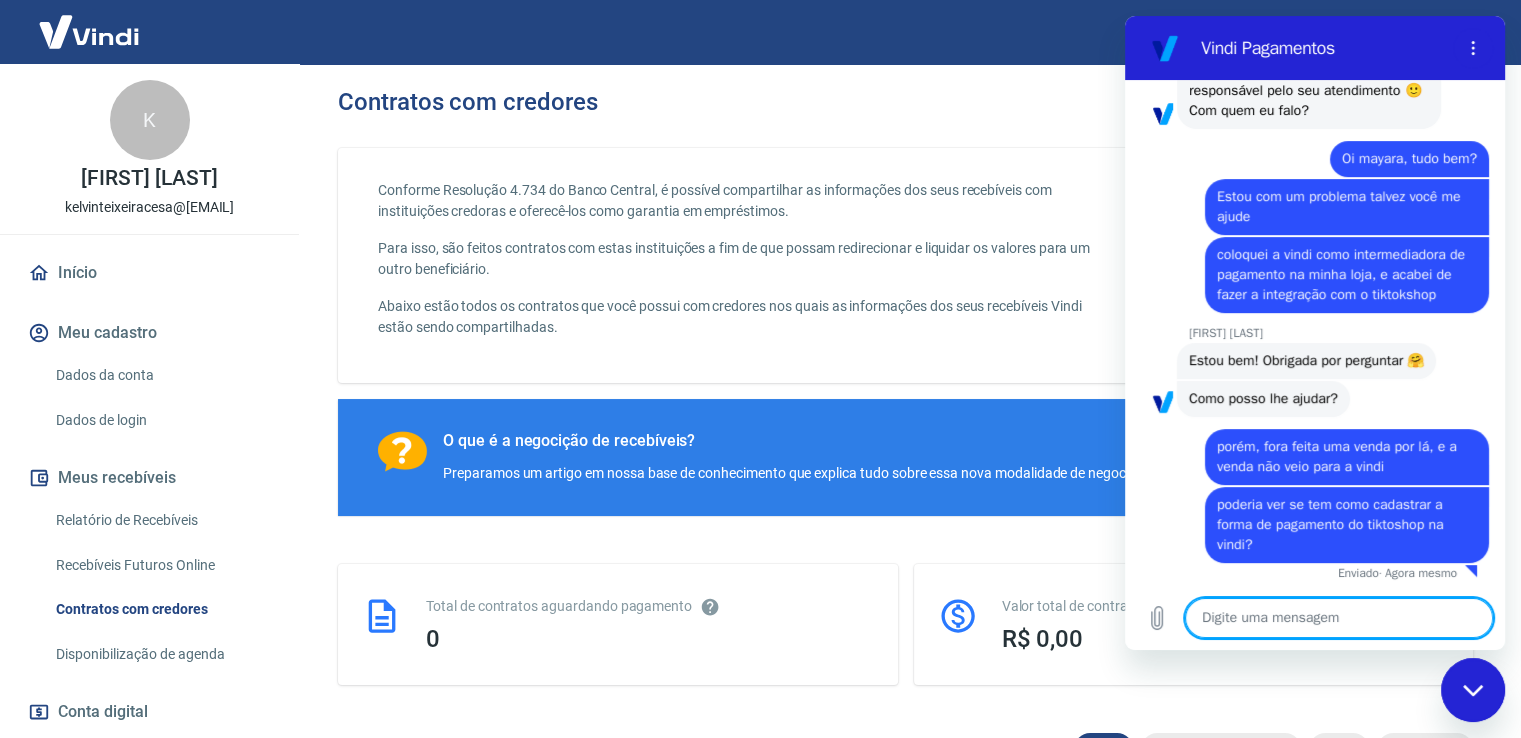 scroll, scrollTop: 555, scrollLeft: 0, axis: vertical 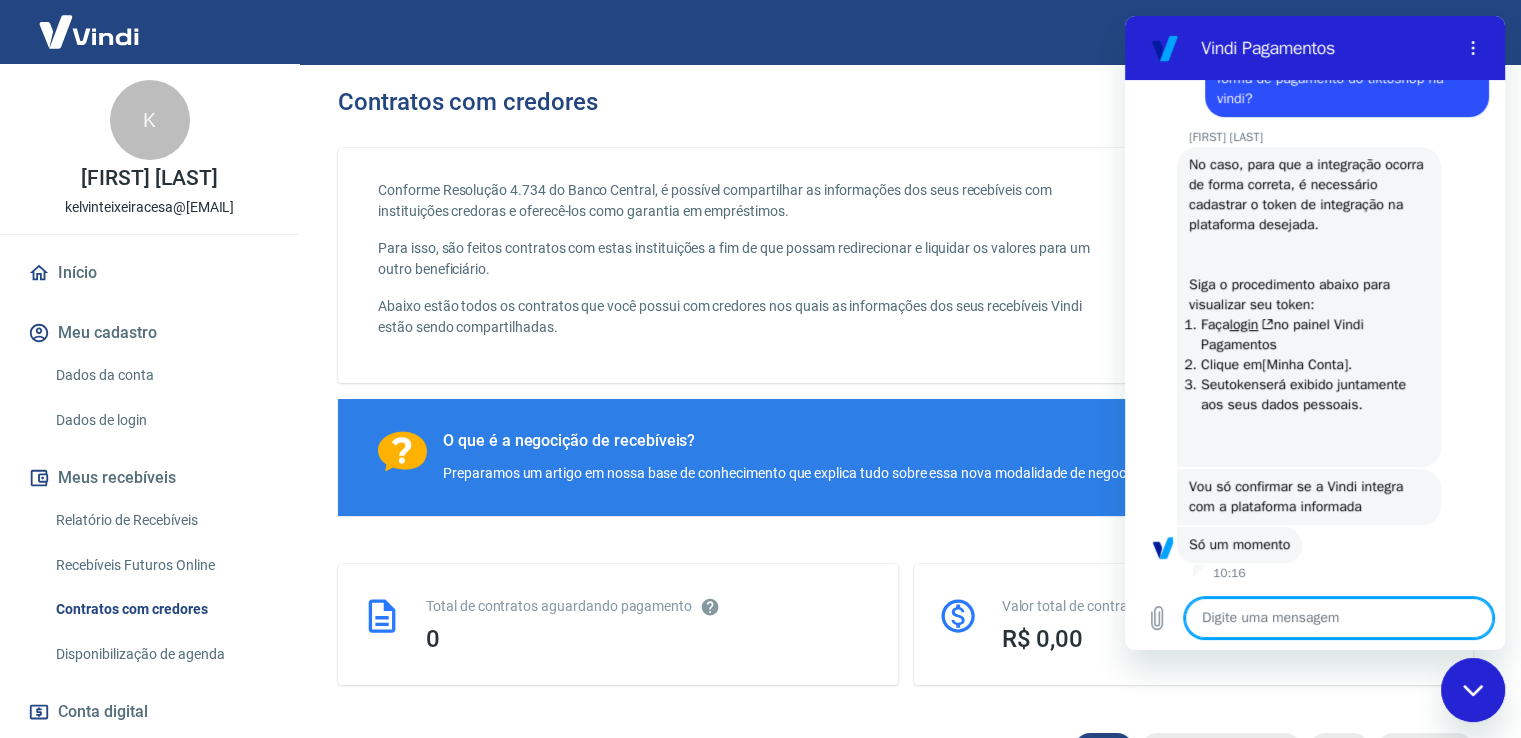 click at bounding box center (1339, 618) 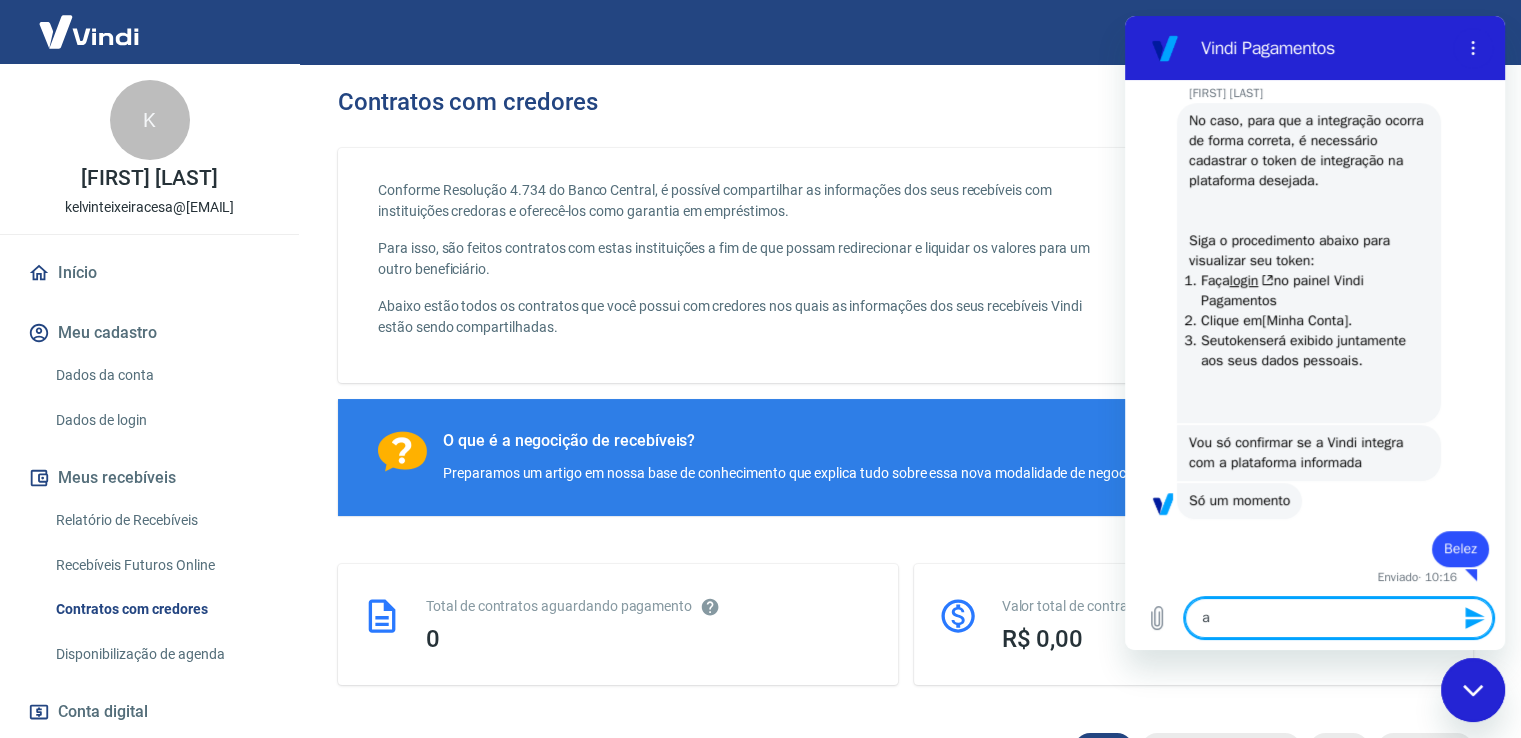 scroll, scrollTop: 1069, scrollLeft: 0, axis: vertical 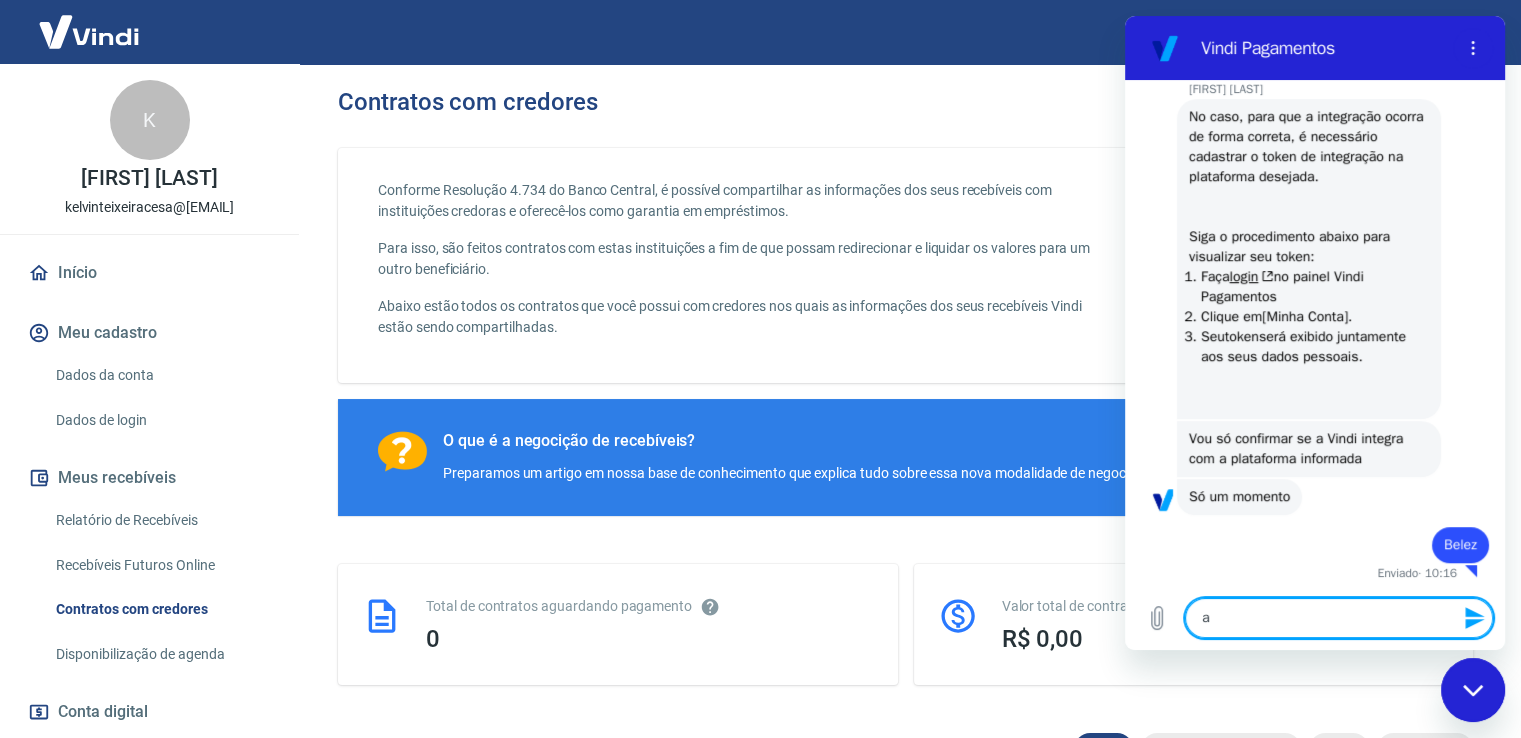 click on "a" at bounding box center [1339, 618] 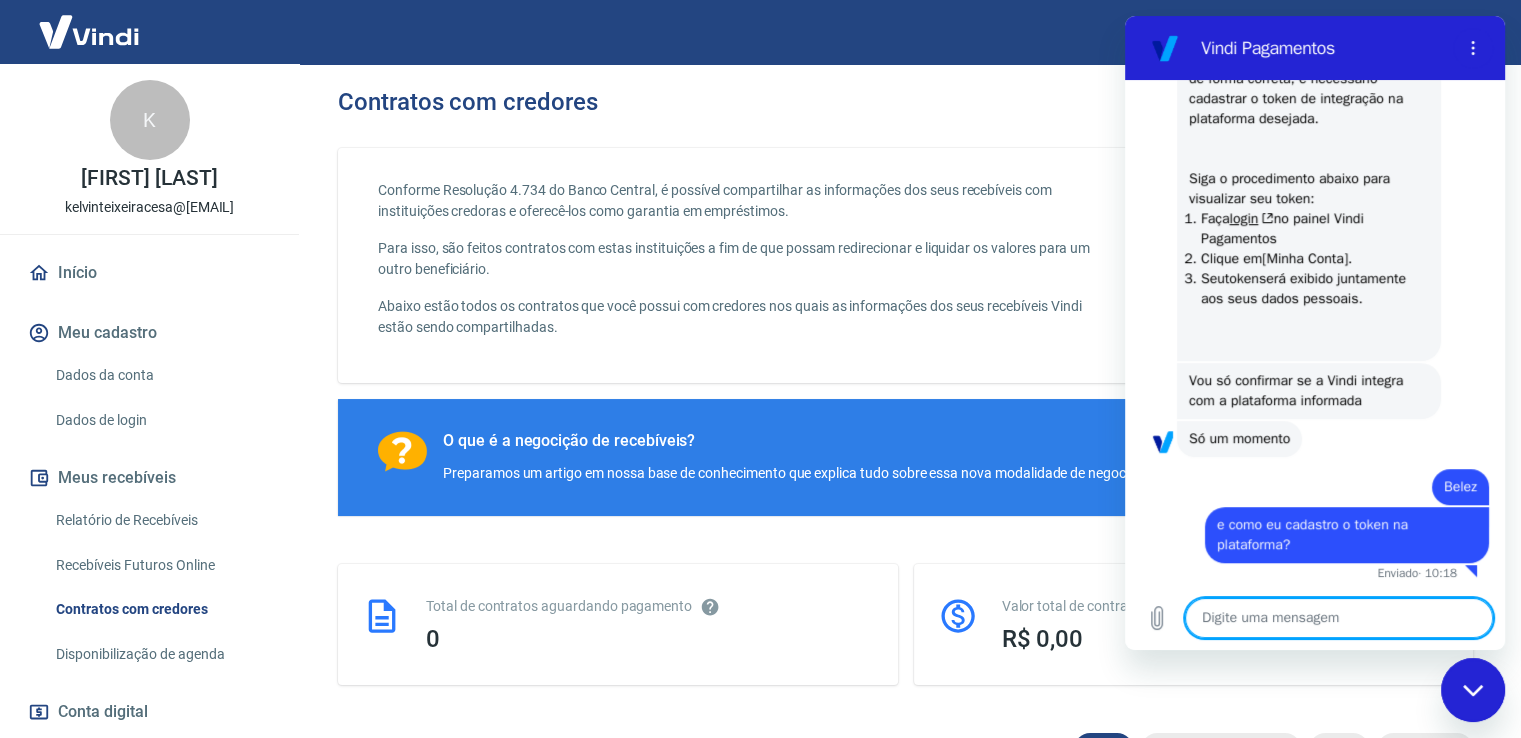 scroll, scrollTop: 1127, scrollLeft: 0, axis: vertical 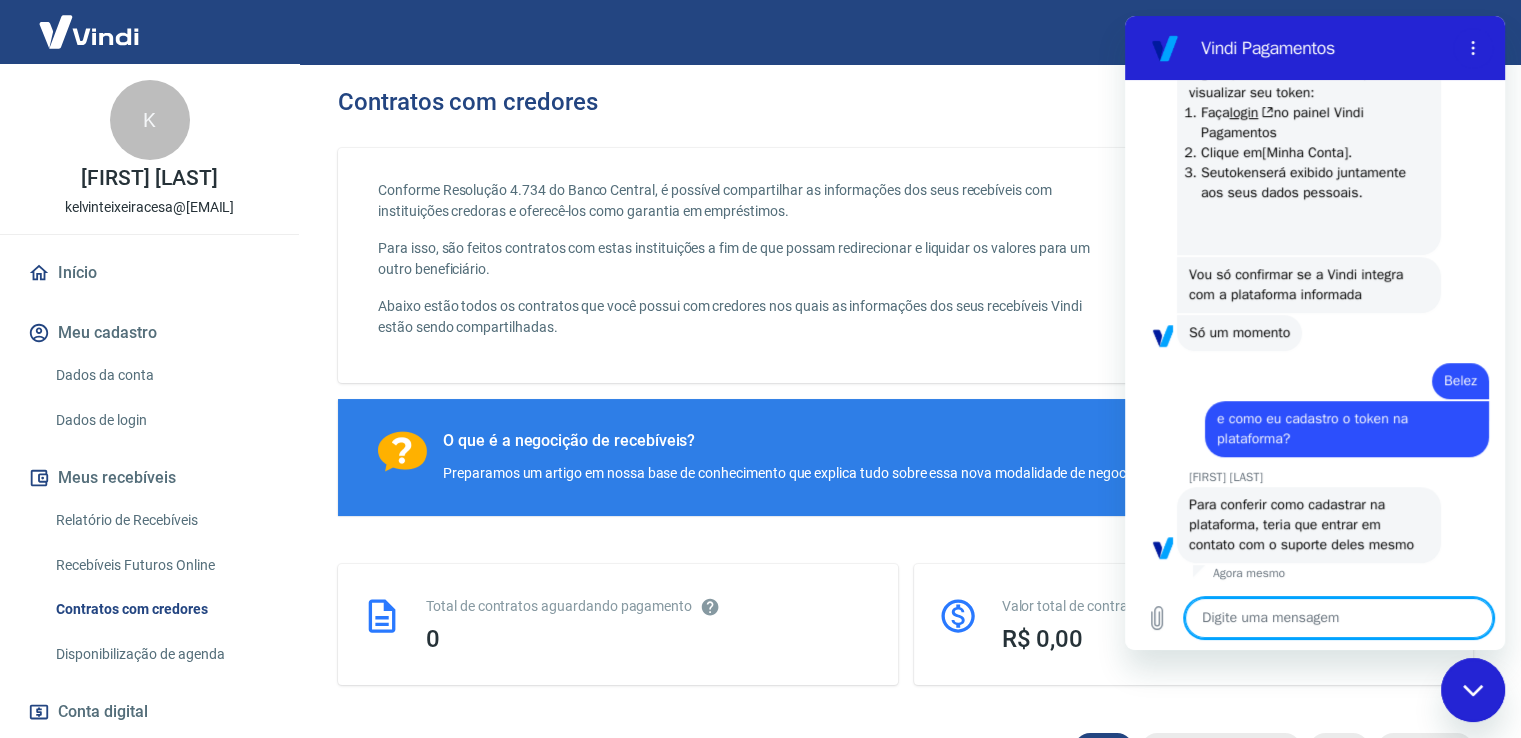 click at bounding box center (1339, 618) 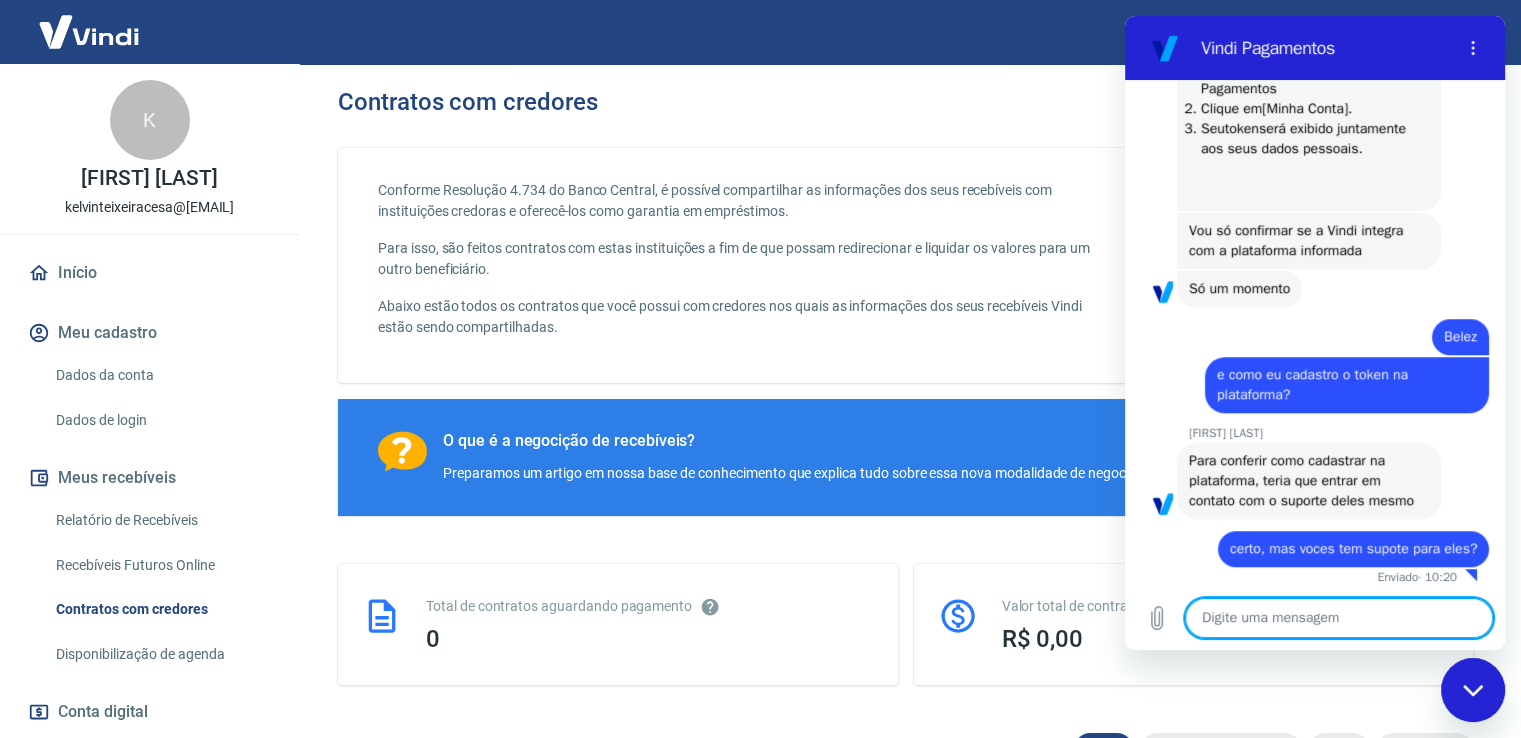 scroll, scrollTop: 1301, scrollLeft: 0, axis: vertical 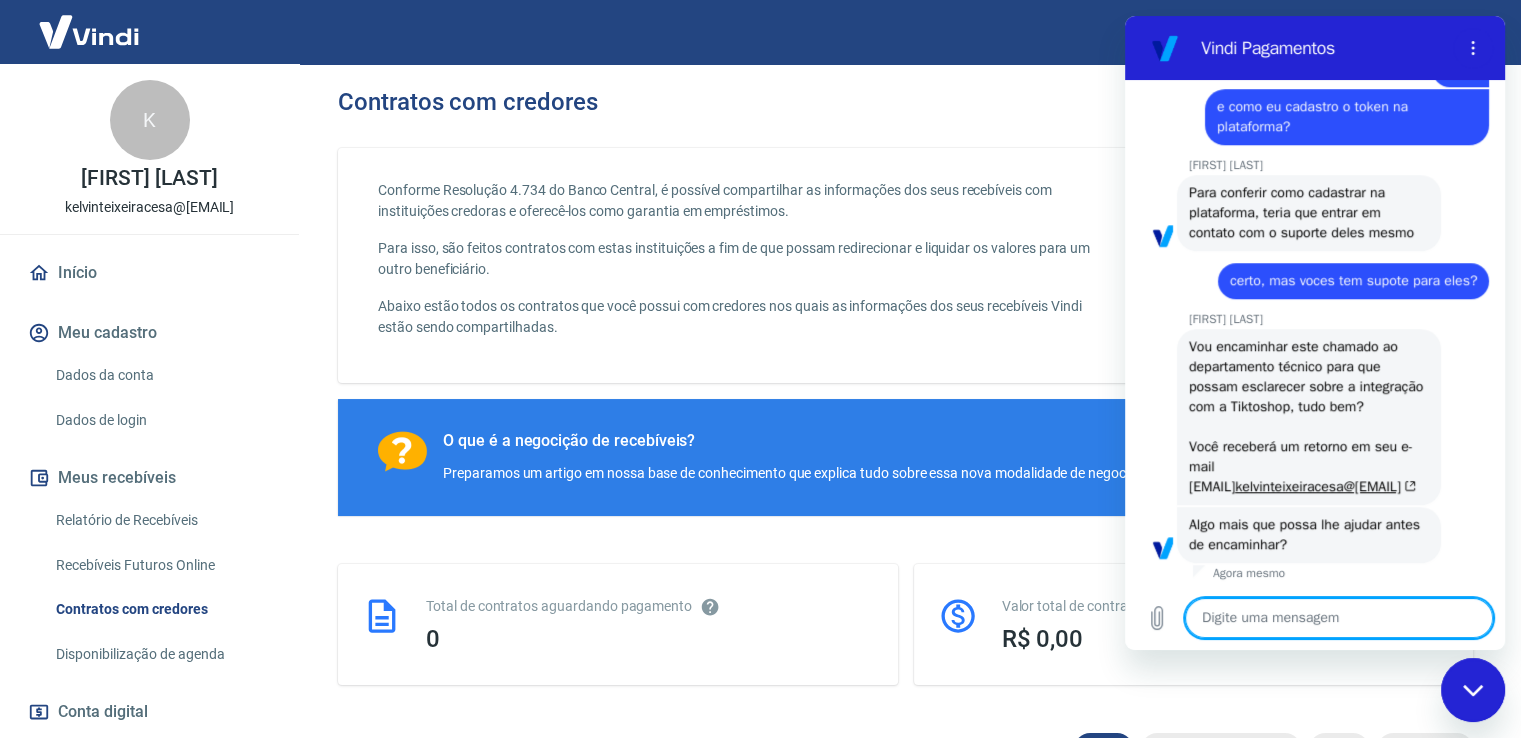 click at bounding box center [1339, 618] 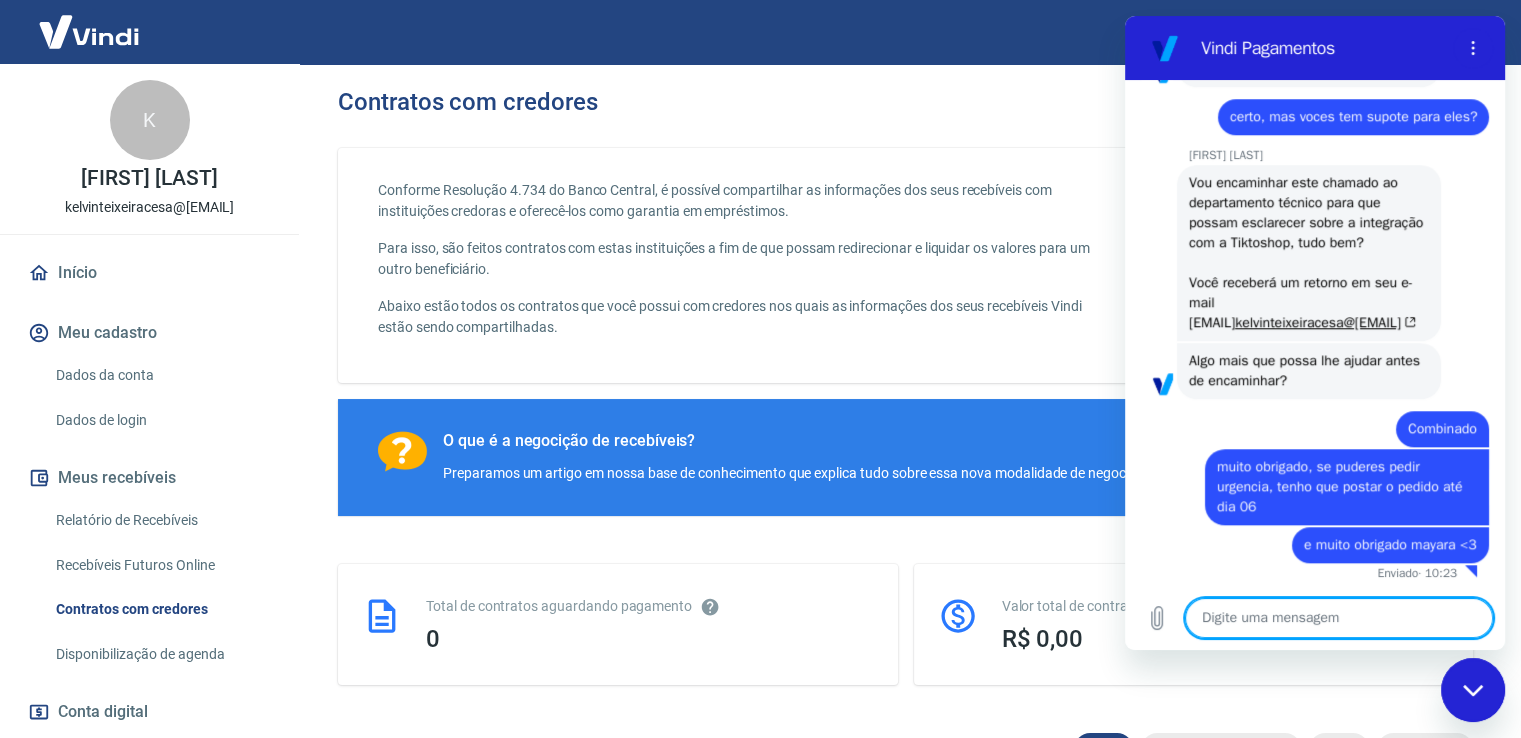 scroll, scrollTop: 1749, scrollLeft: 0, axis: vertical 